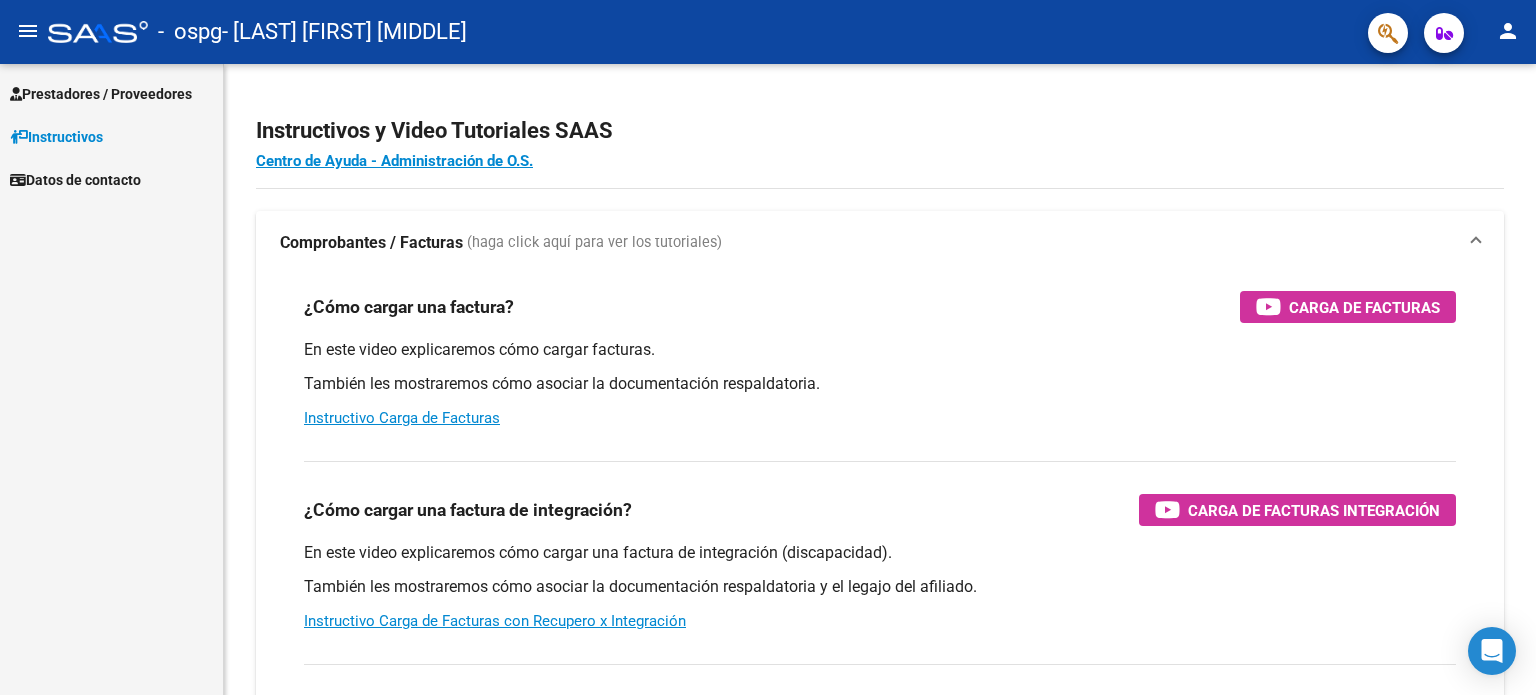 scroll, scrollTop: 0, scrollLeft: 0, axis: both 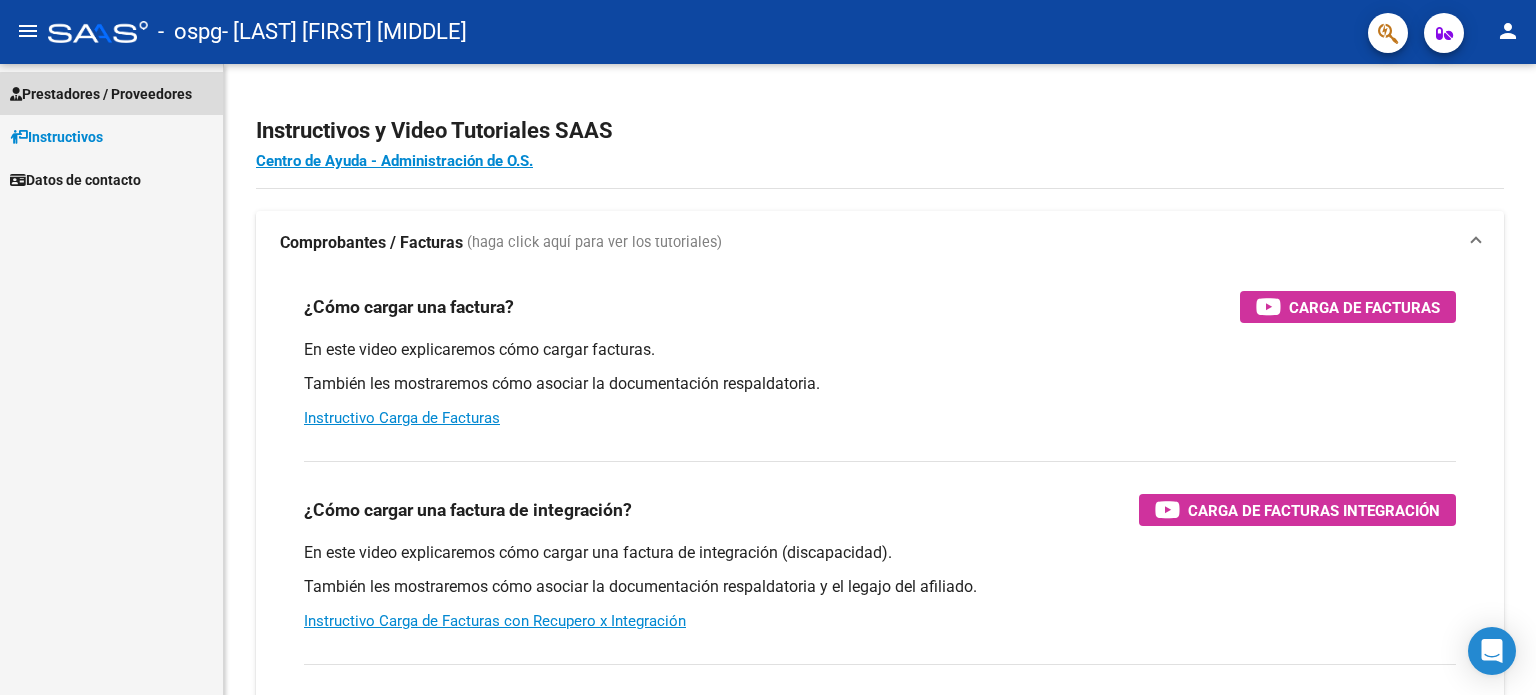 click on "Prestadores / Proveedores" at bounding box center [111, 93] 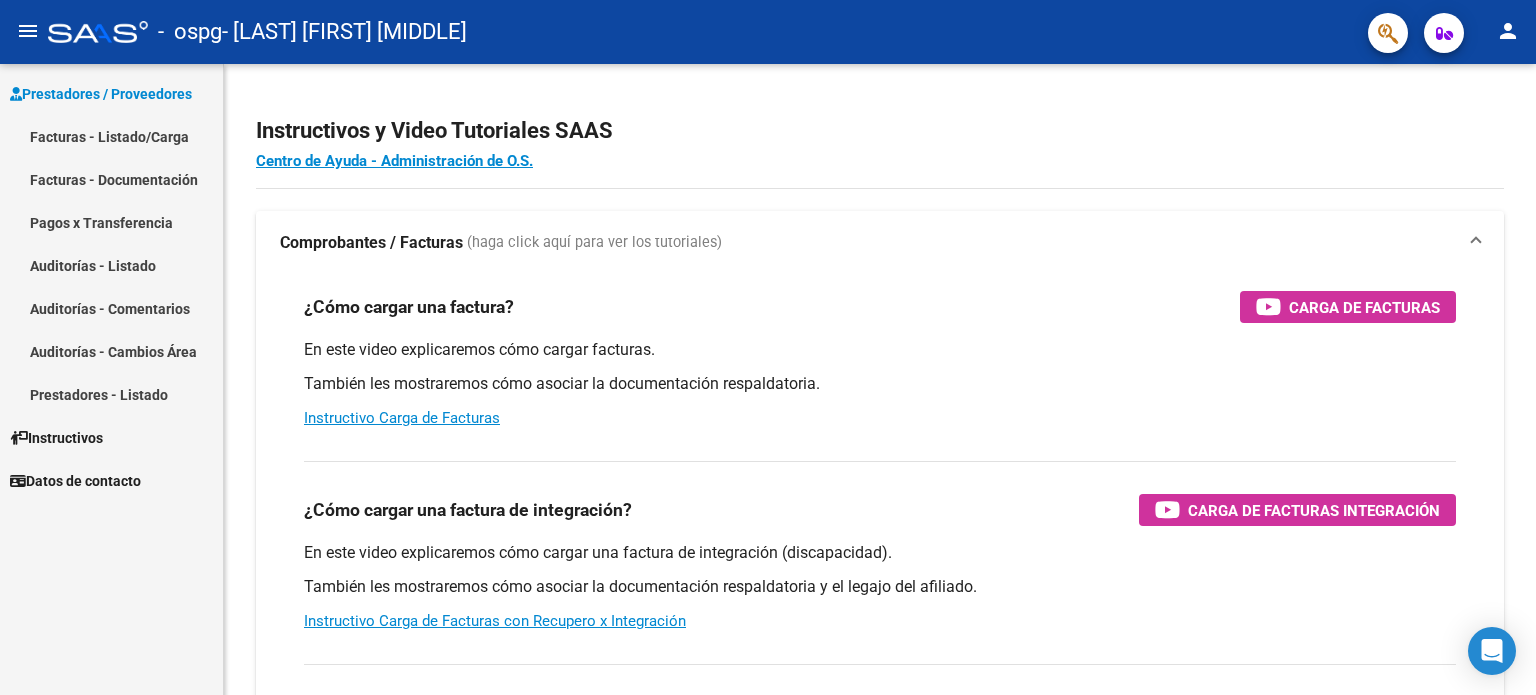 click on "Facturas - Listado/Carga" at bounding box center (111, 136) 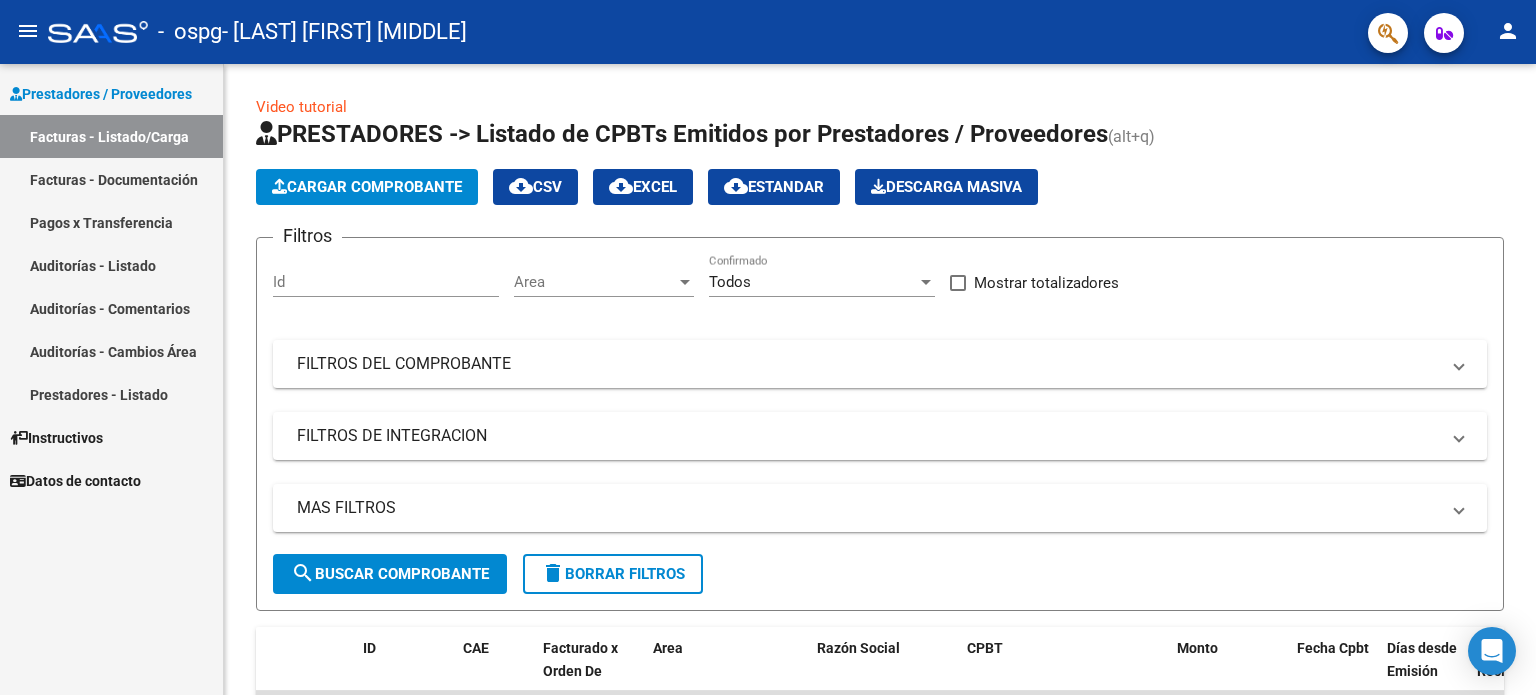 scroll, scrollTop: 400, scrollLeft: 0, axis: vertical 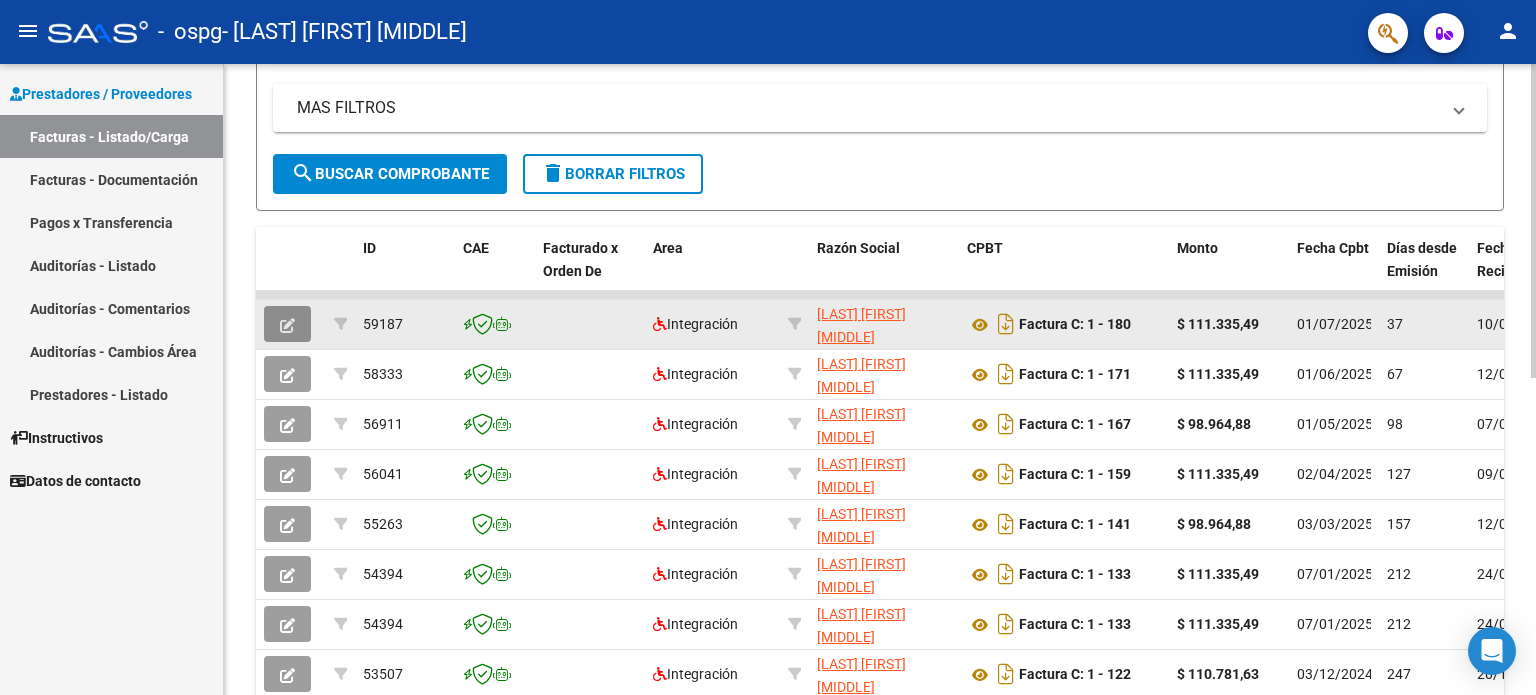 click 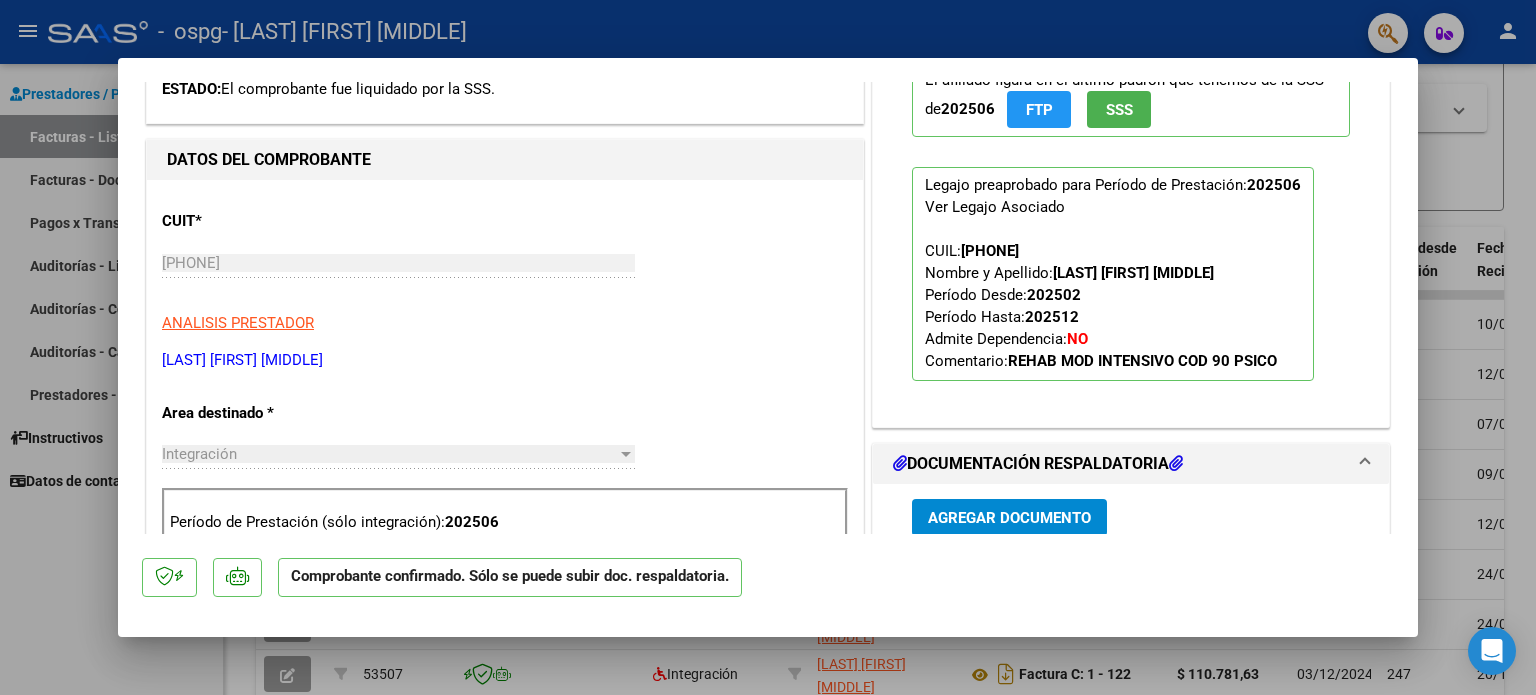 scroll, scrollTop: 800, scrollLeft: 0, axis: vertical 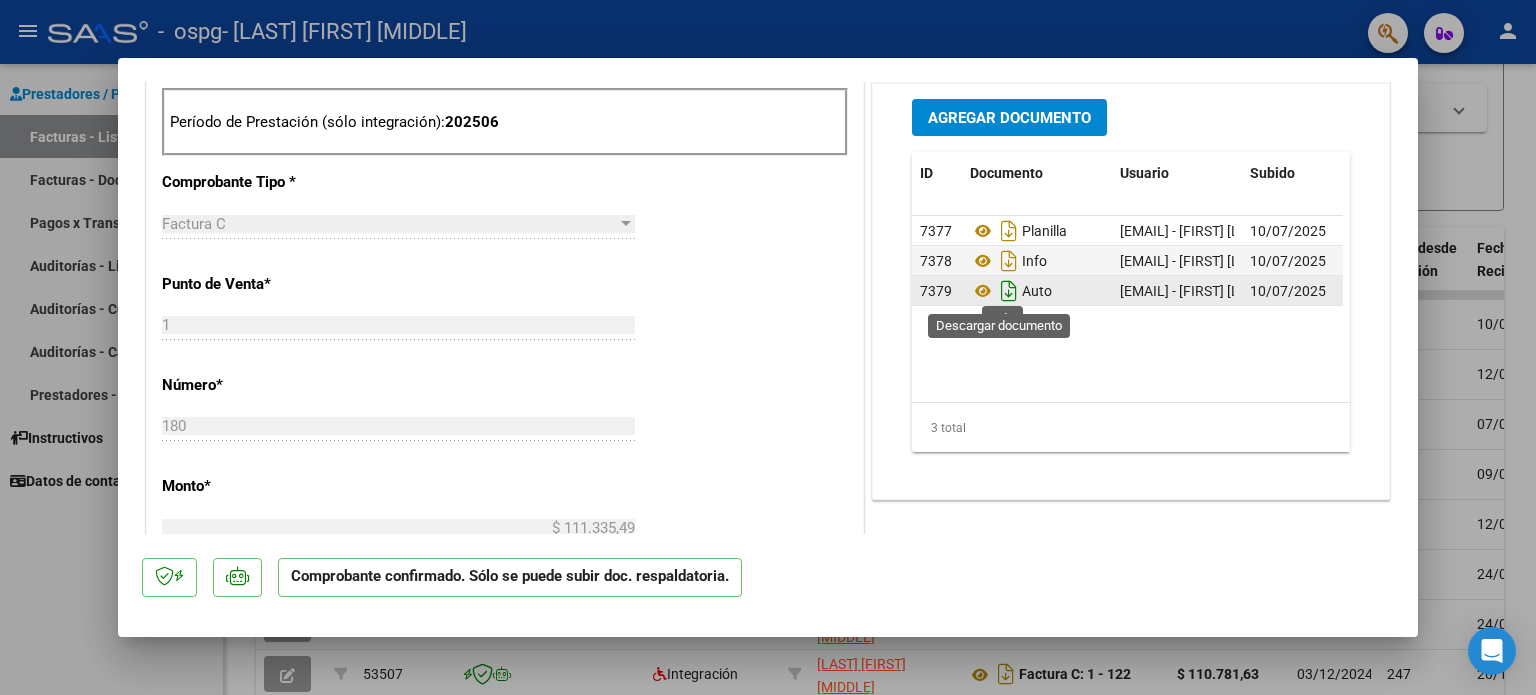 click 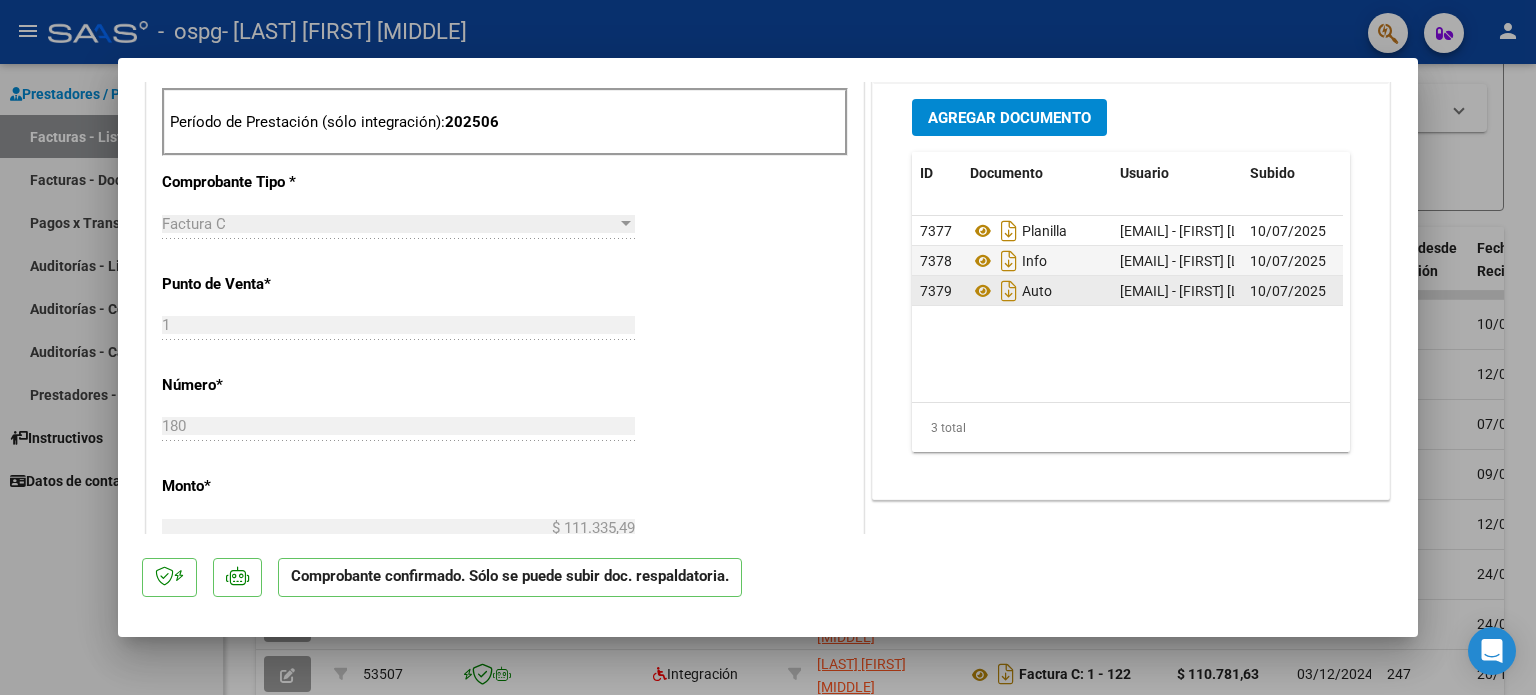 click at bounding box center (768, 347) 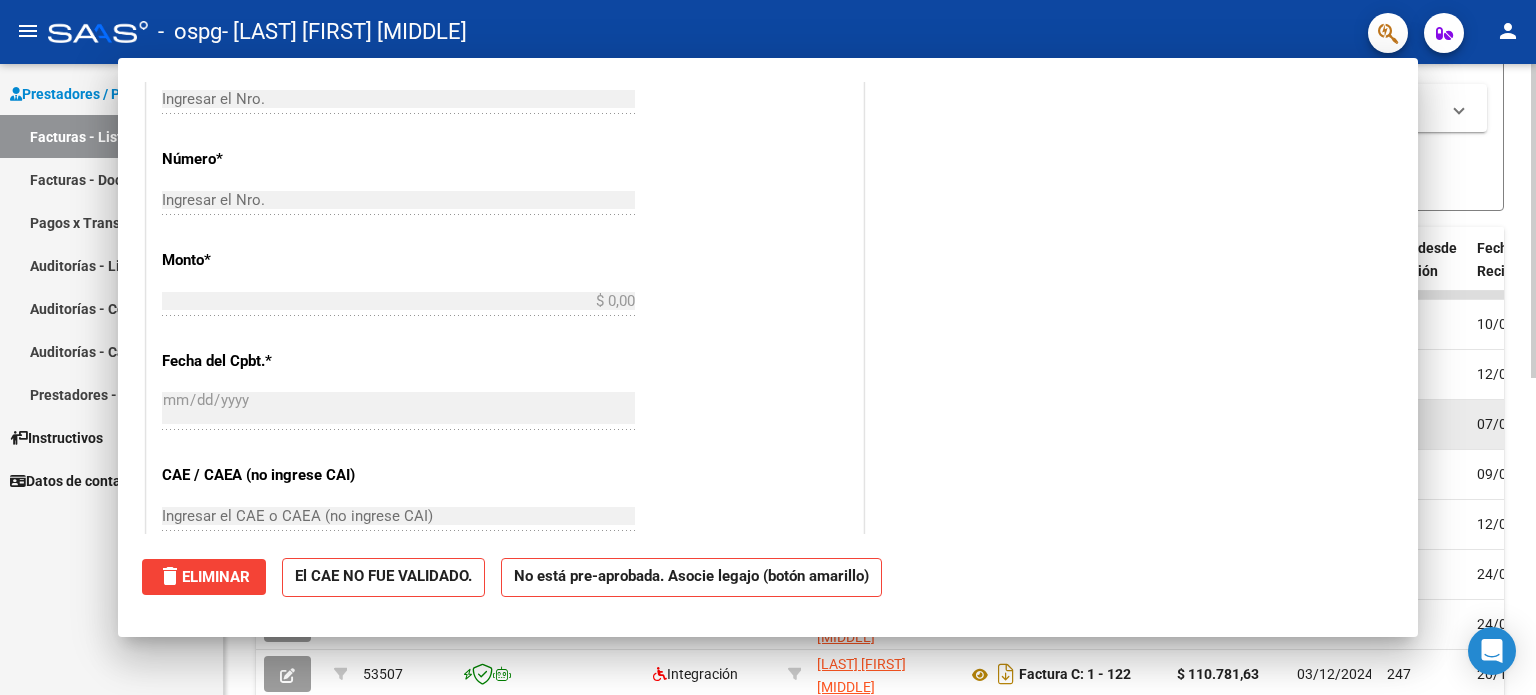 scroll, scrollTop: 0, scrollLeft: 0, axis: both 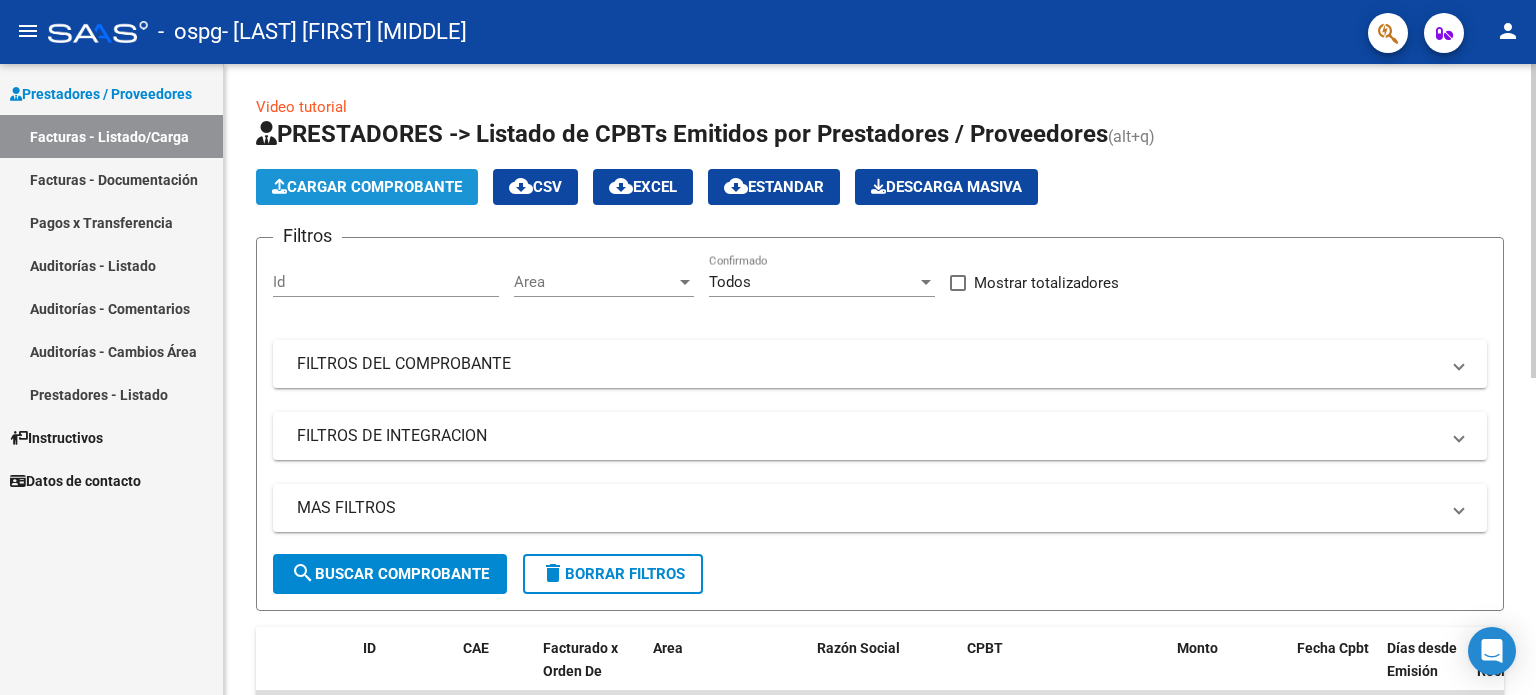 click on "Cargar Comprobante" 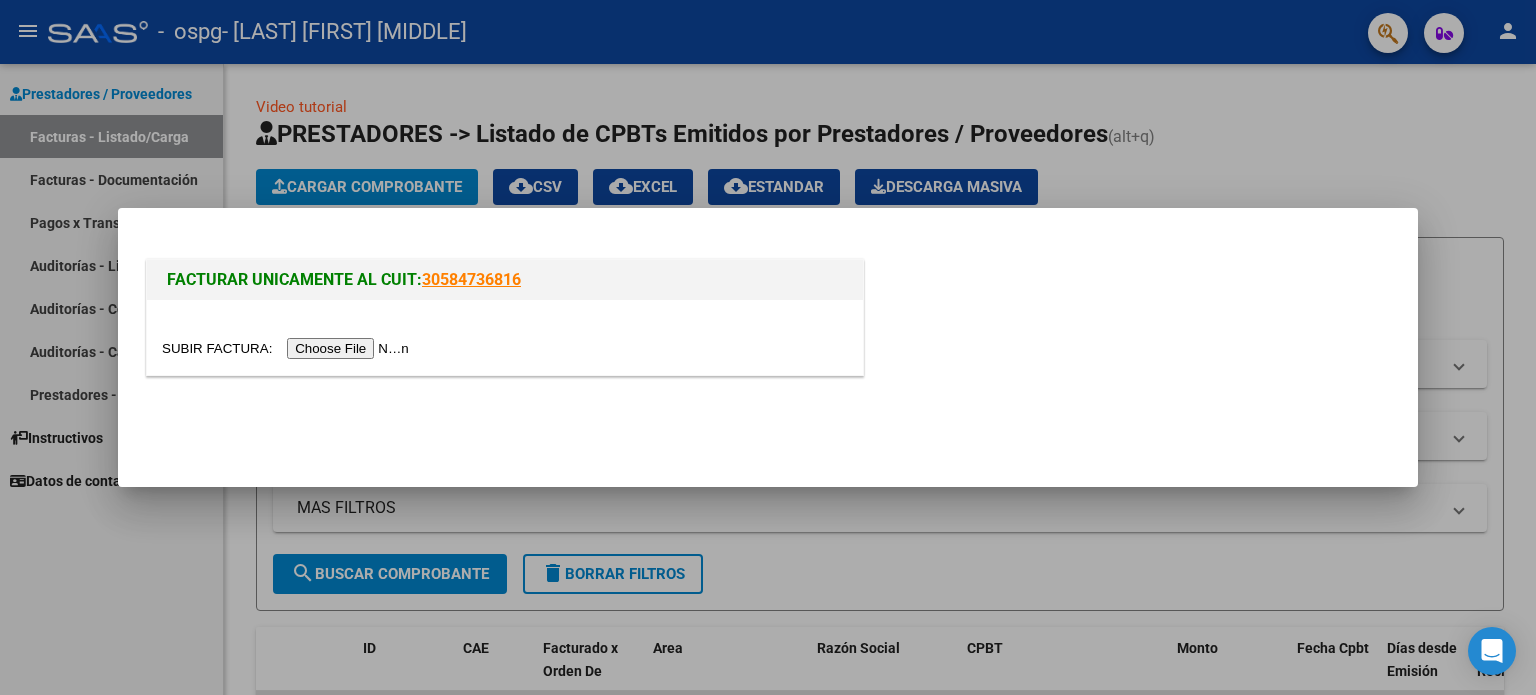 click at bounding box center (288, 348) 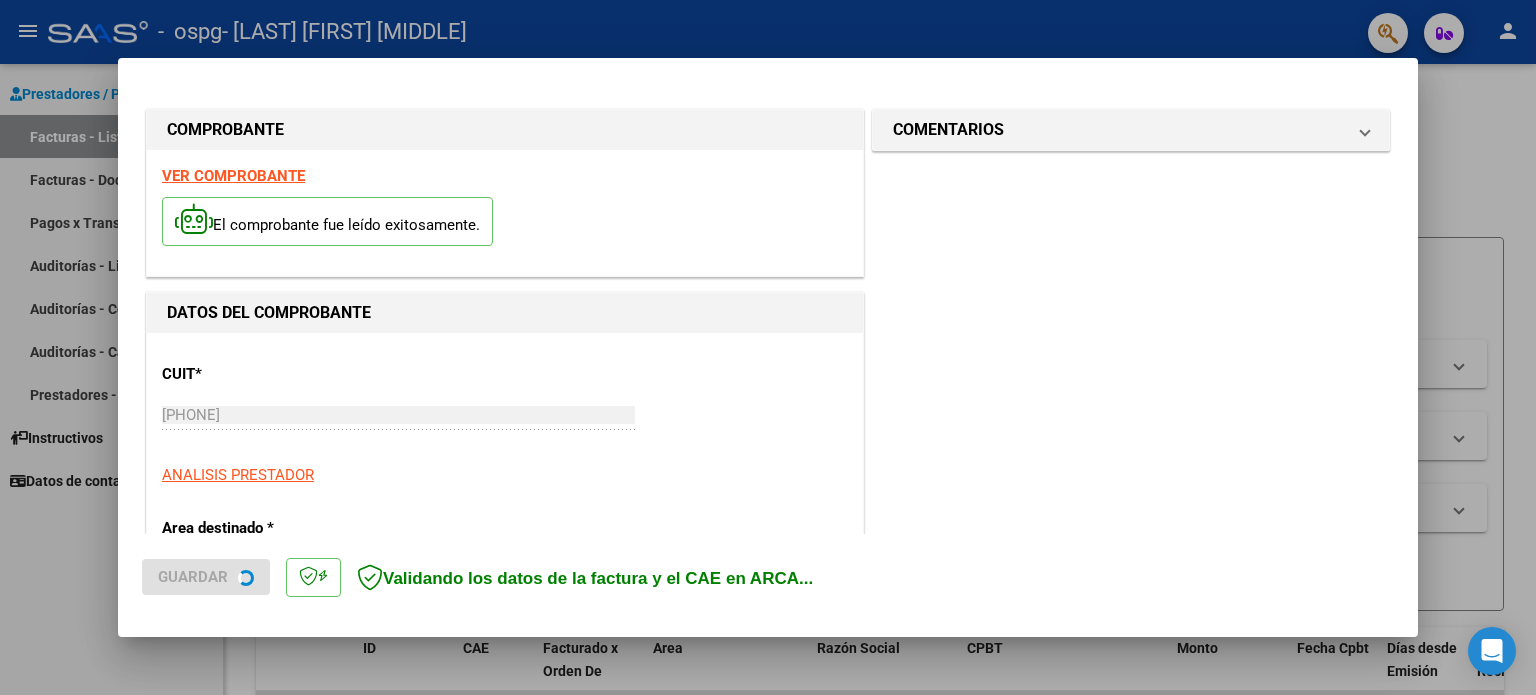 scroll, scrollTop: 400, scrollLeft: 0, axis: vertical 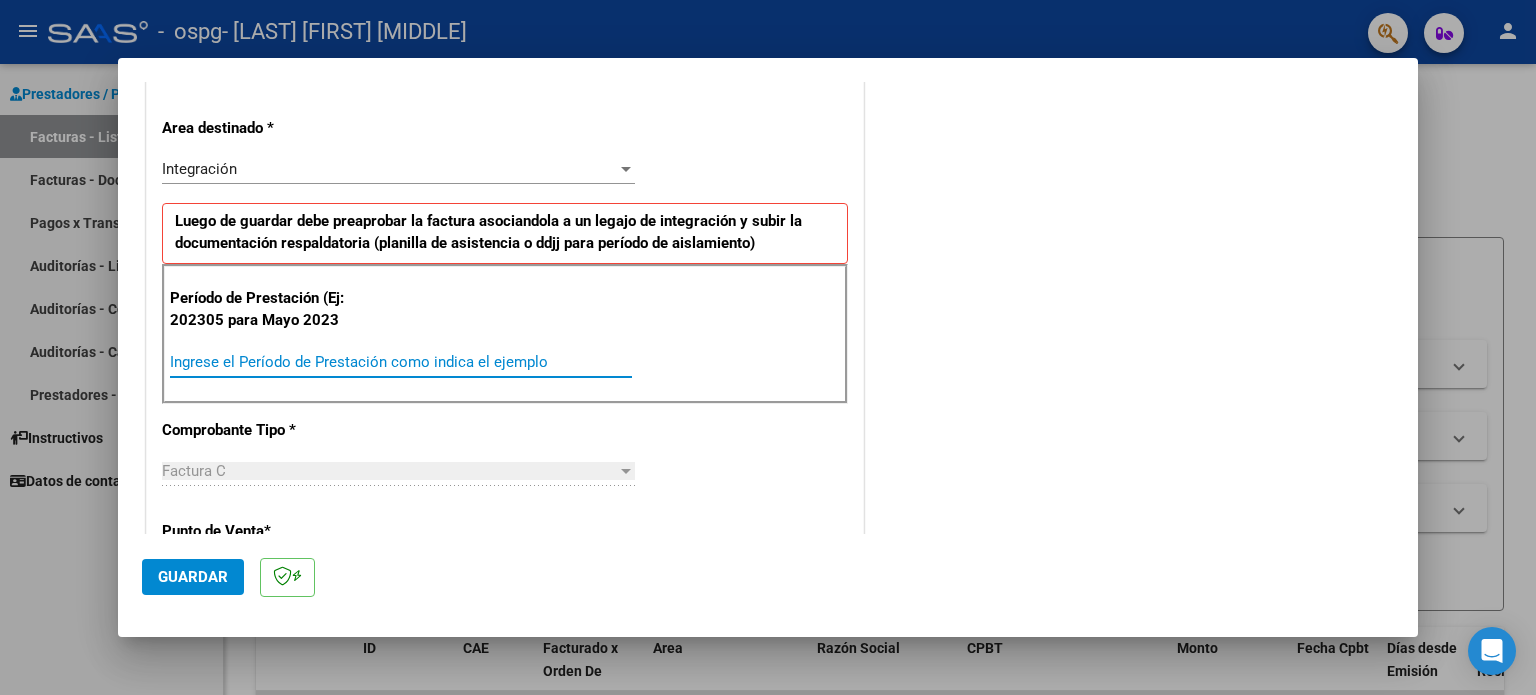 click on "Ingrese el Período de Prestación como indica el ejemplo" at bounding box center (401, 362) 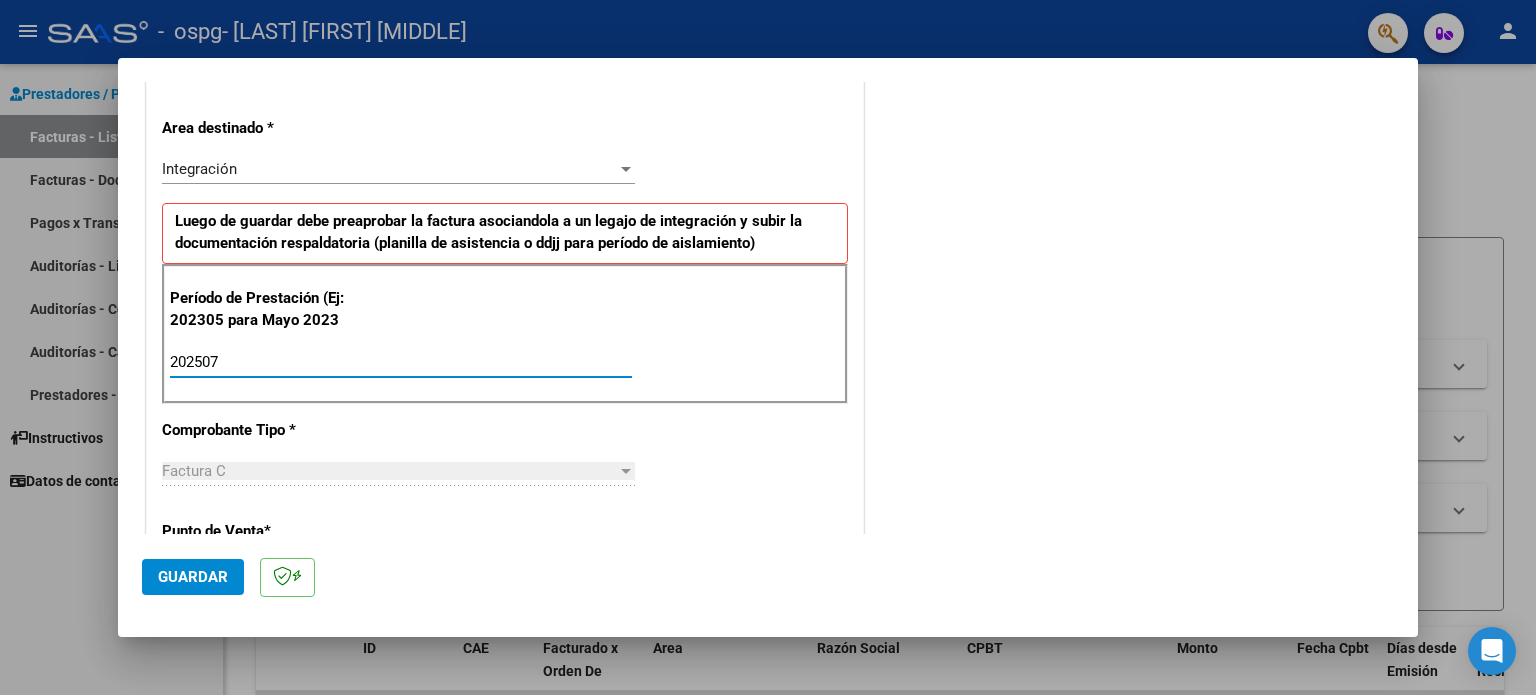 type on "202507" 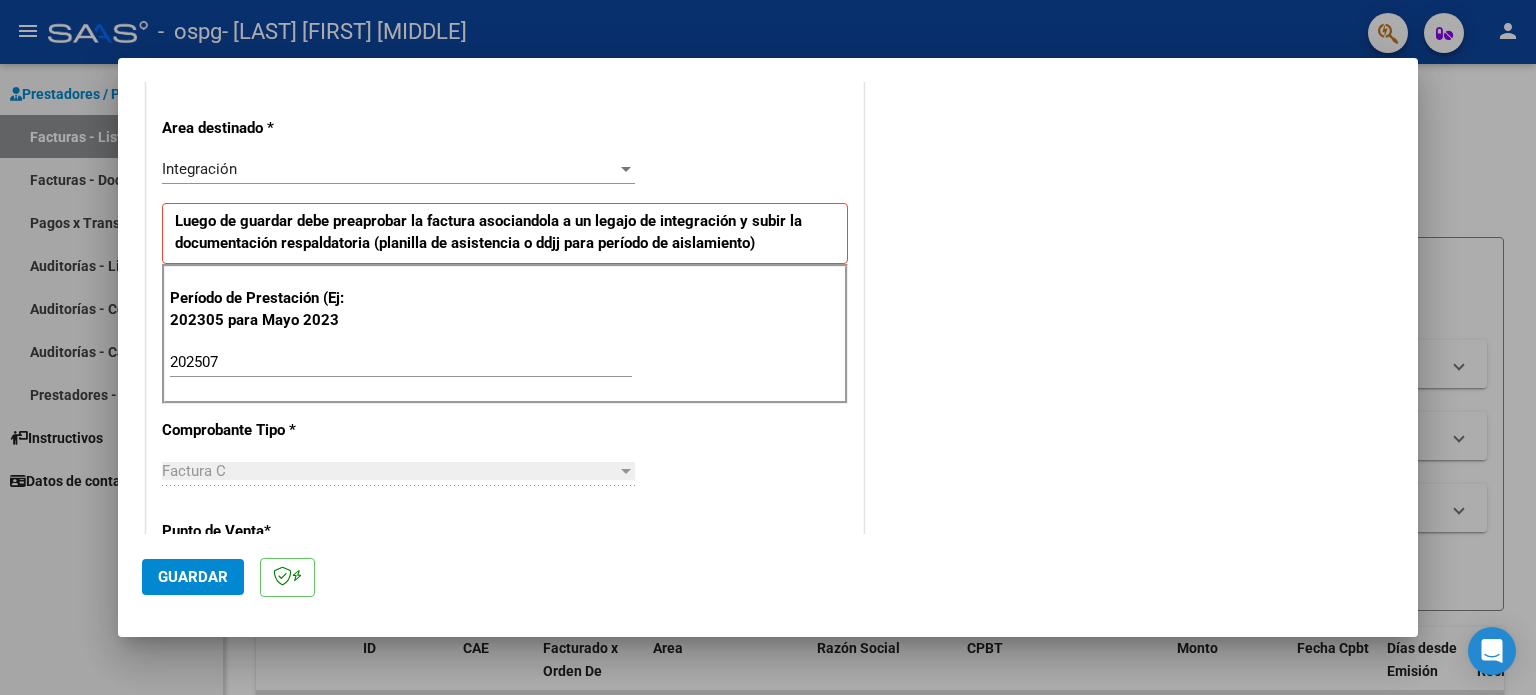 click on "Factura C Seleccionar Tipo" at bounding box center (398, 471) 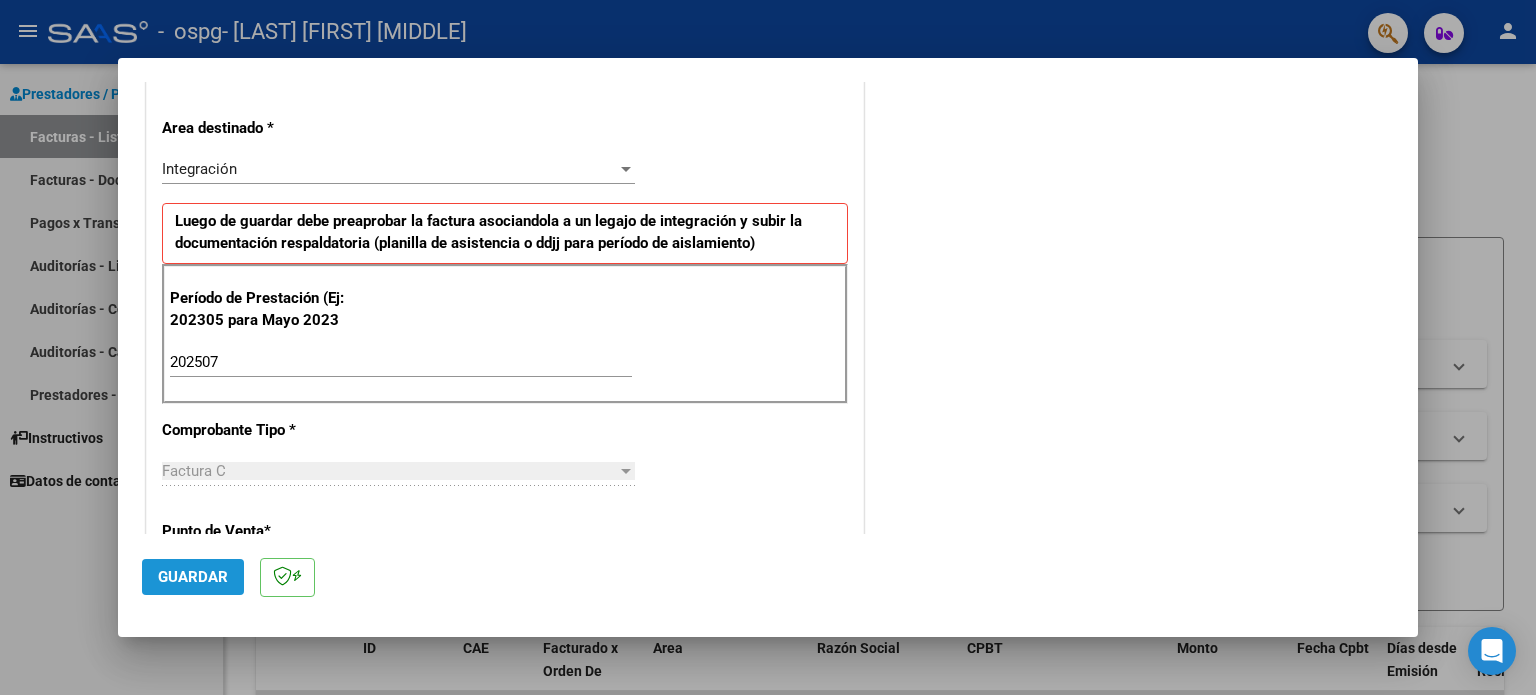 click on "Guardar" 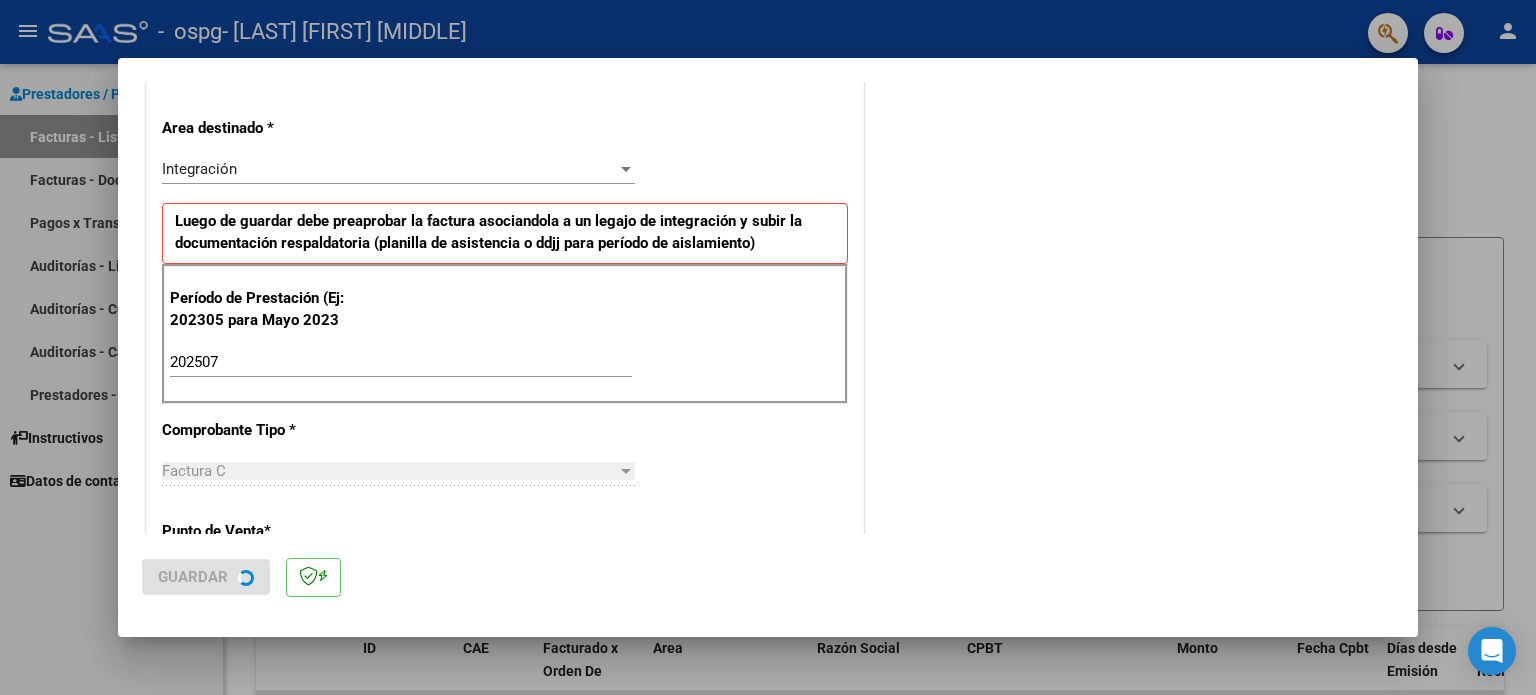scroll, scrollTop: 0, scrollLeft: 0, axis: both 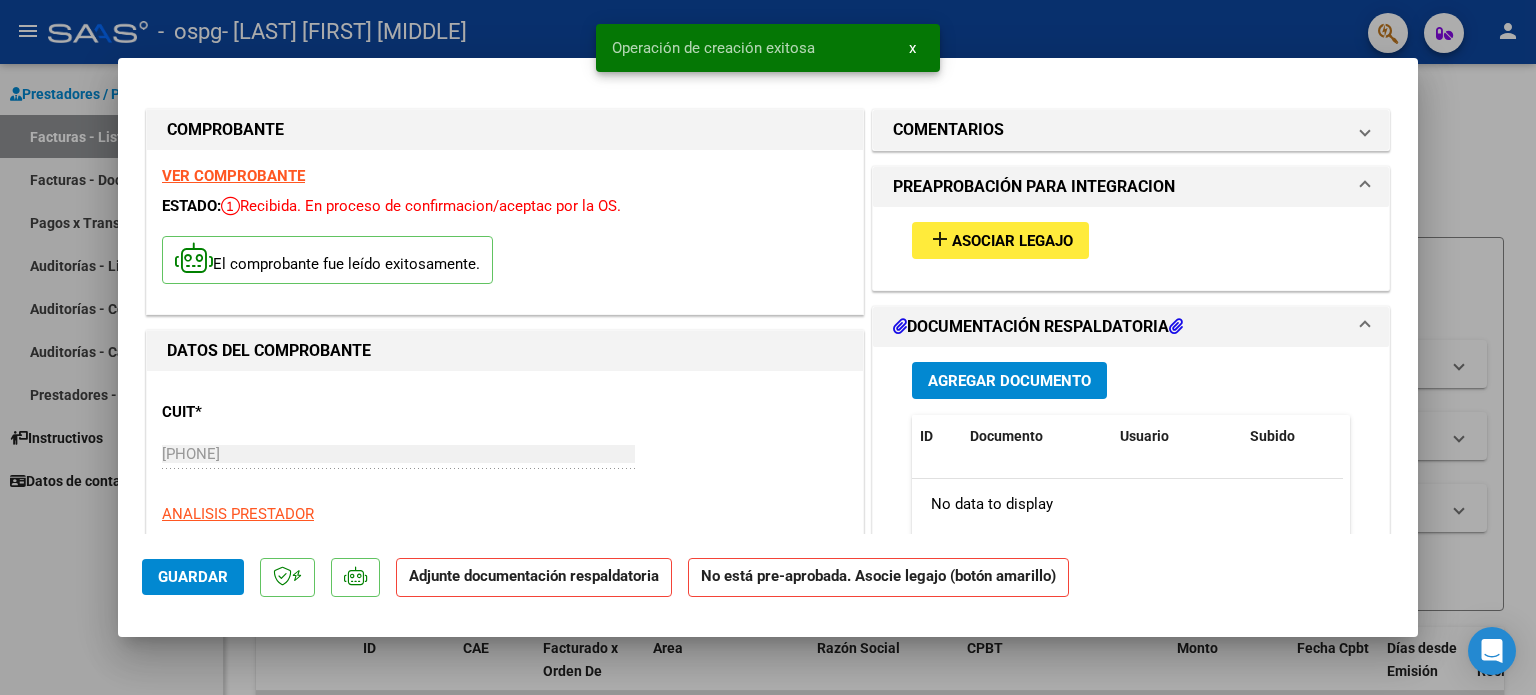 click on "Asociar Legajo" at bounding box center [1012, 241] 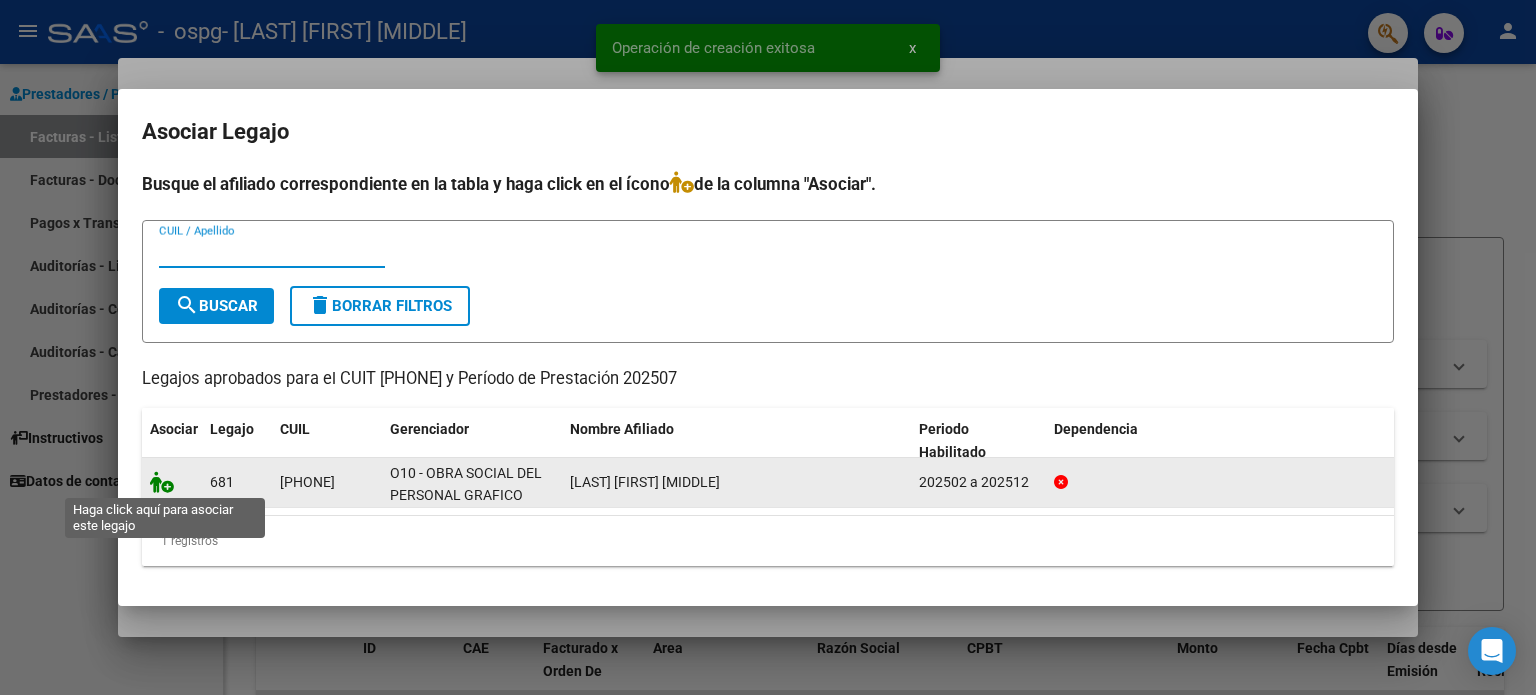 click 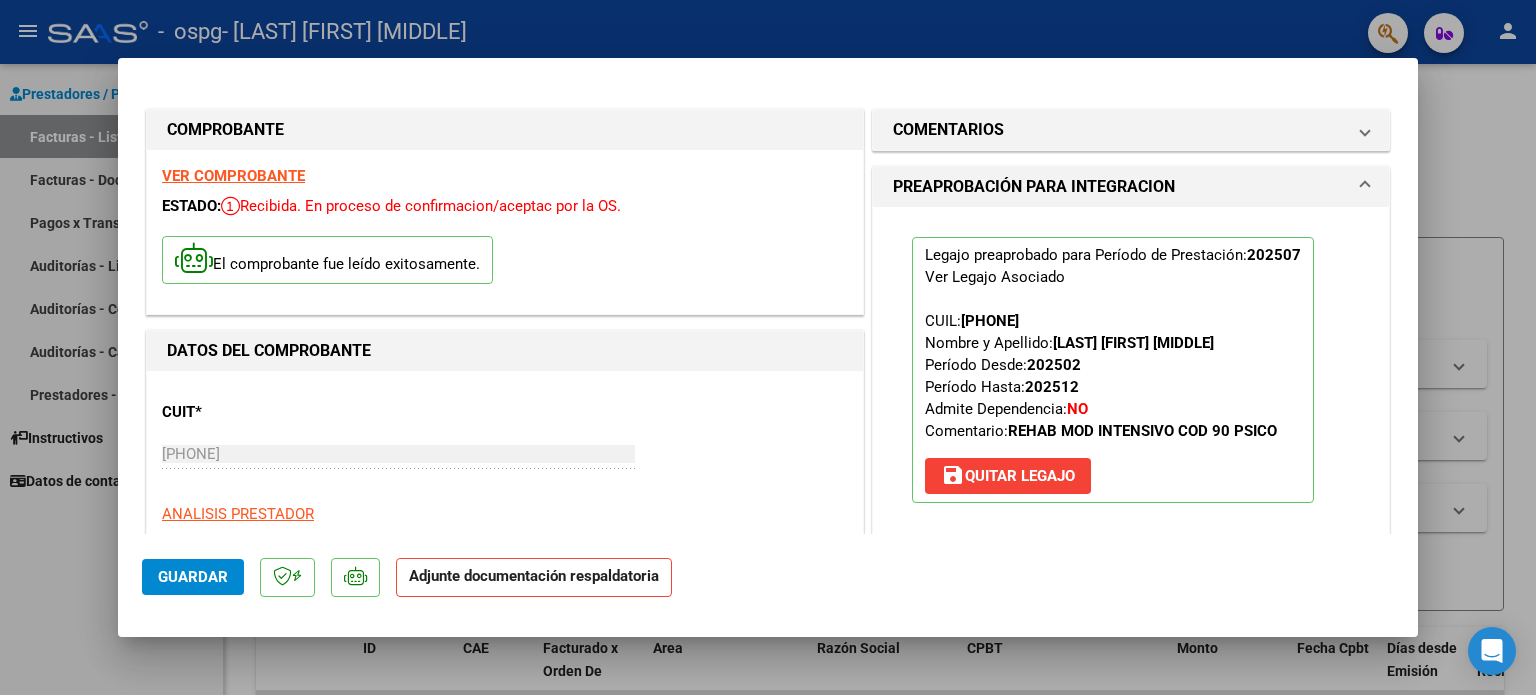 scroll, scrollTop: 400, scrollLeft: 0, axis: vertical 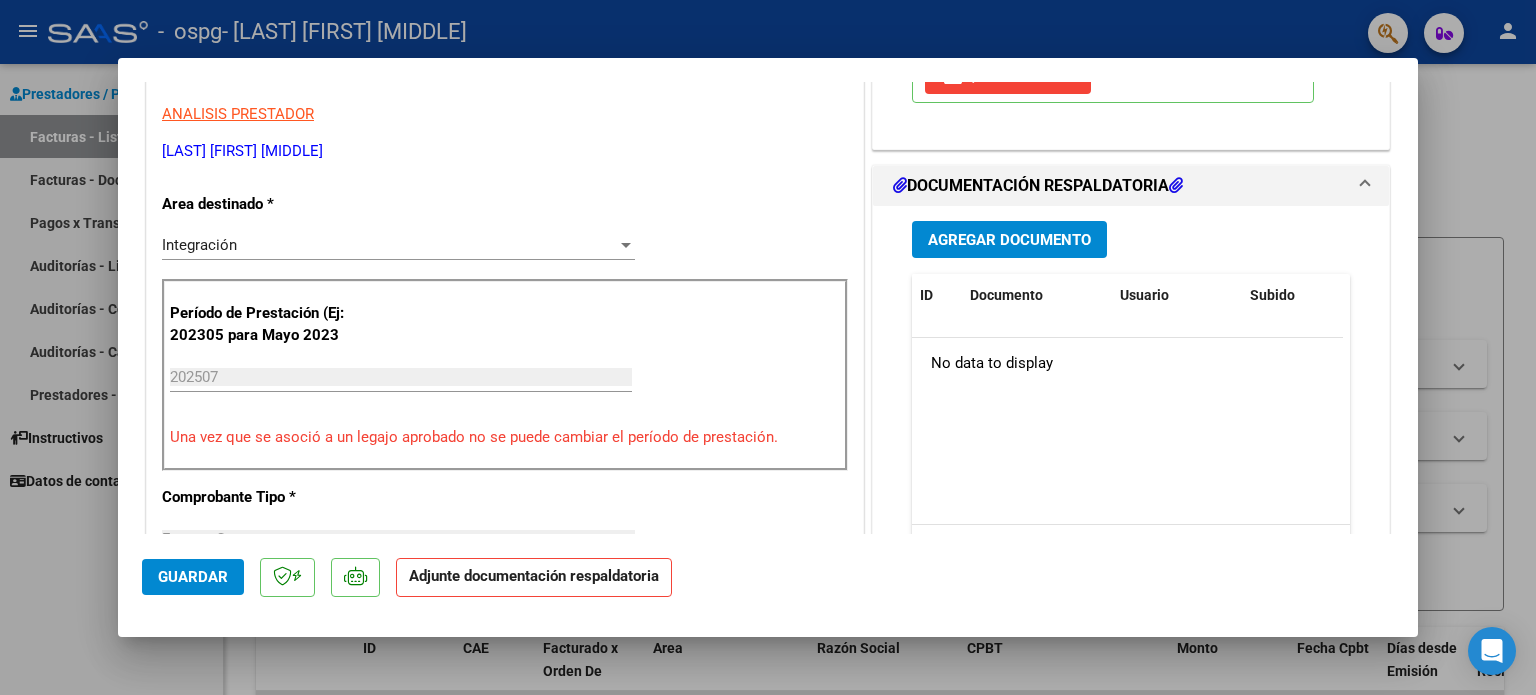click on "Agregar Documento" at bounding box center (1009, 240) 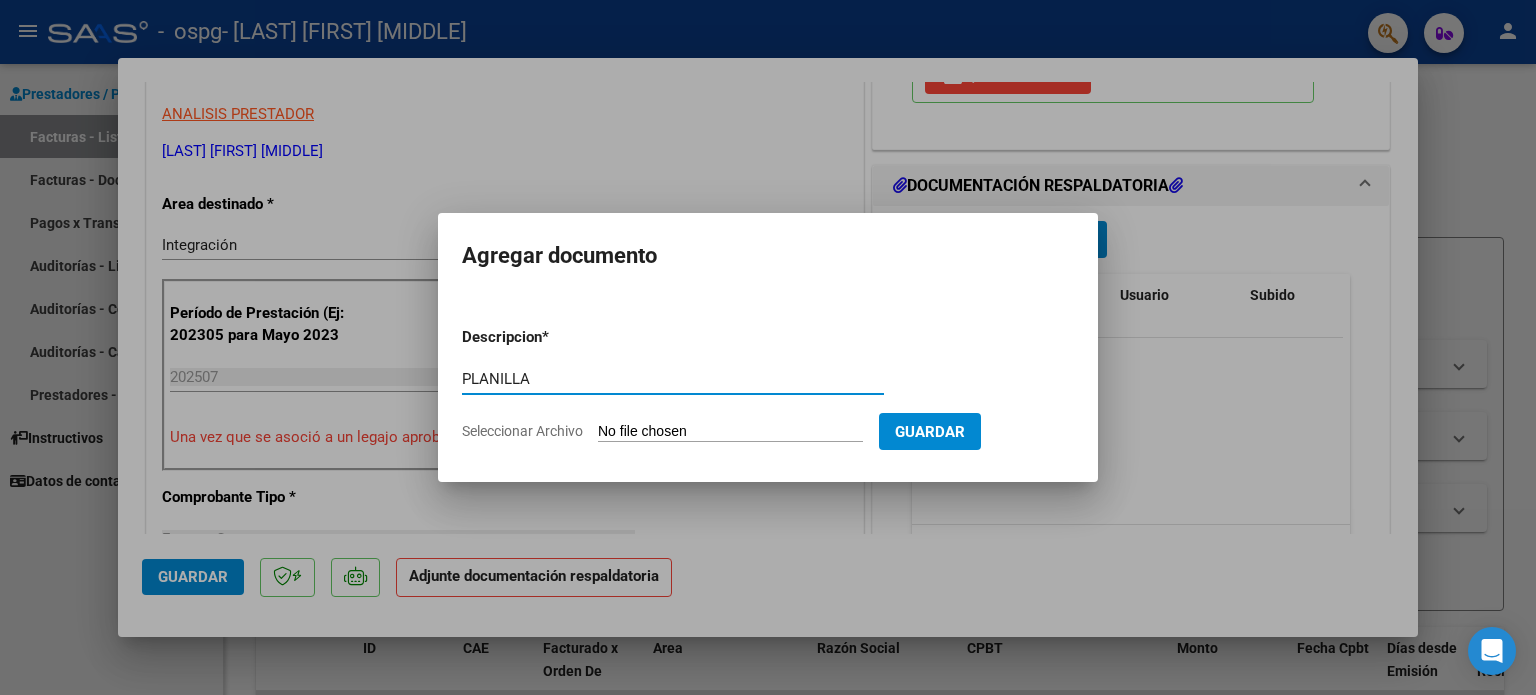 type on "PLANILLA" 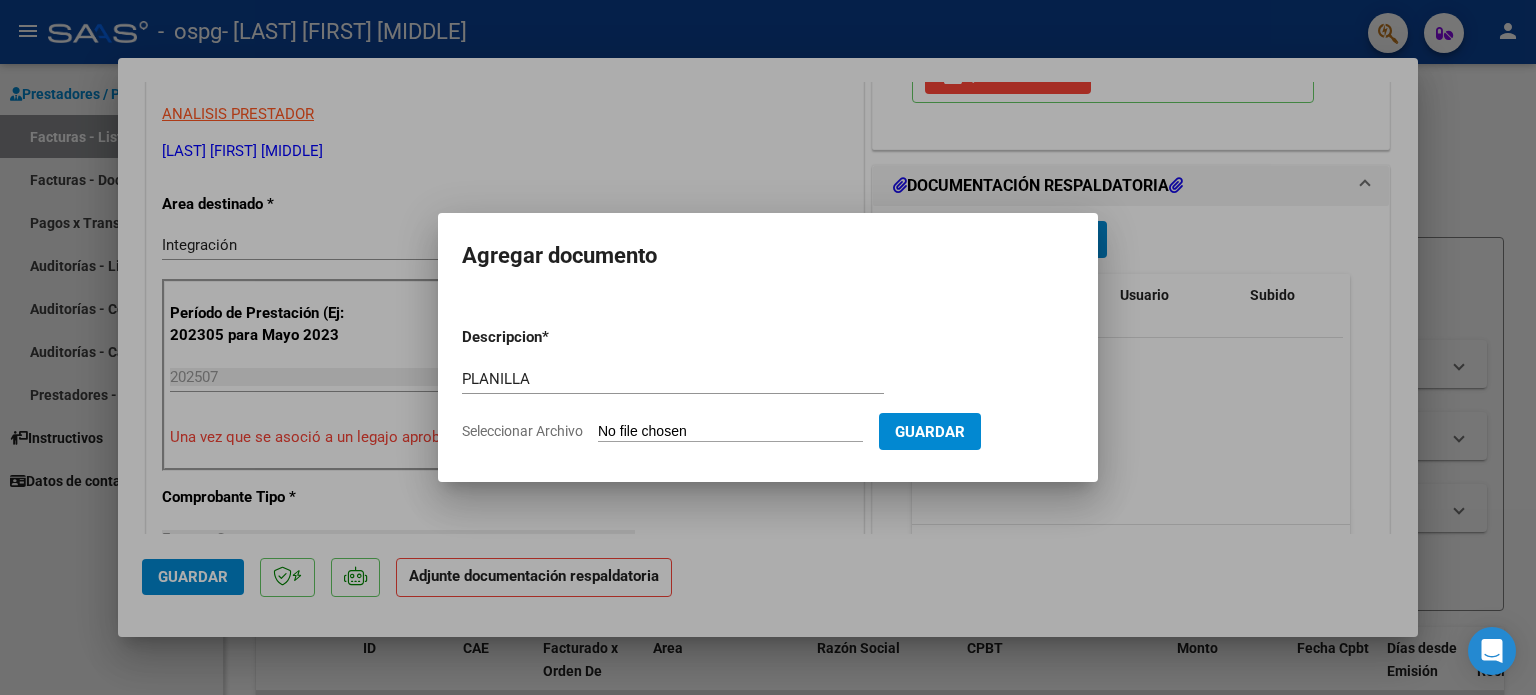 click on "Seleccionar Archivo" at bounding box center [730, 432] 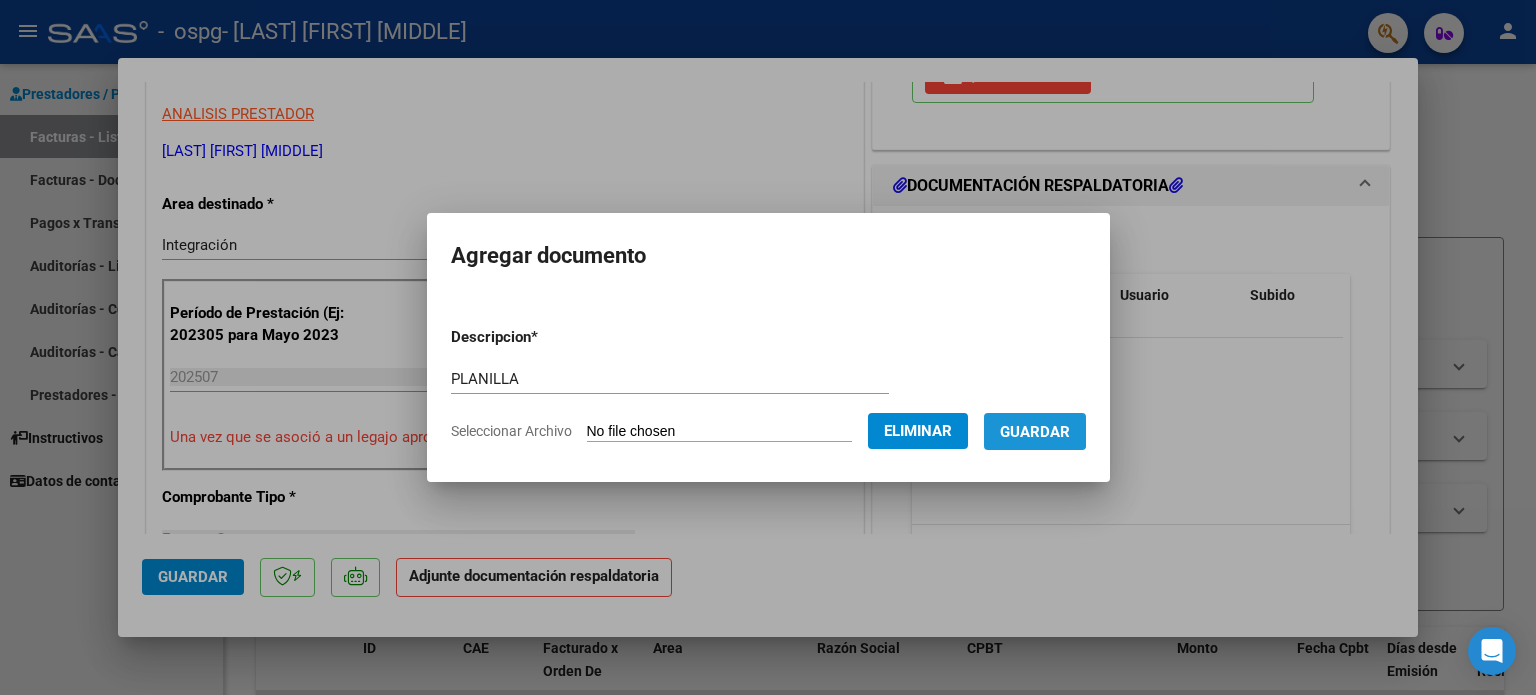 click on "Guardar" at bounding box center (1035, 432) 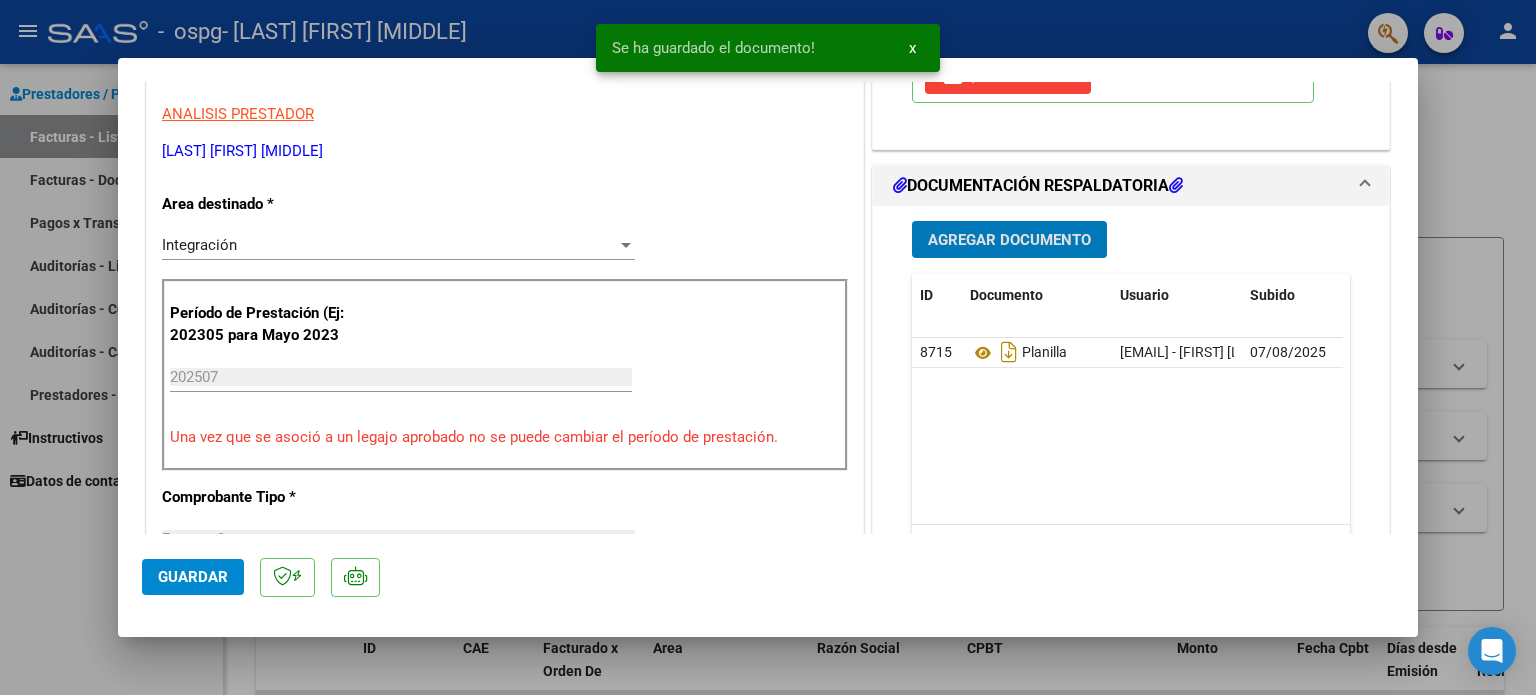 click on "Agregar Documento" at bounding box center [1009, 239] 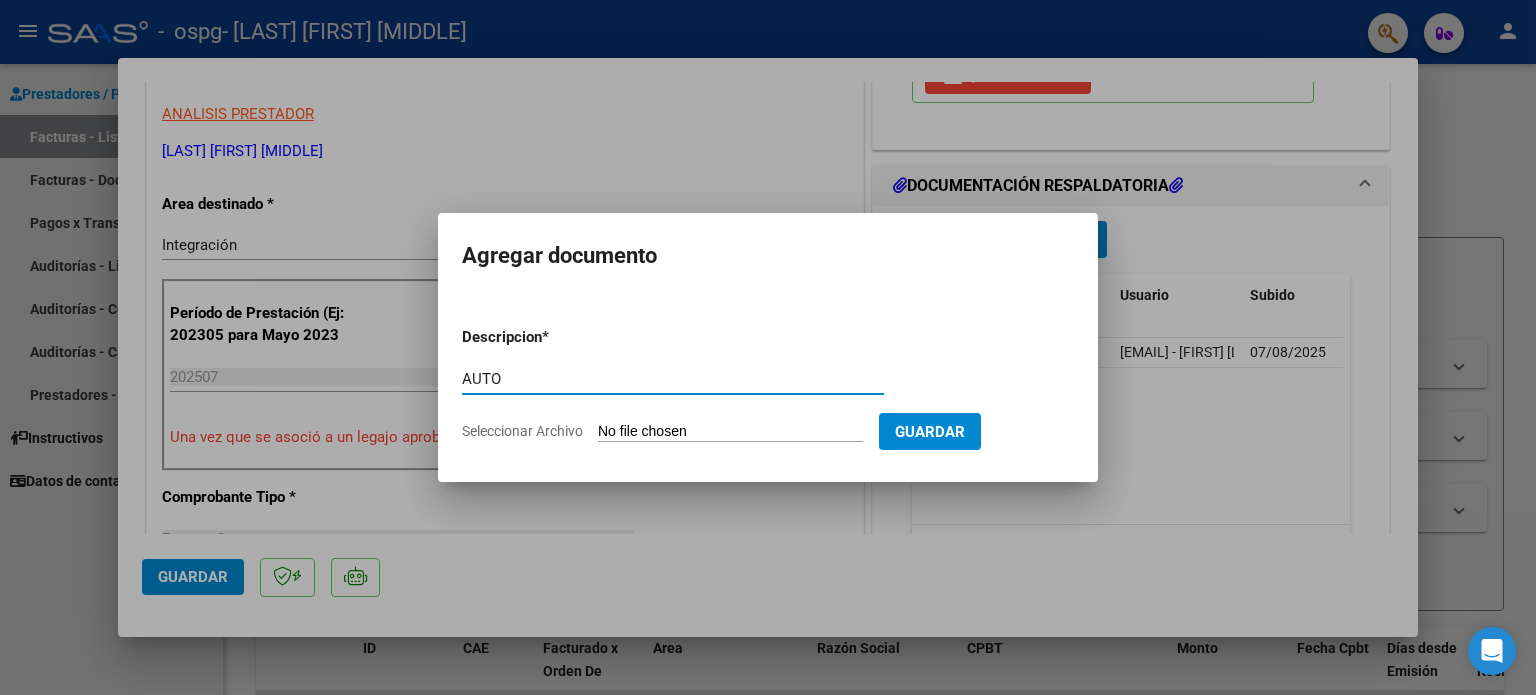 type on "AUTO" 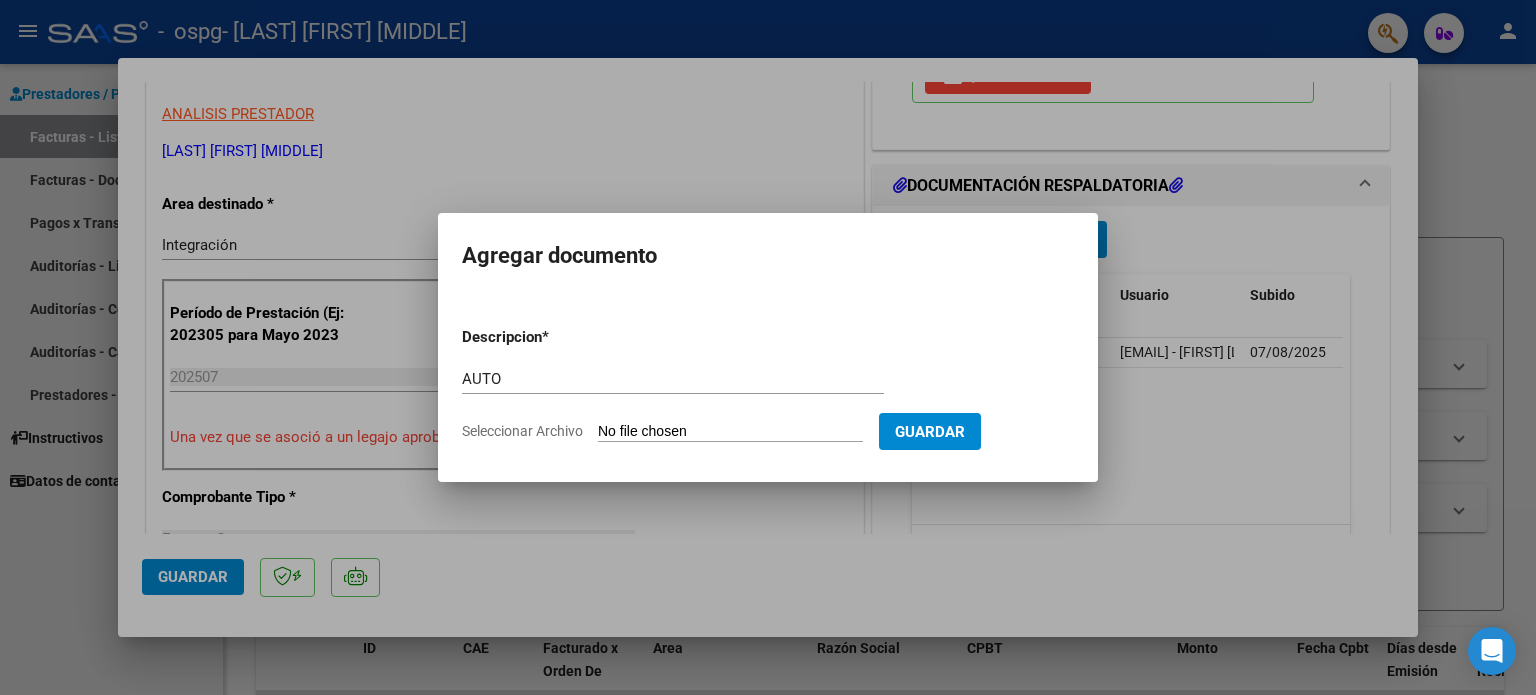 click at bounding box center [768, 347] 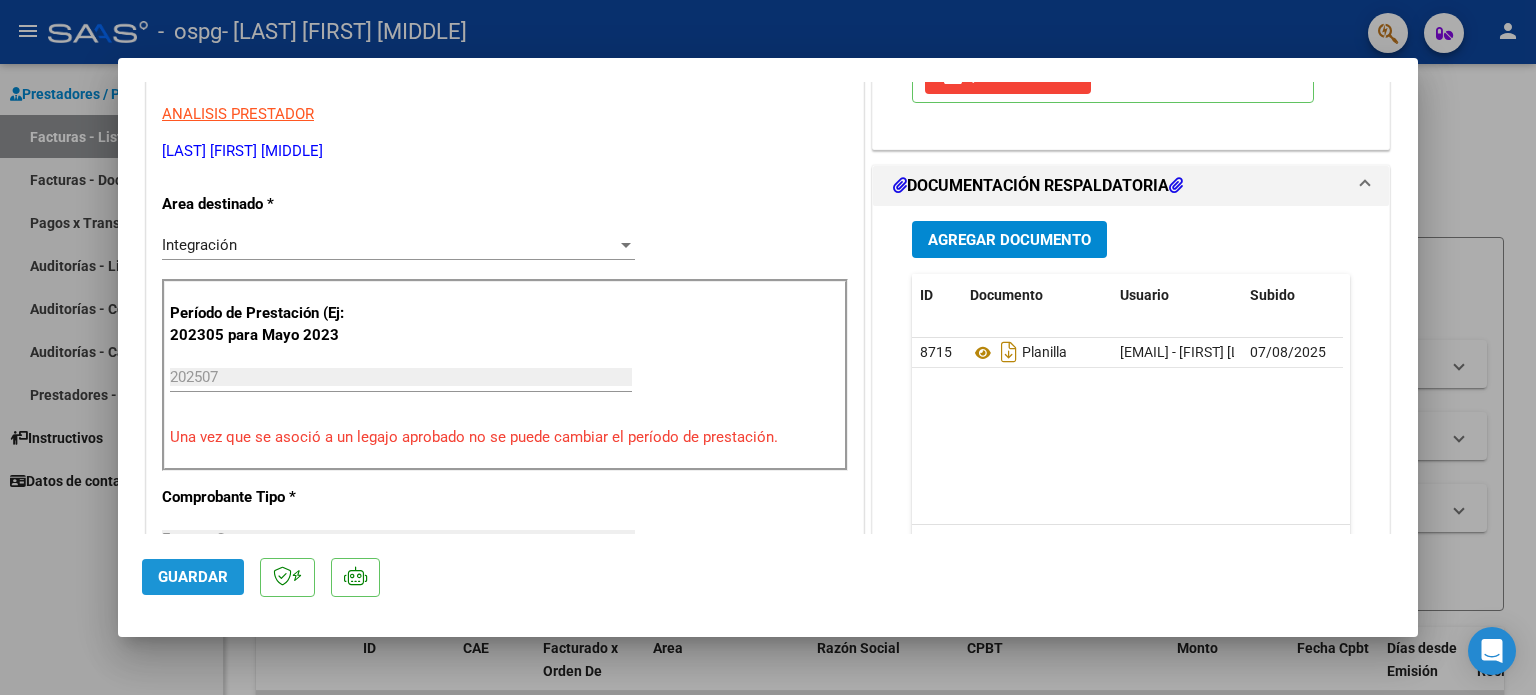 click on "Guardar" 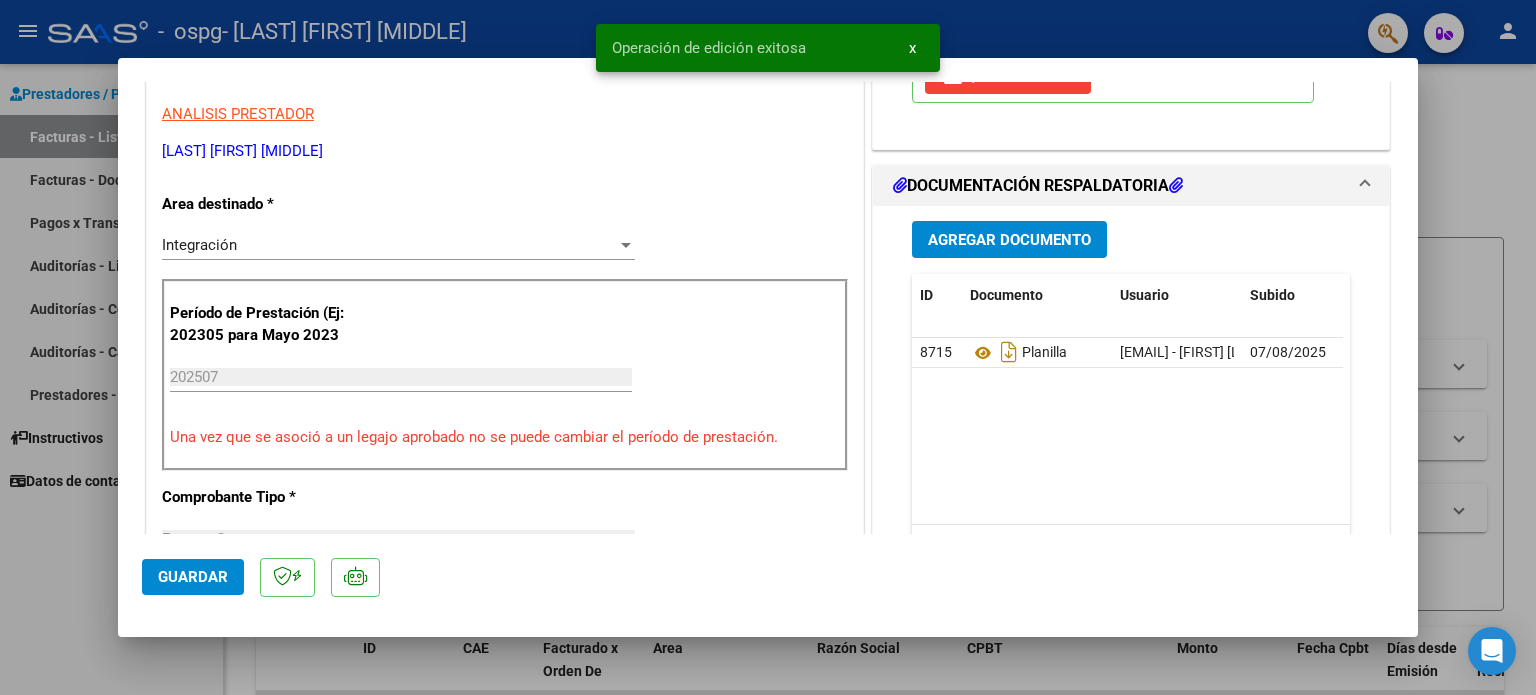 click at bounding box center (768, 347) 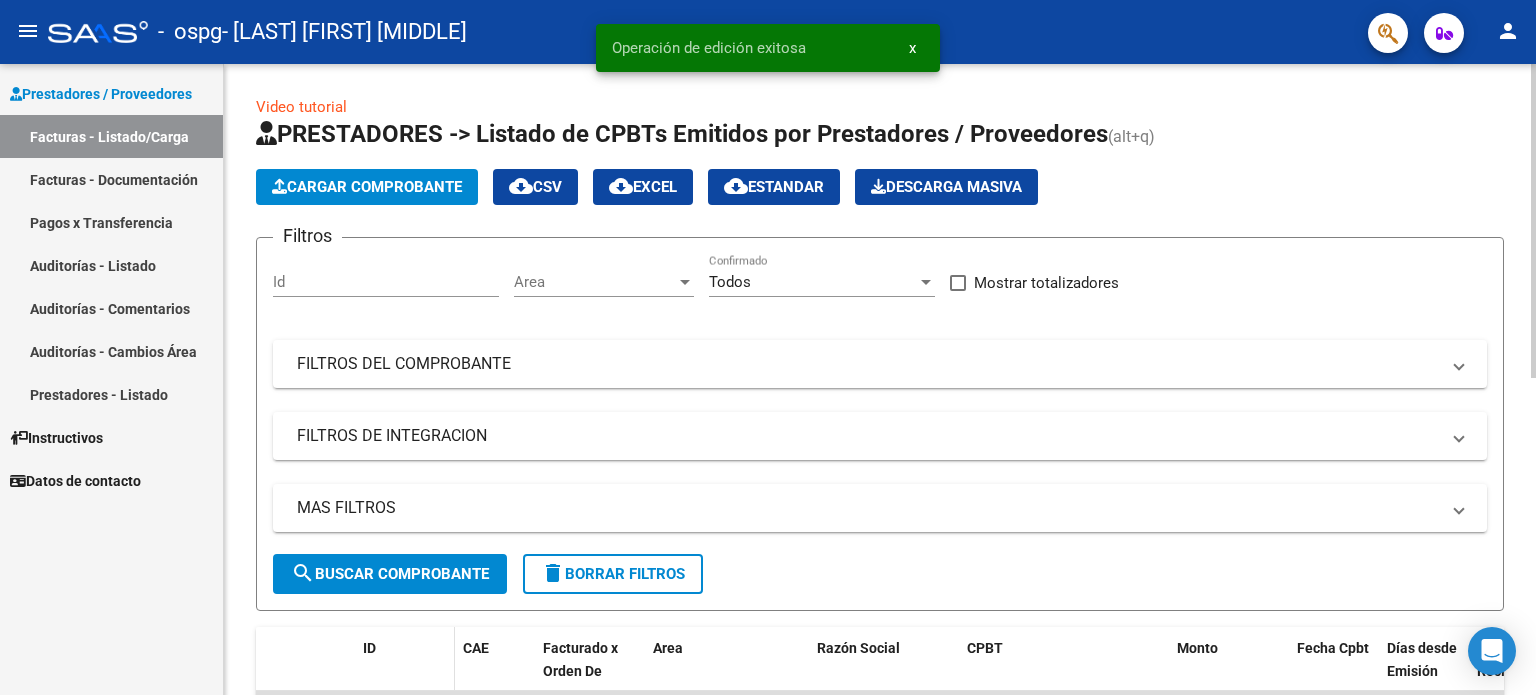 scroll, scrollTop: 400, scrollLeft: 0, axis: vertical 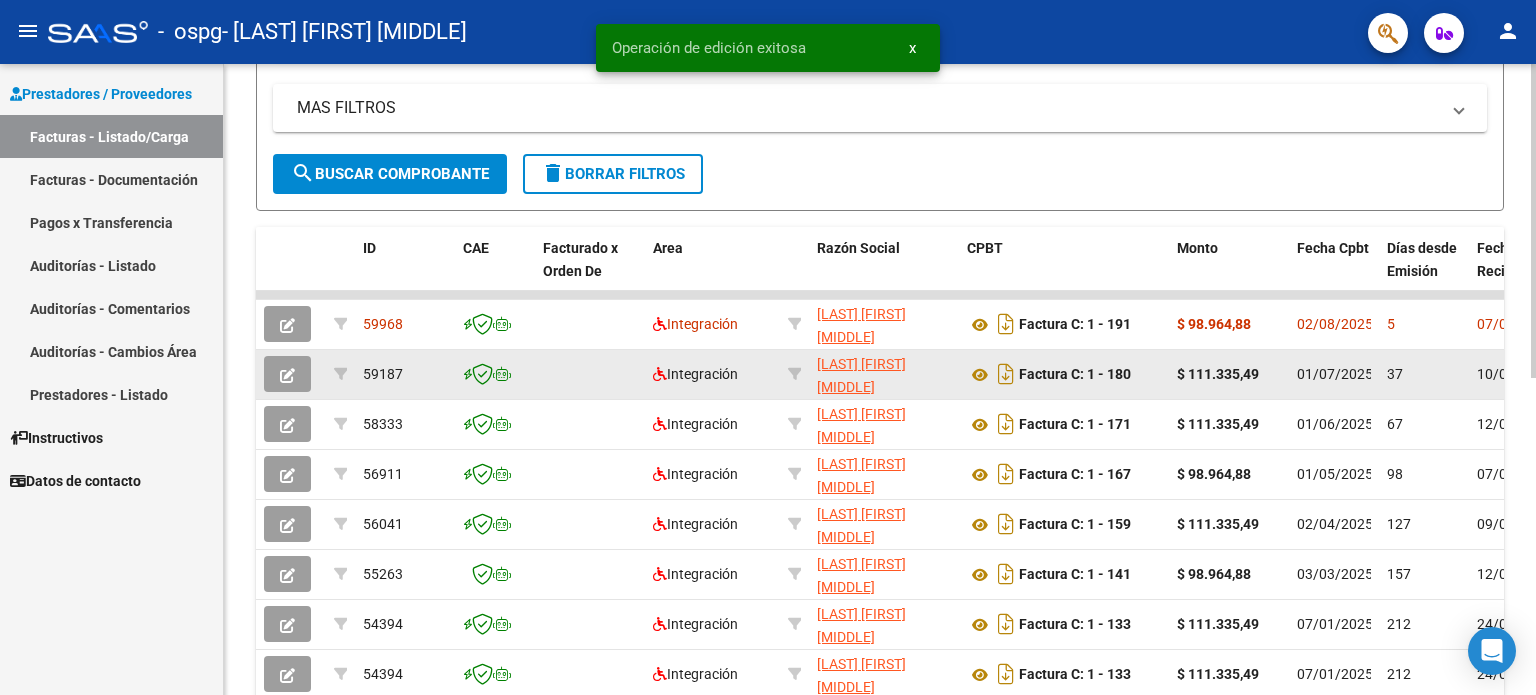 click 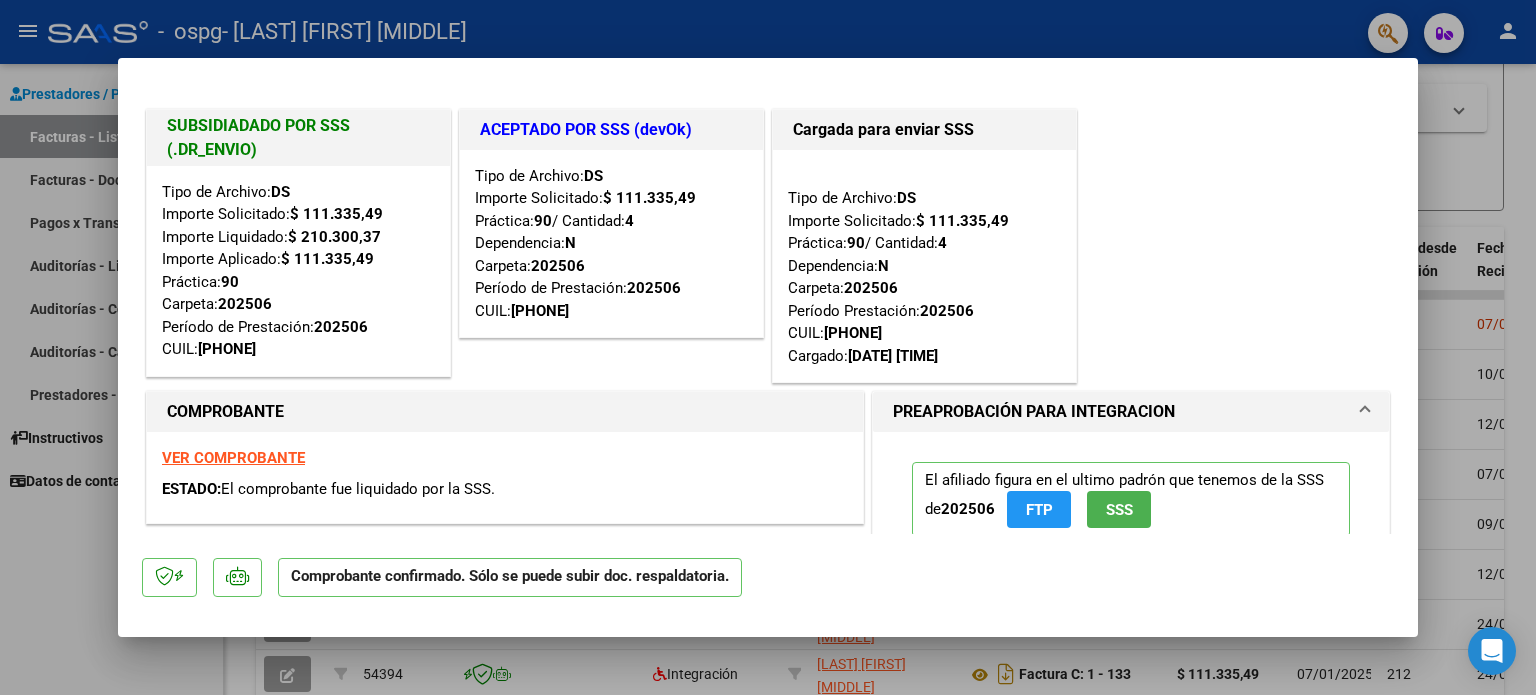 scroll, scrollTop: 837, scrollLeft: 0, axis: vertical 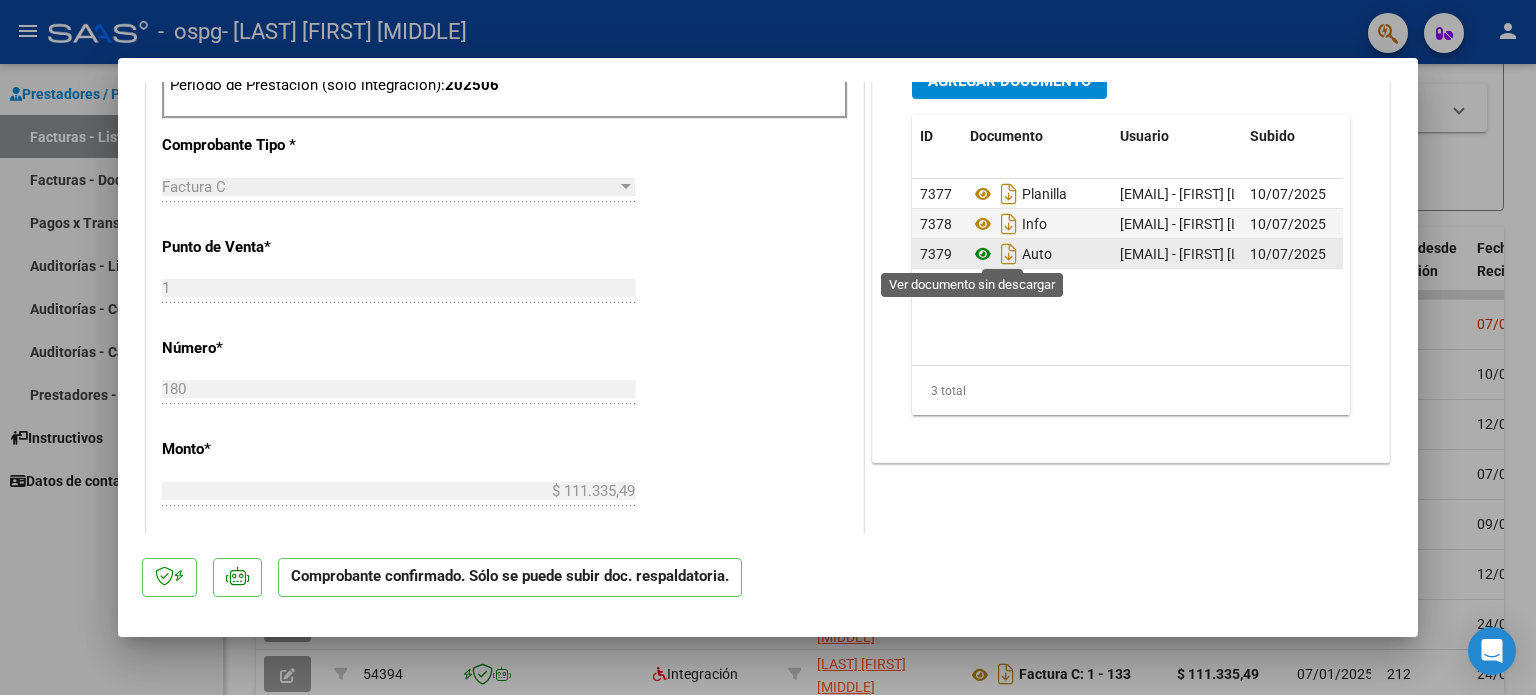 click 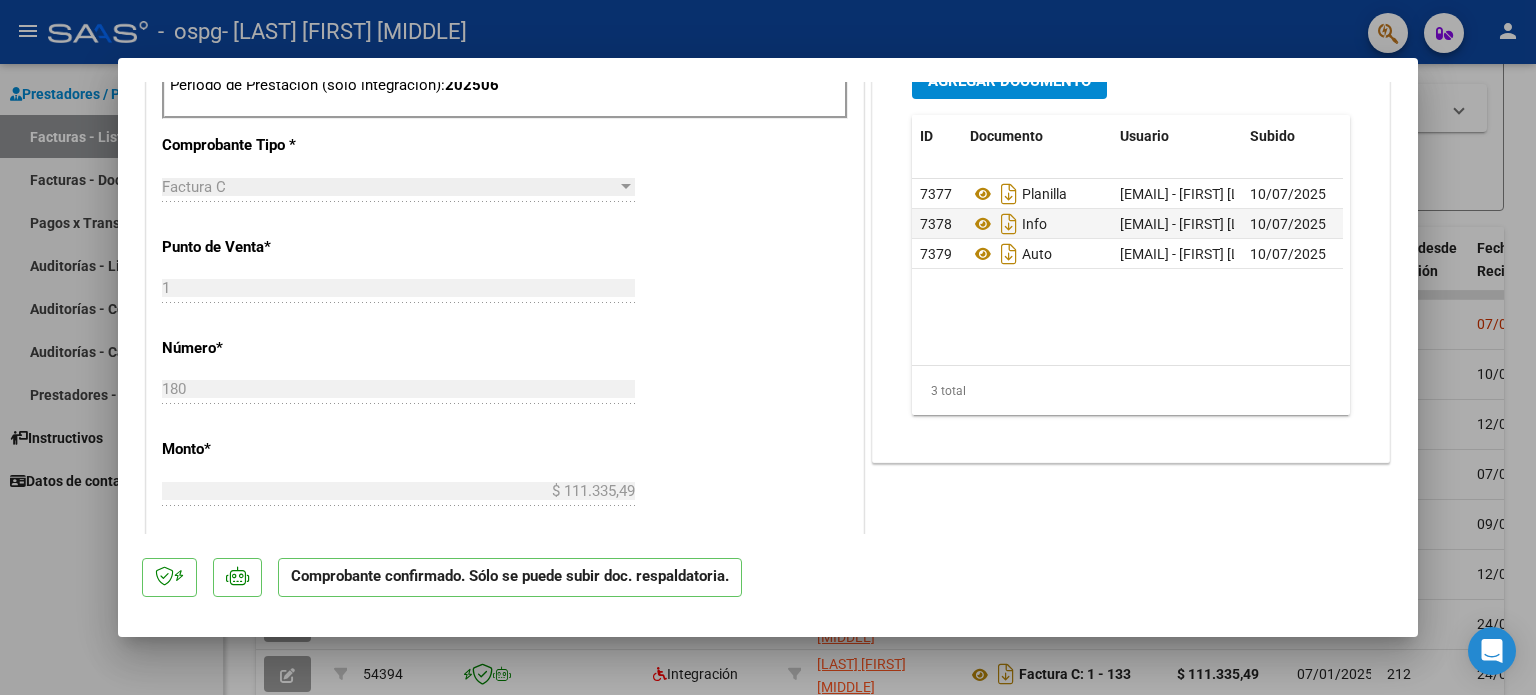 click at bounding box center [768, 347] 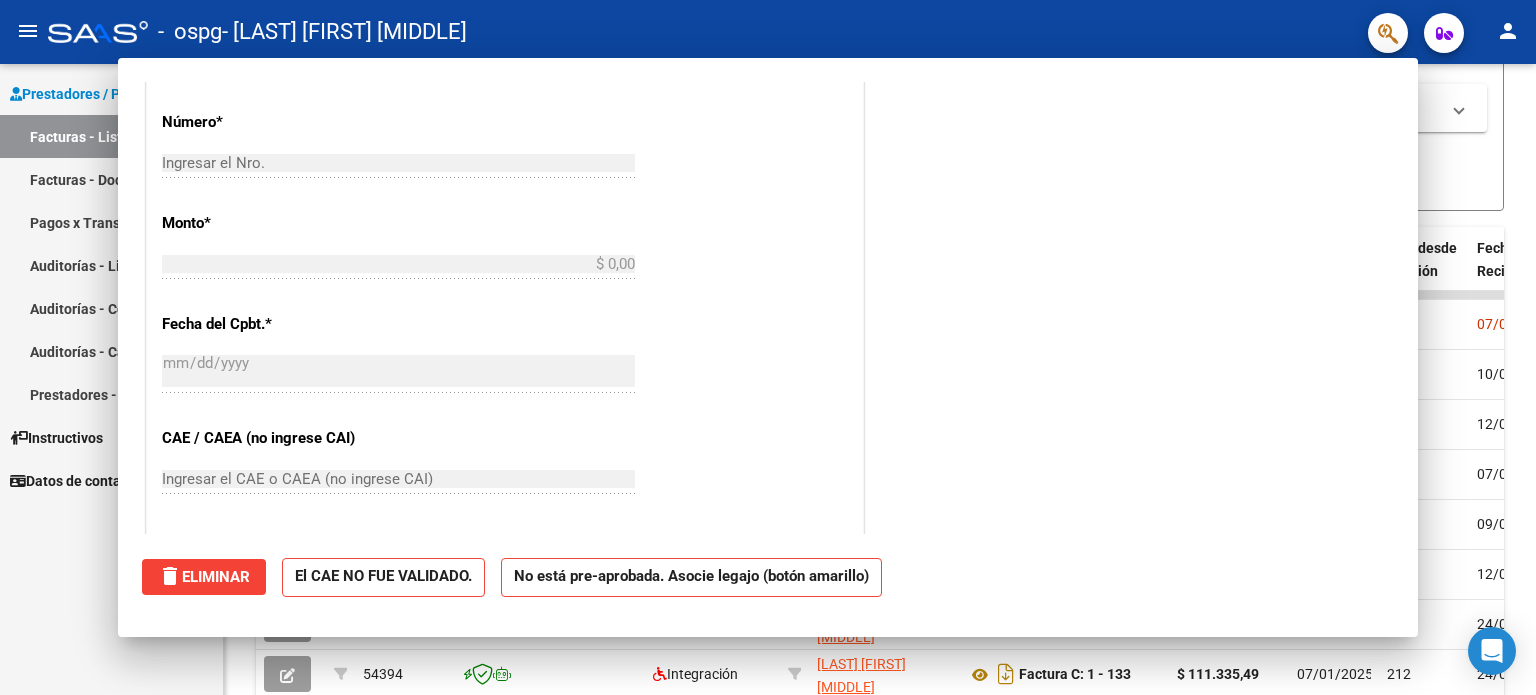 scroll, scrollTop: 611, scrollLeft: 0, axis: vertical 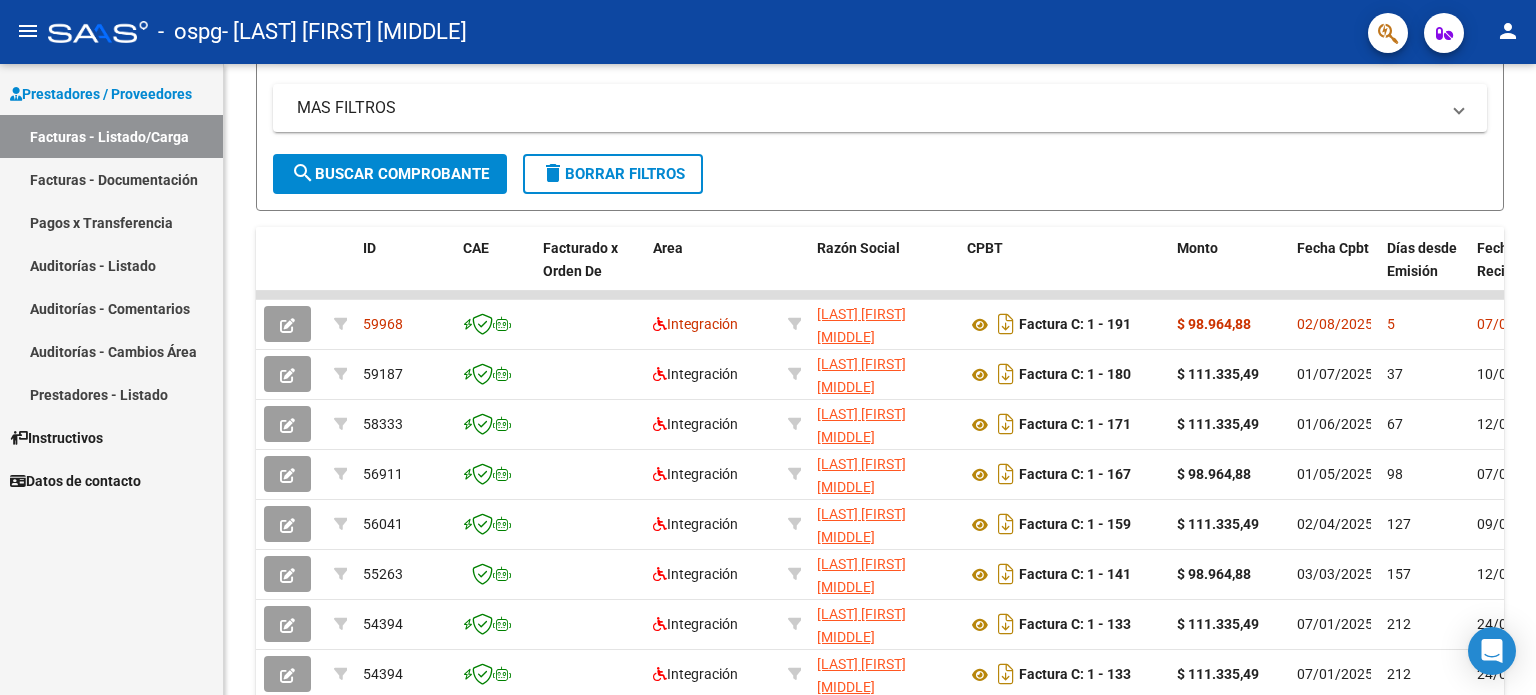 click on "Prestadores / Proveedores Facturas - Listado/Carga Facturas - Documentación Pagos x Transferencia Auditorías - Listado Auditorías - Comentarios Auditorías - Cambios Área Prestadores - Listado    Instructivos    Datos de contacto" at bounding box center [111, 379] 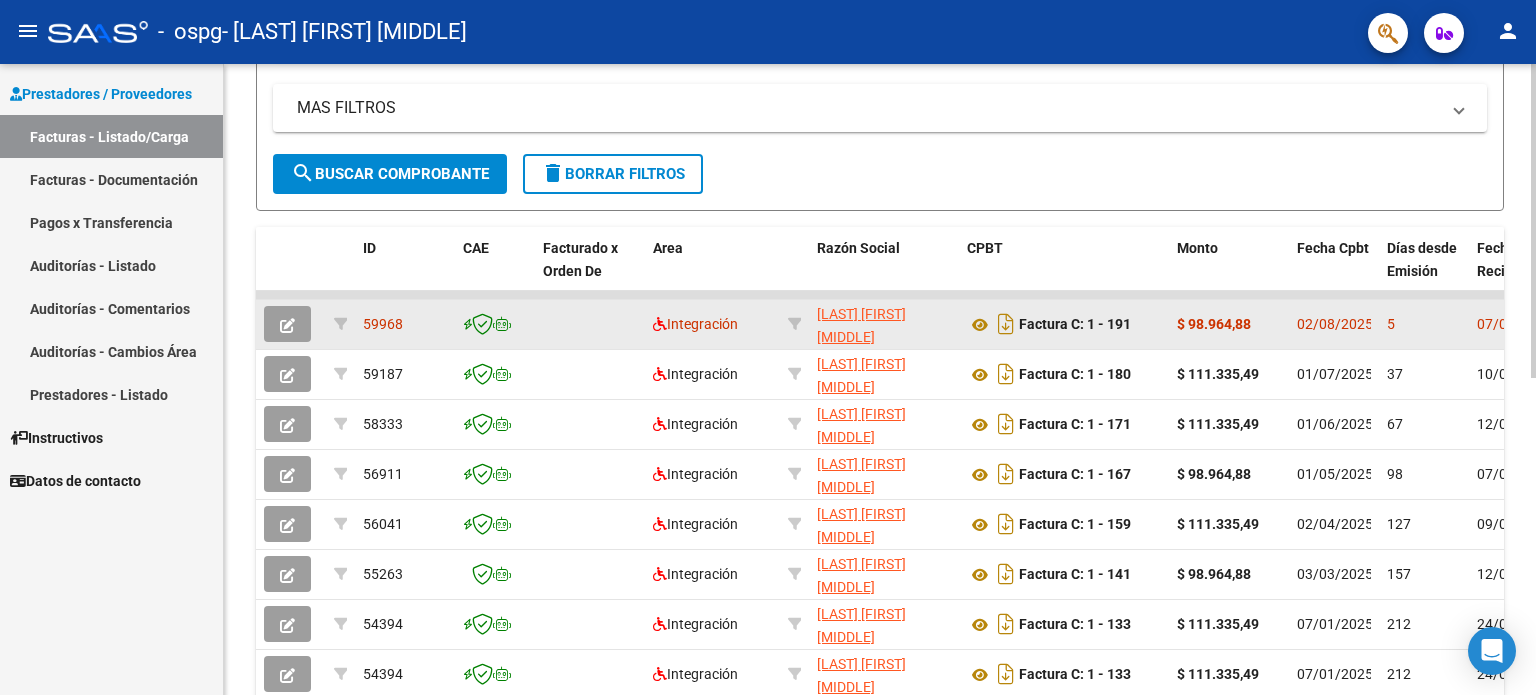 click 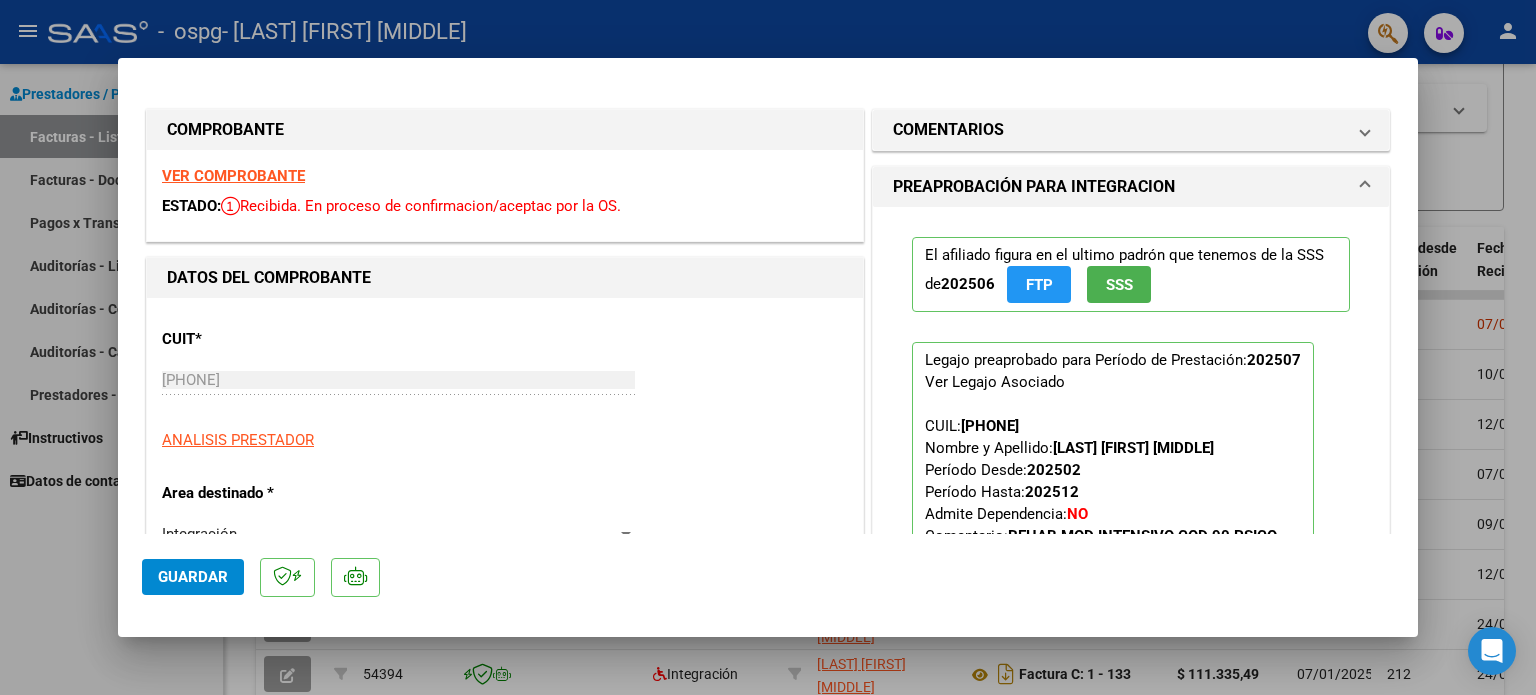 scroll, scrollTop: 400, scrollLeft: 0, axis: vertical 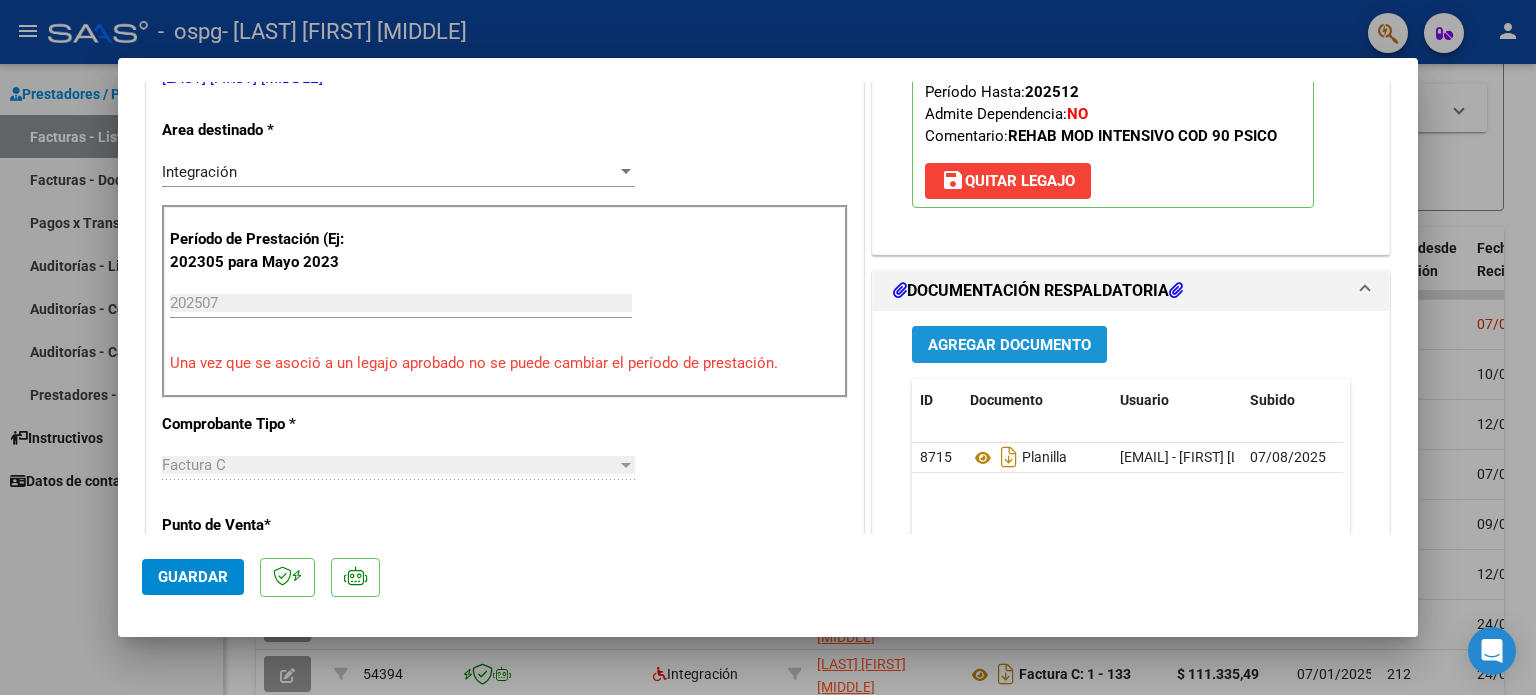 click on "Agregar Documento" at bounding box center (1009, 345) 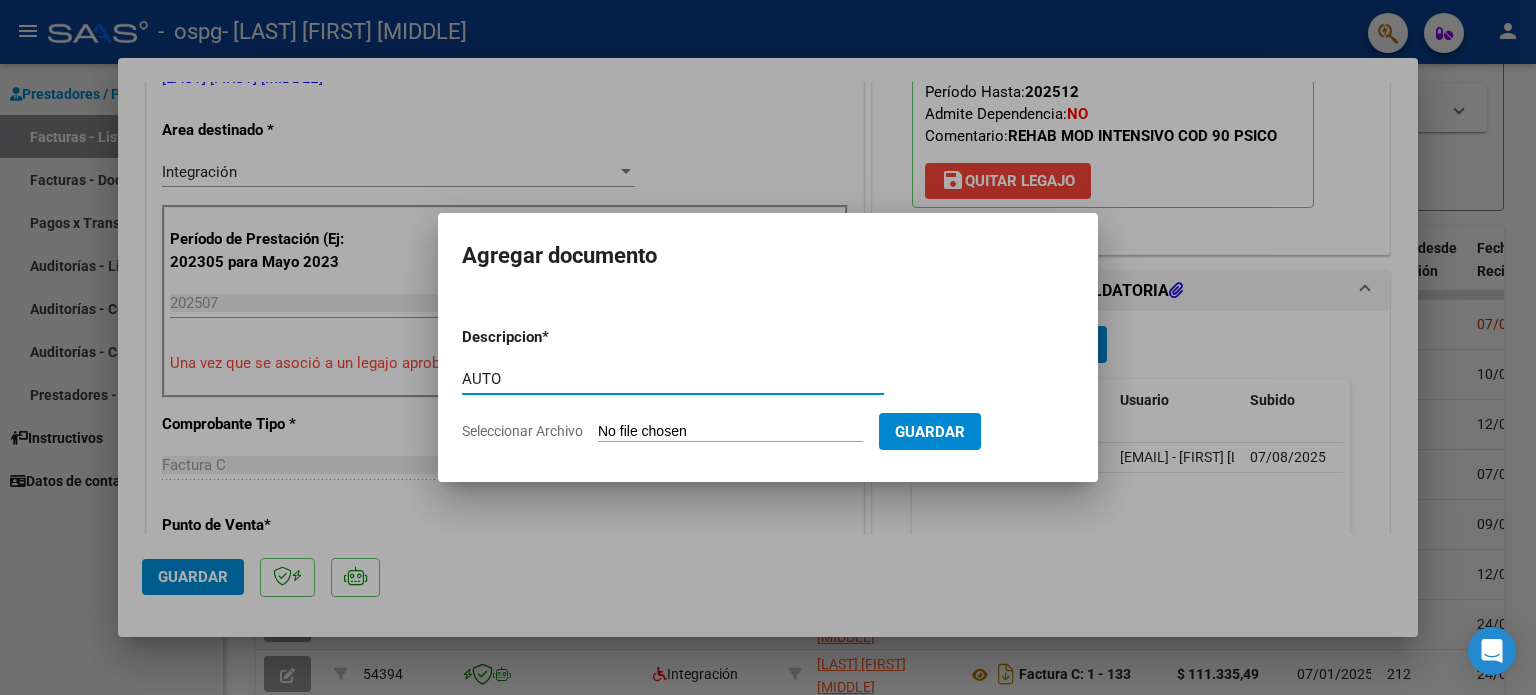 type on "AUTO" 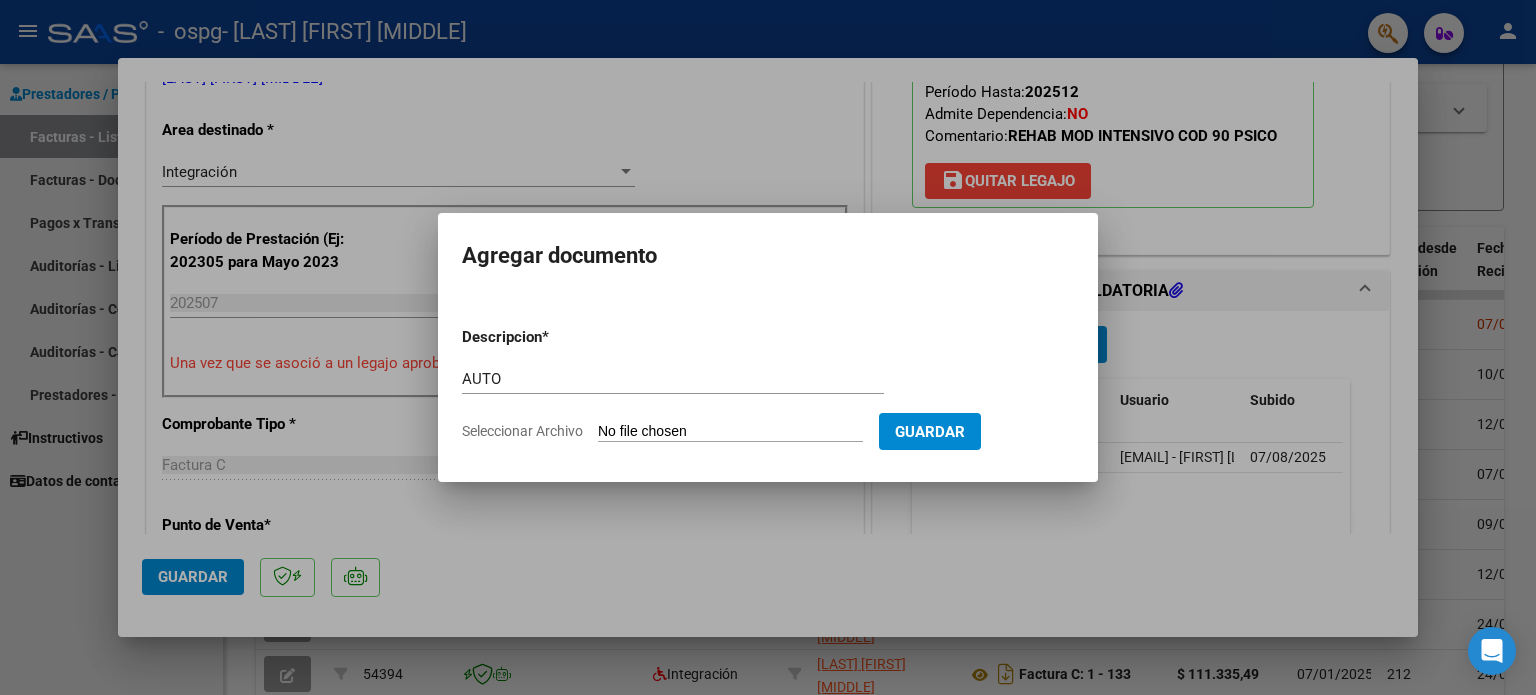 type on "C:\fakepath\[PHONE]-[NUMBER]-[NUMBER]-[DATE]-[TIME]-[DATE]-[TIME].odt" 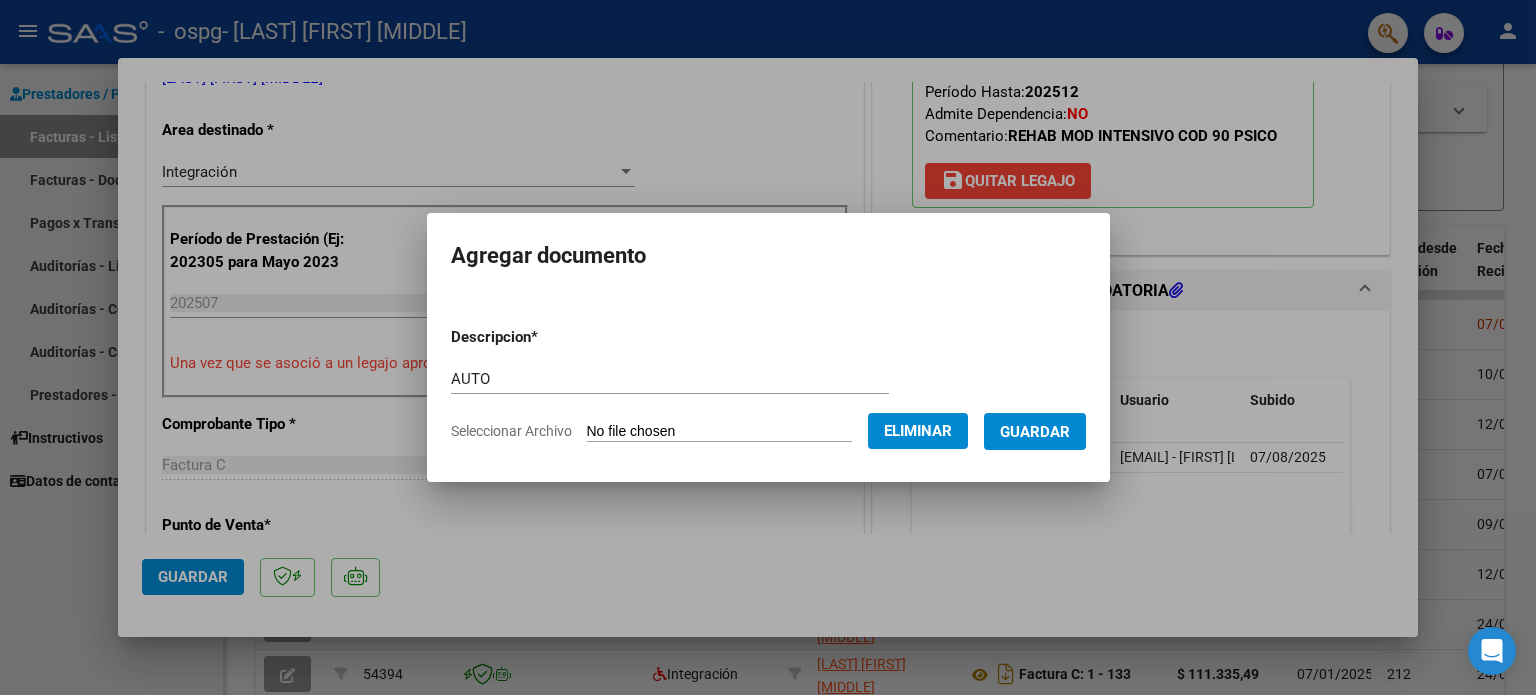 click on "Guardar" at bounding box center [1035, 432] 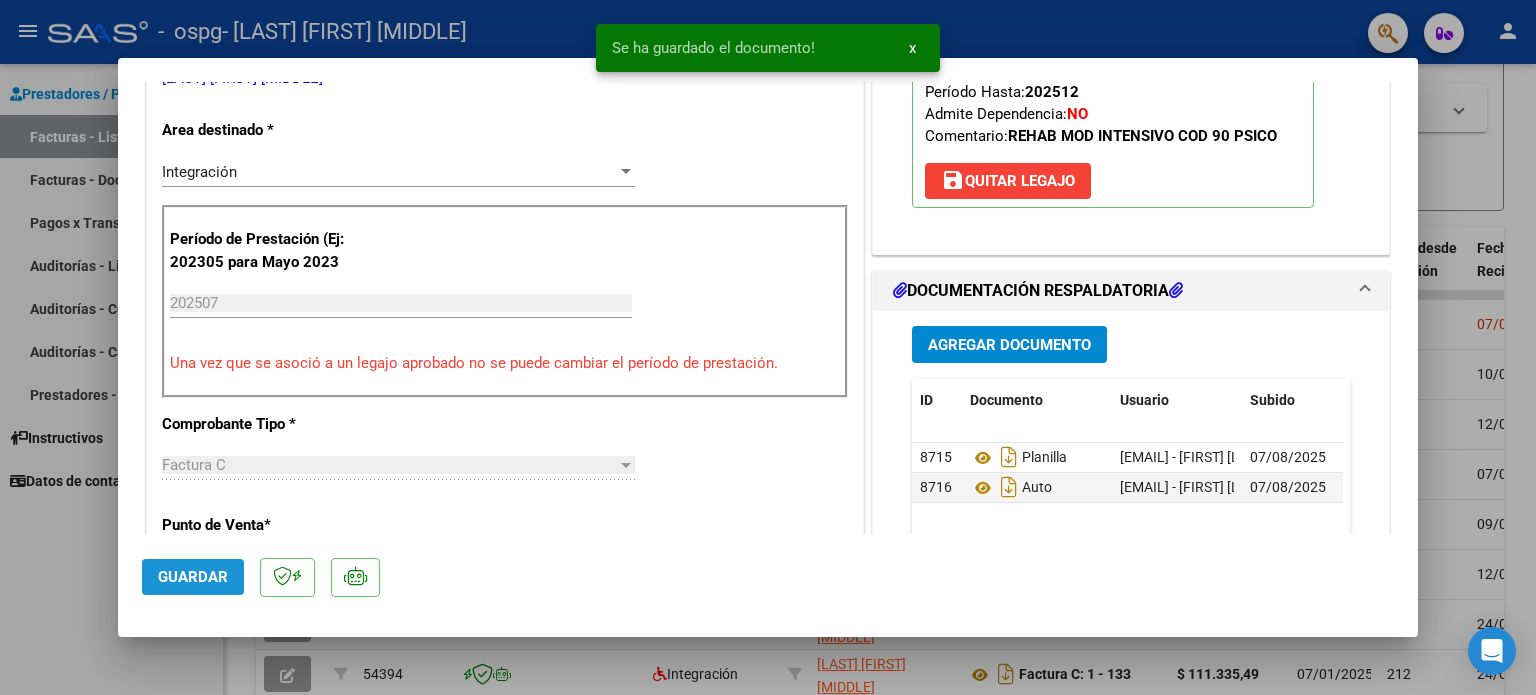 click on "Guardar" 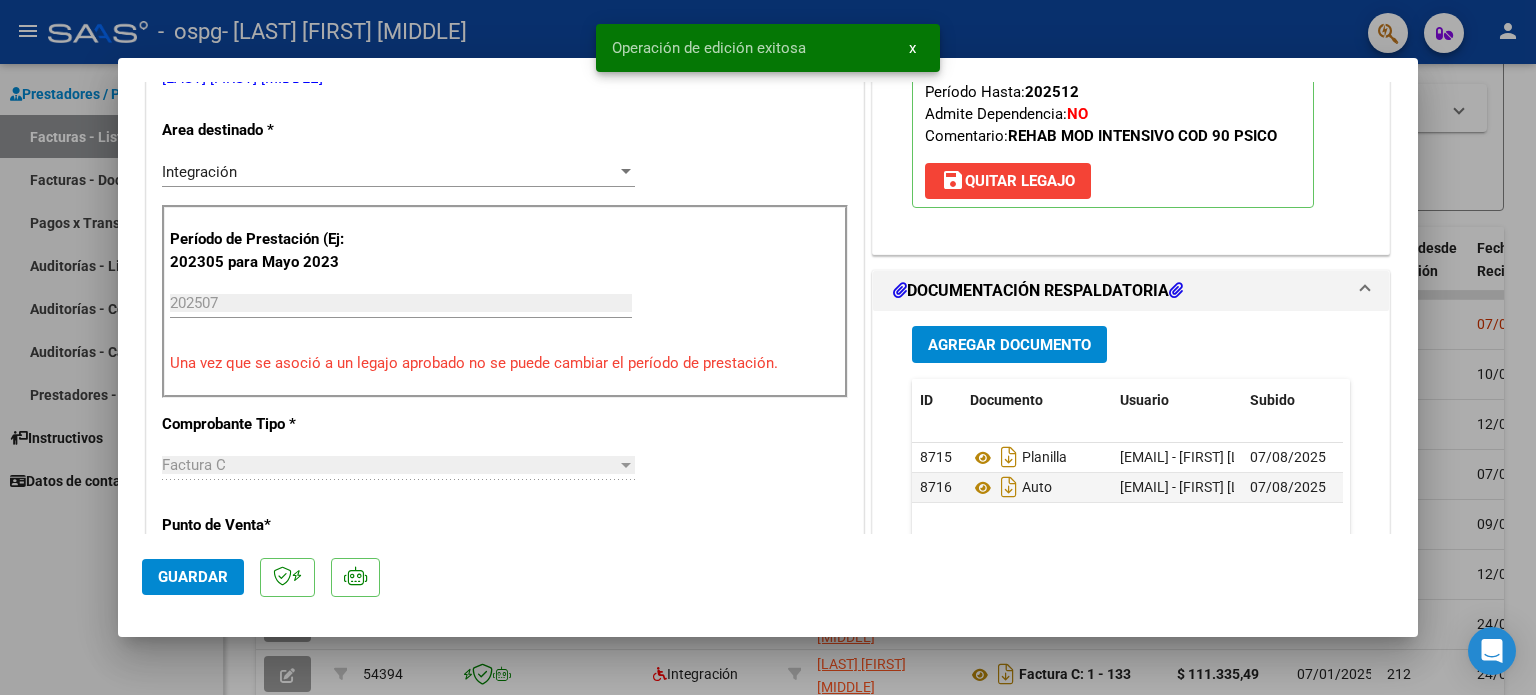click at bounding box center (768, 347) 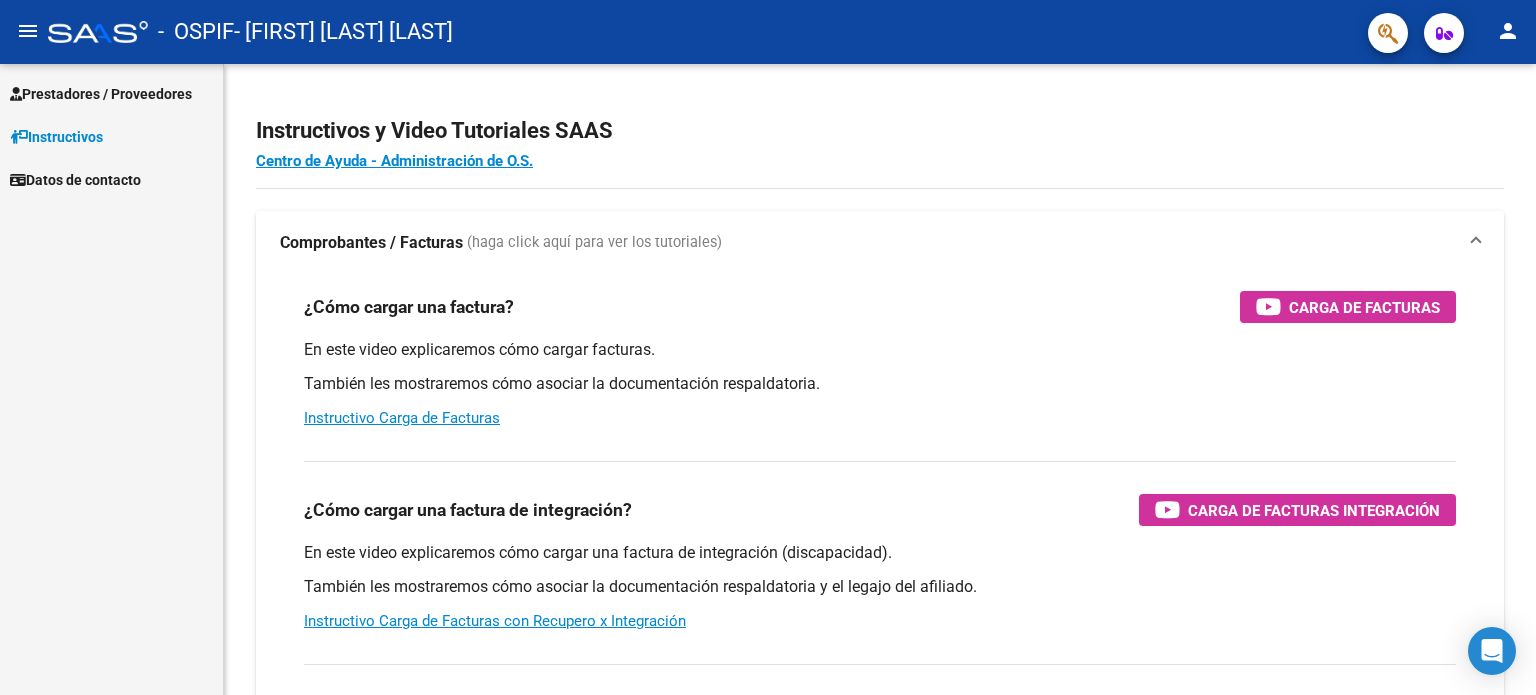 scroll, scrollTop: 0, scrollLeft: 0, axis: both 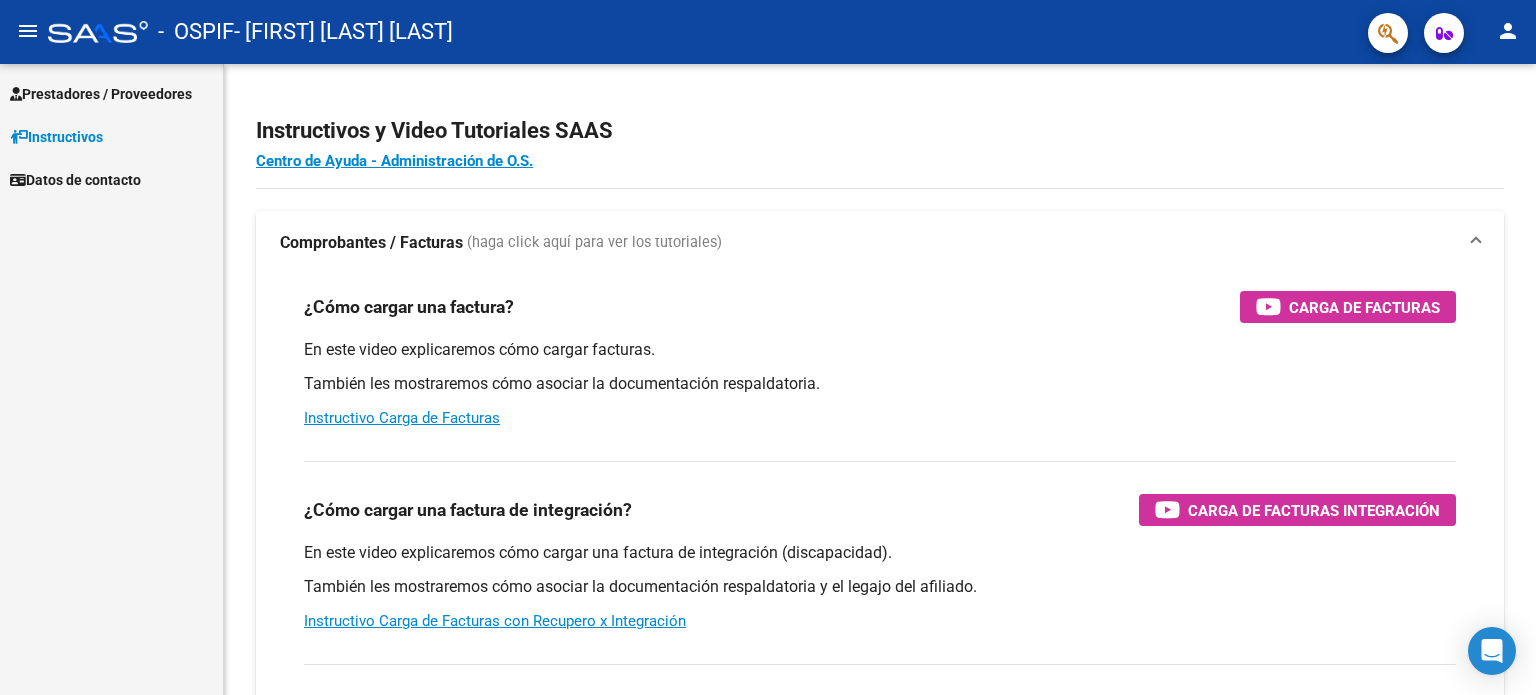 click on "person" 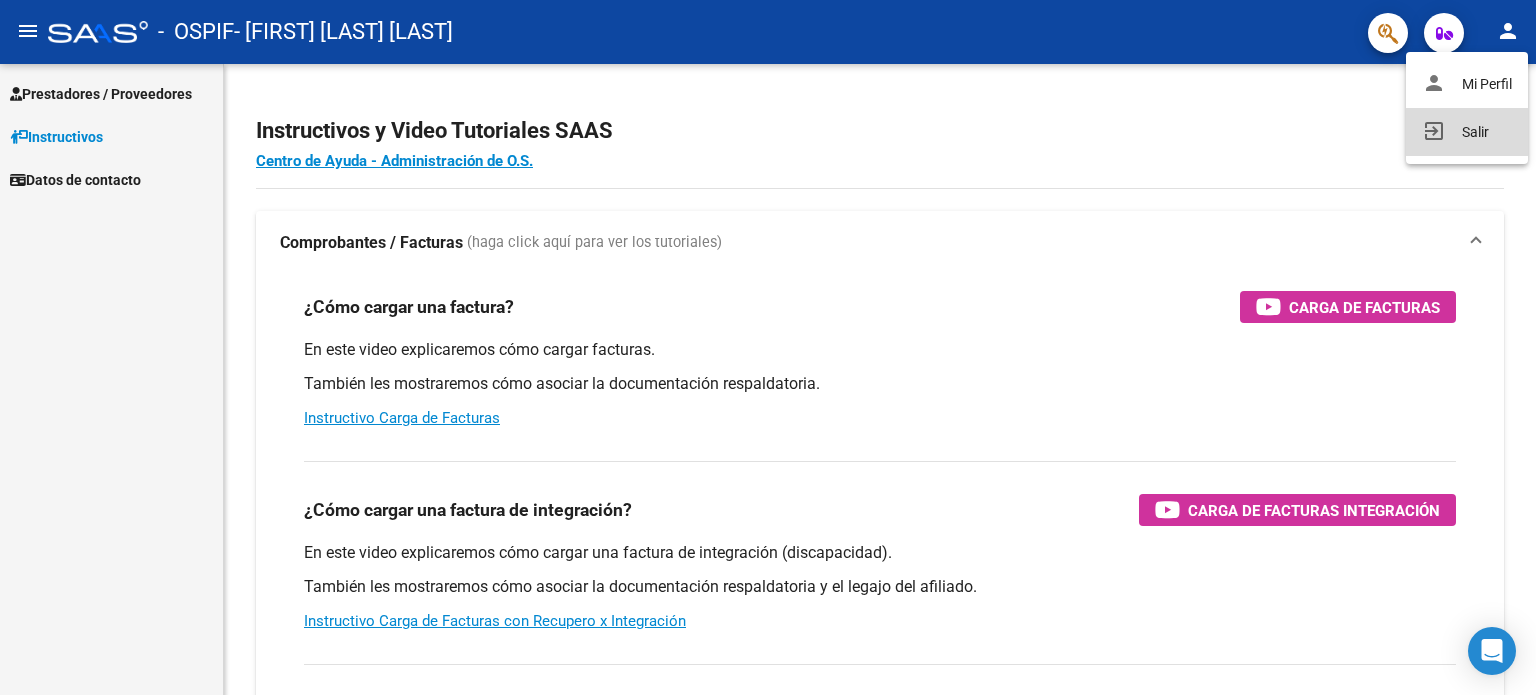 click on "exit_to_app  Salir" at bounding box center [1467, 132] 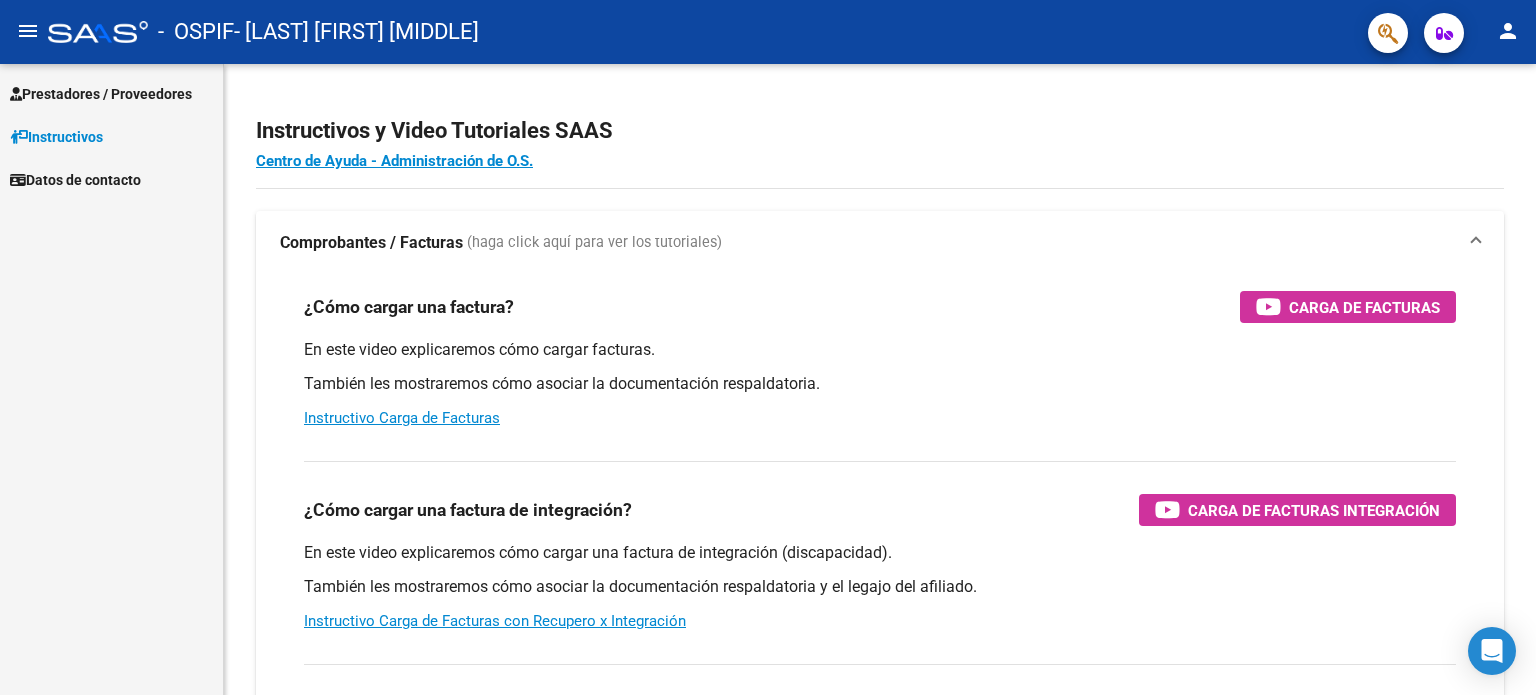 scroll, scrollTop: 0, scrollLeft: 0, axis: both 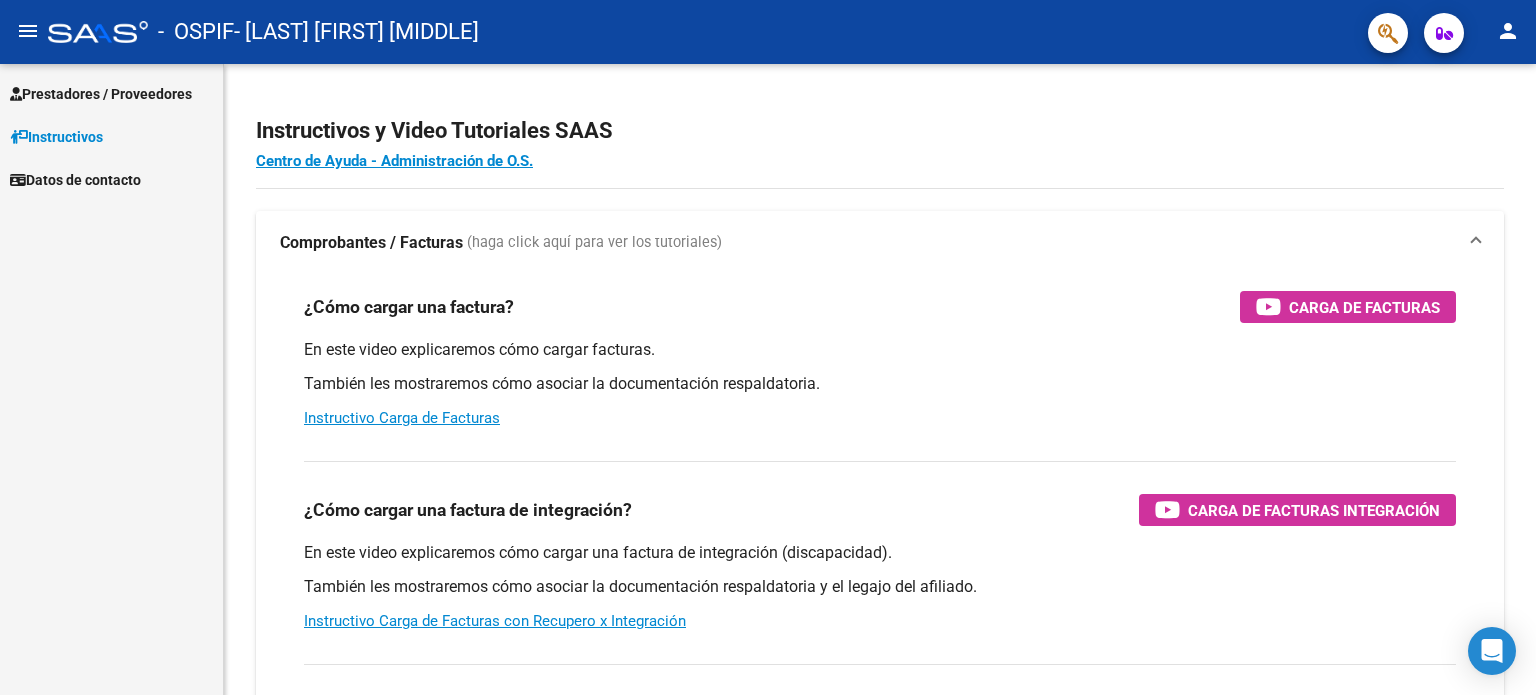 click on "Prestadores / Proveedores" at bounding box center [101, 94] 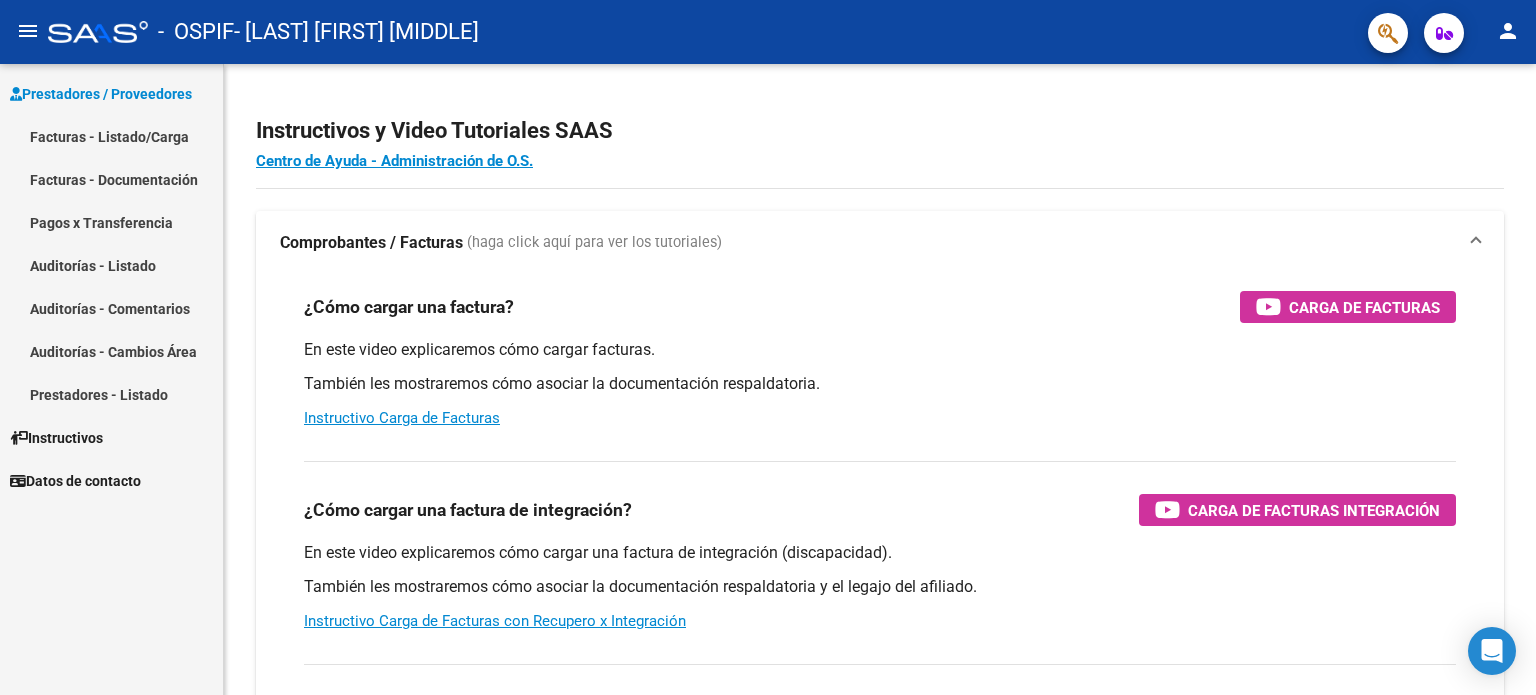 click on "Facturas - Documentación" at bounding box center [111, 179] 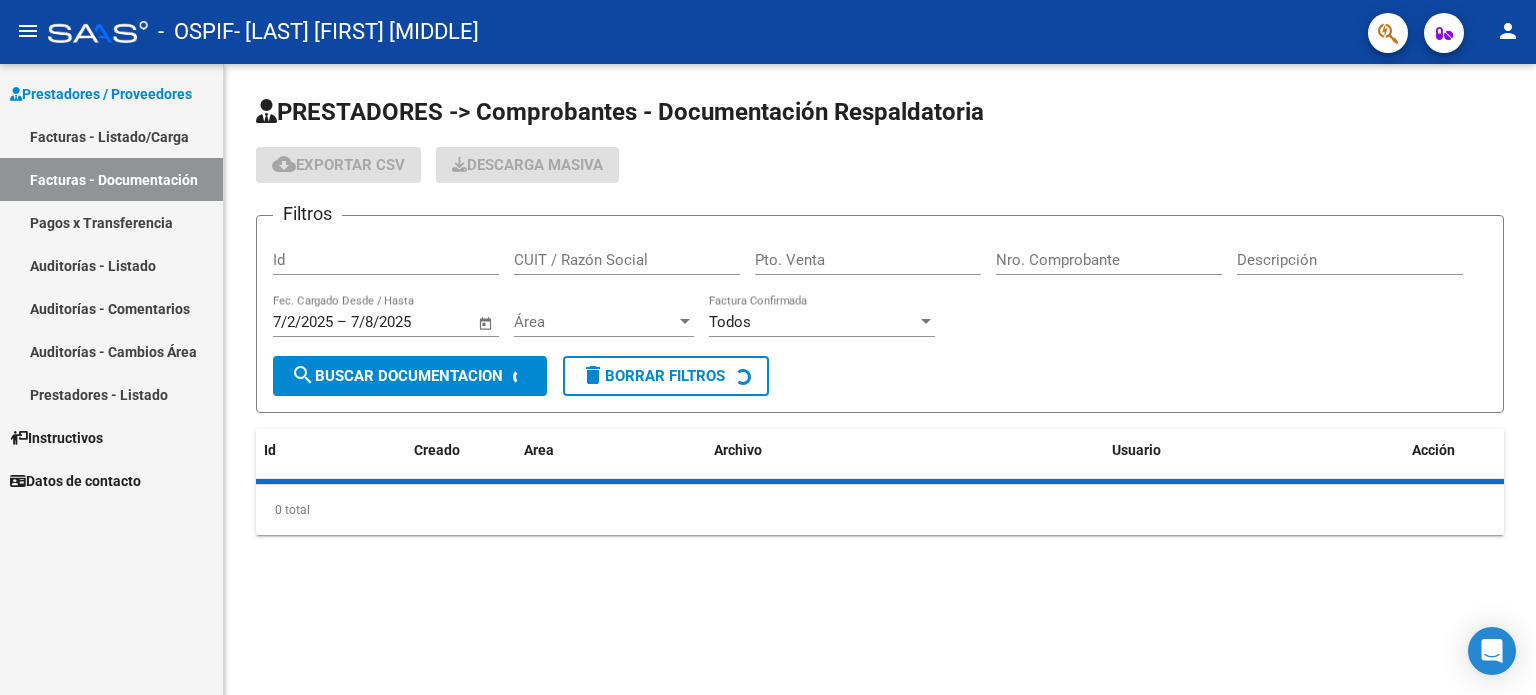 click on "Facturas - Listado/Carga" at bounding box center (111, 136) 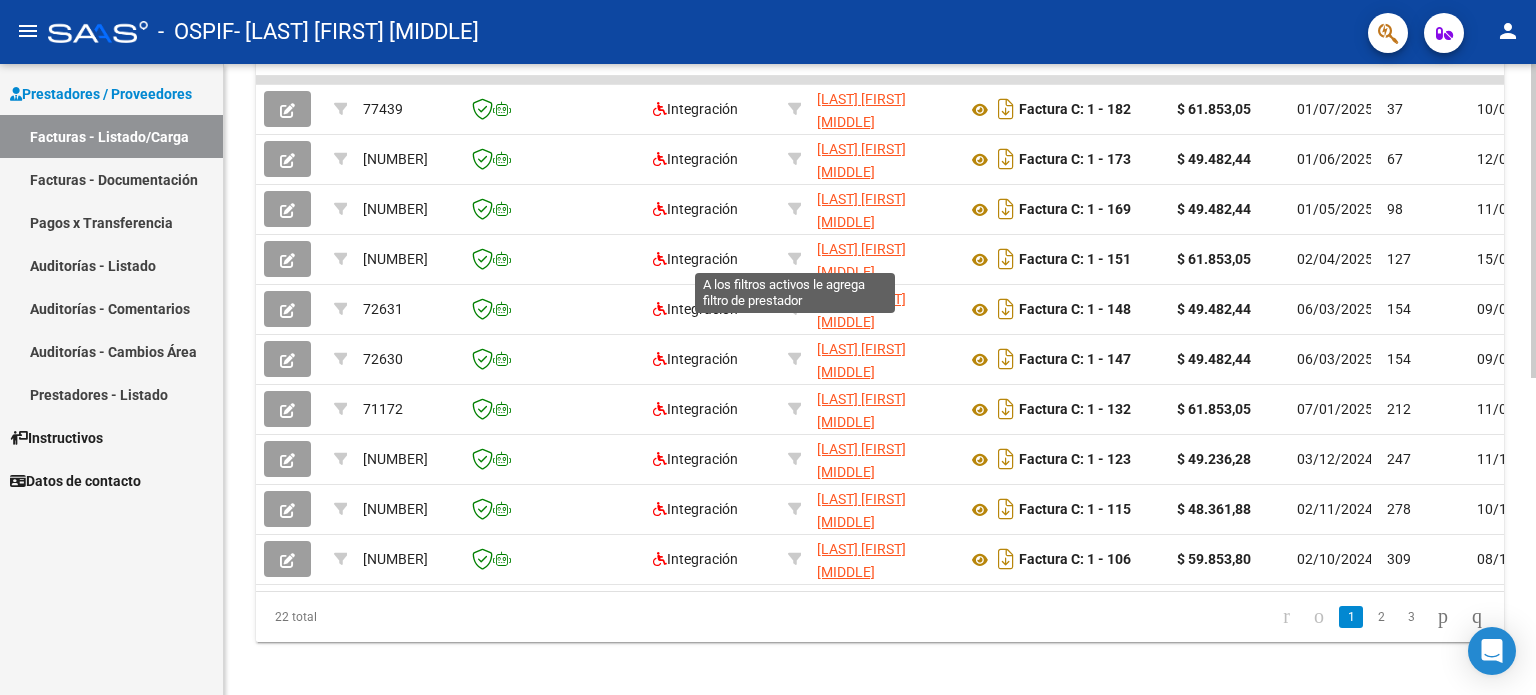 scroll, scrollTop: 638, scrollLeft: 0, axis: vertical 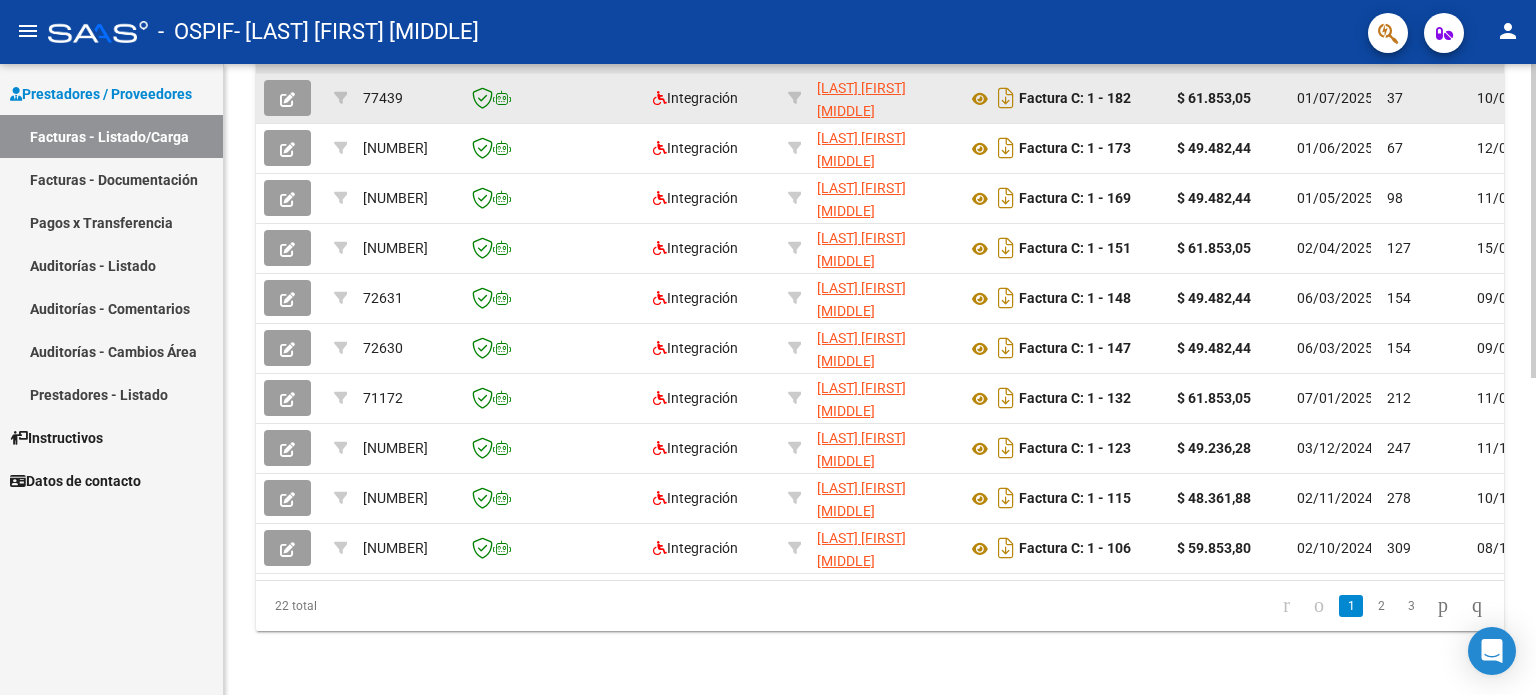 click 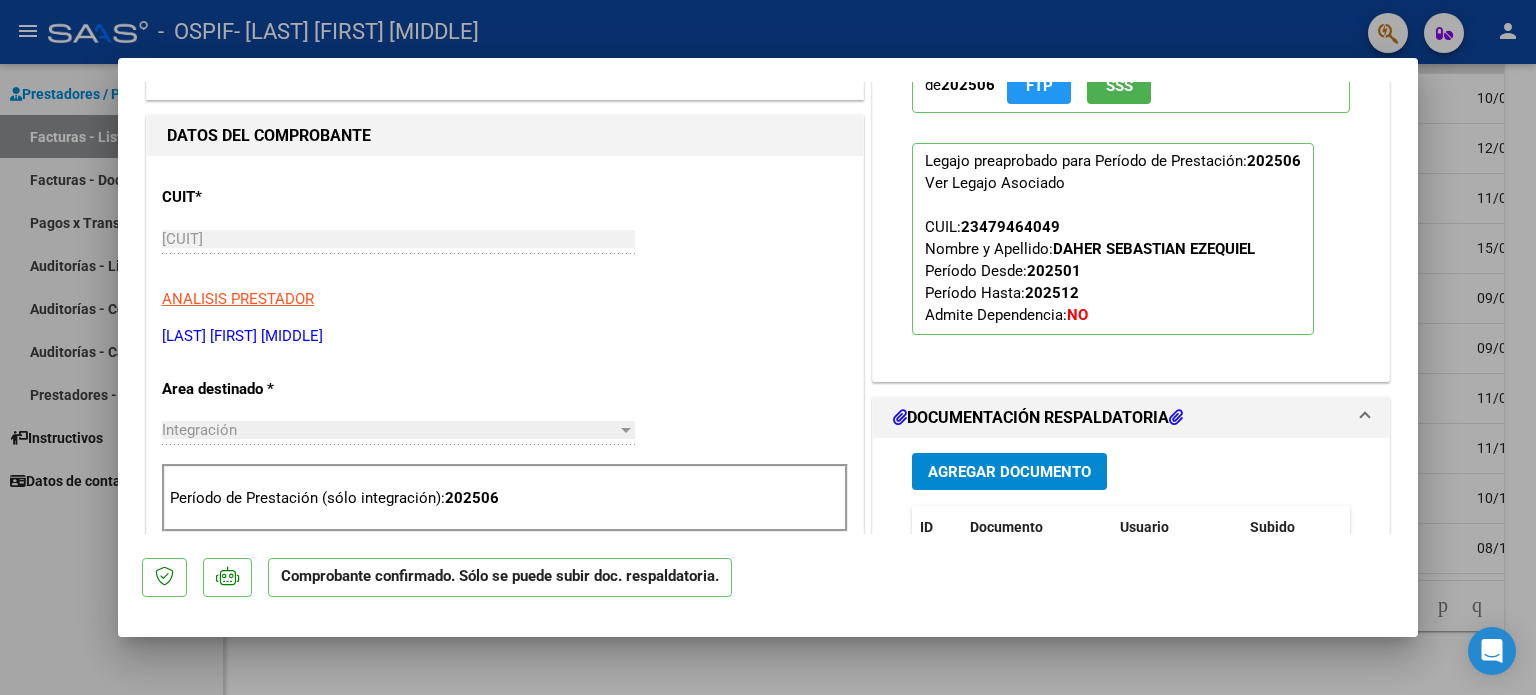 scroll, scrollTop: 800, scrollLeft: 0, axis: vertical 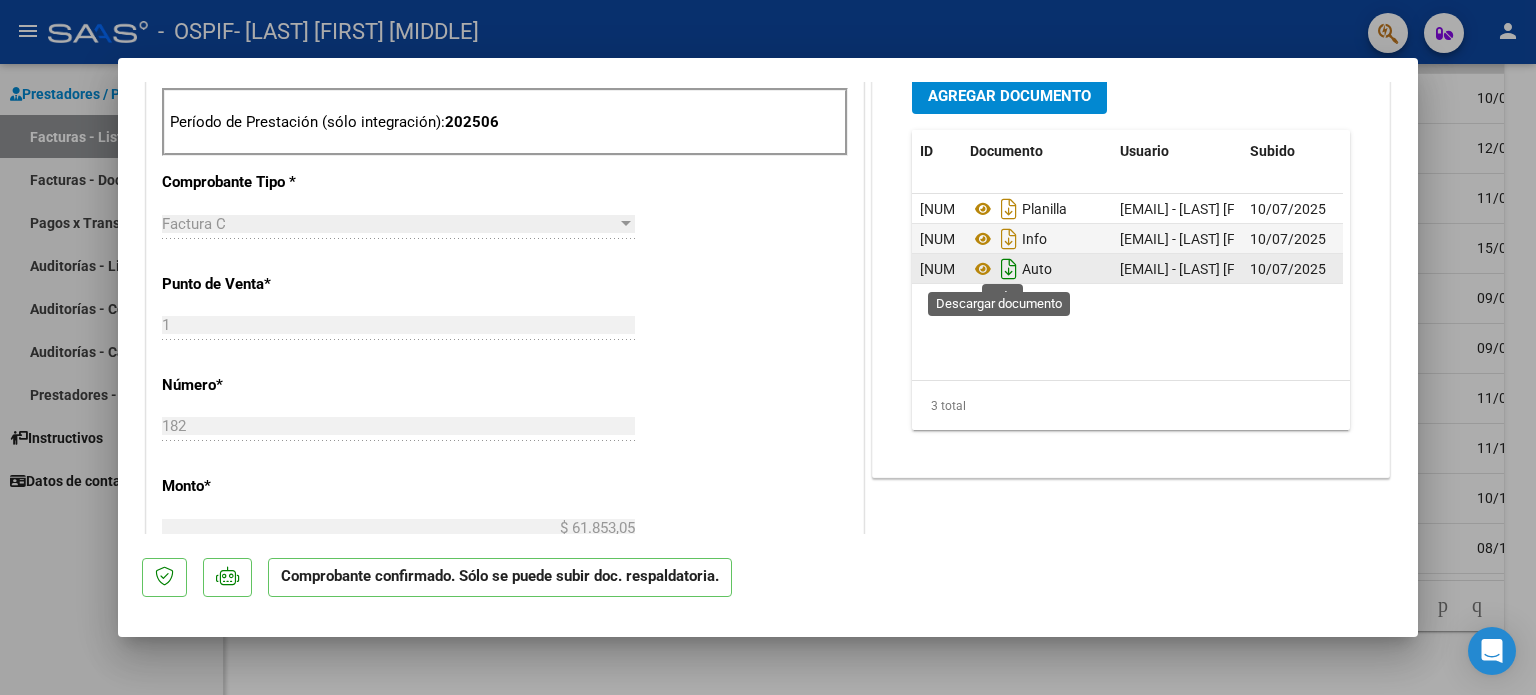 click 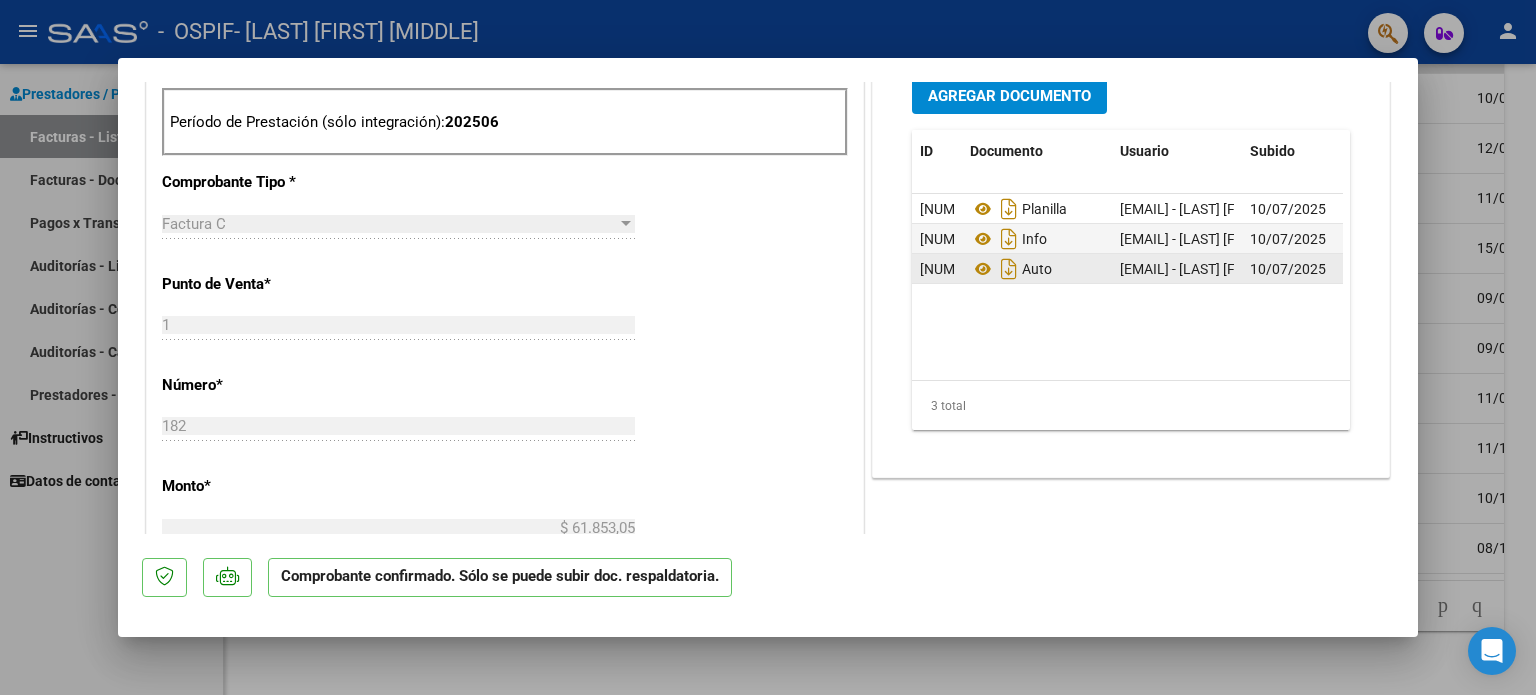 click at bounding box center (768, 347) 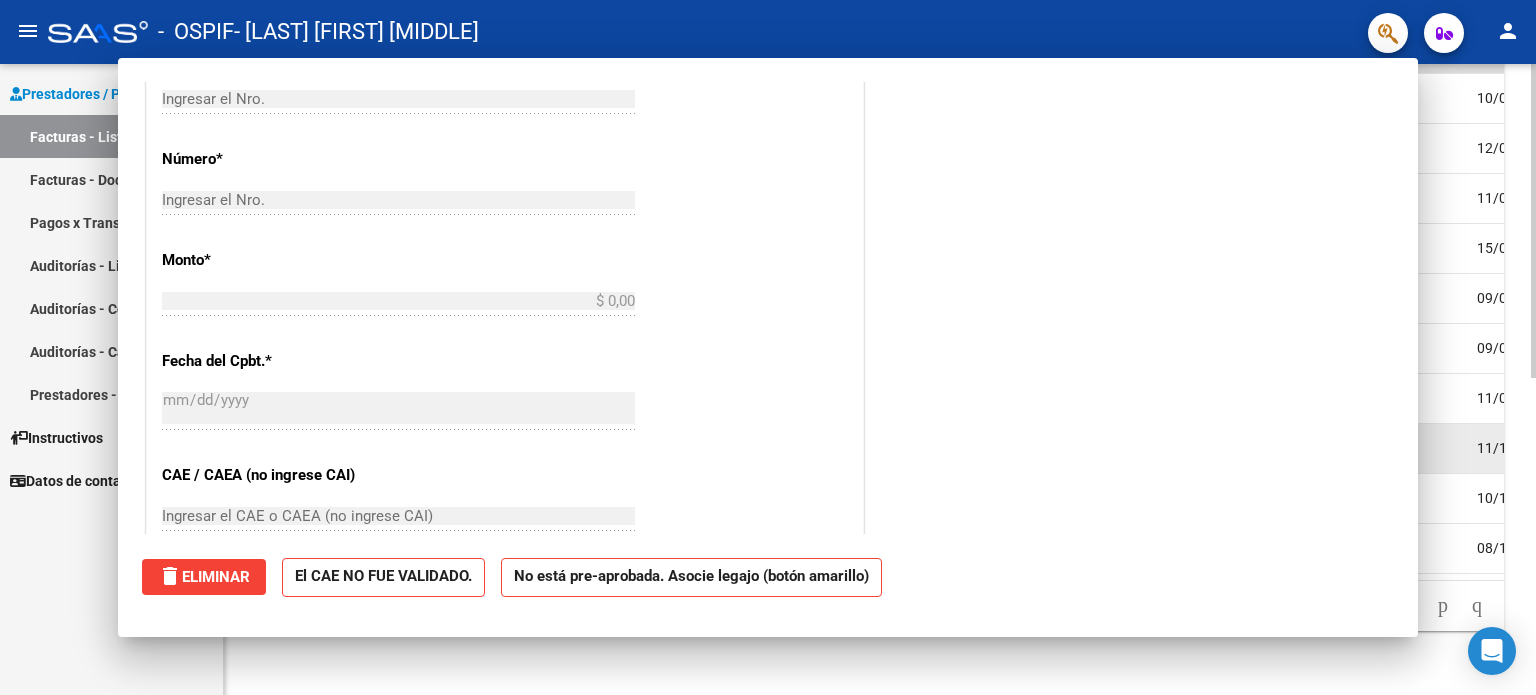 scroll, scrollTop: 0, scrollLeft: 0, axis: both 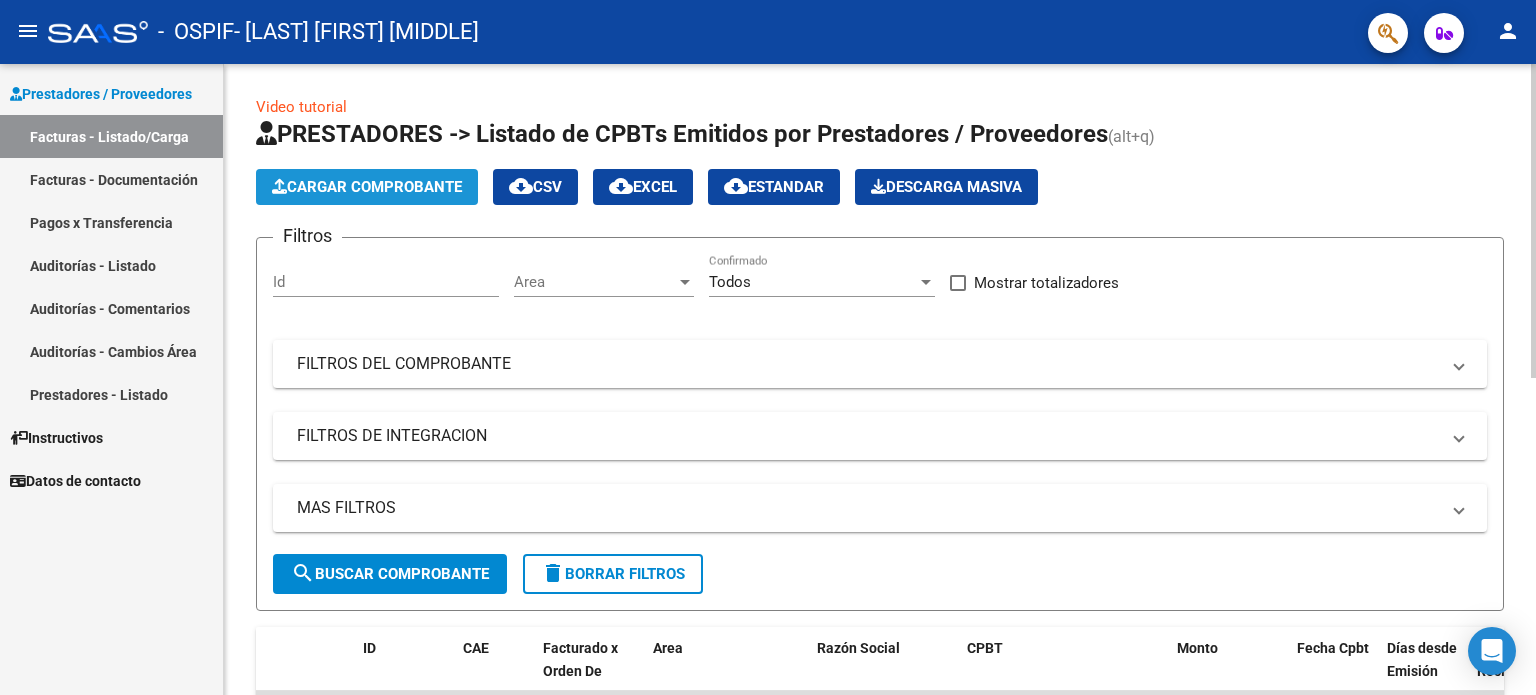 click on "Cargar Comprobante" 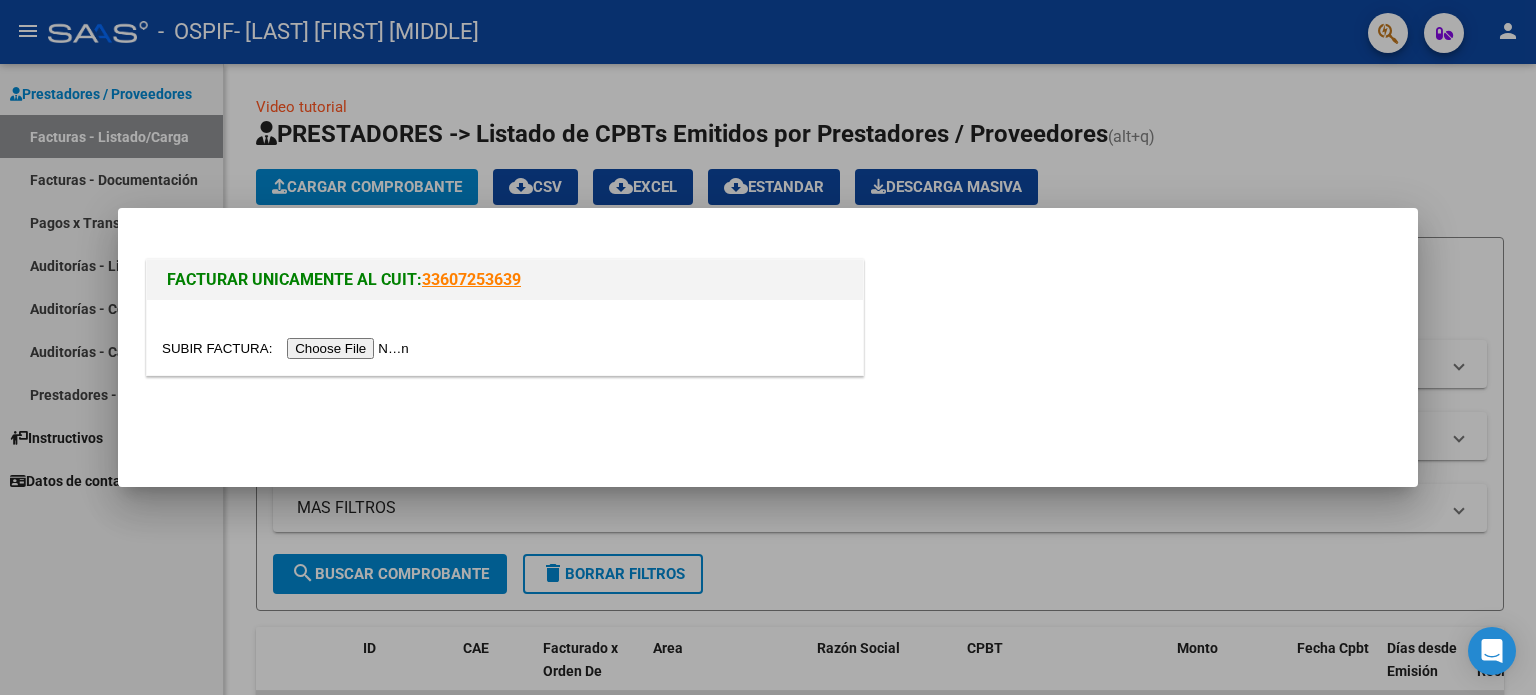 click at bounding box center (288, 348) 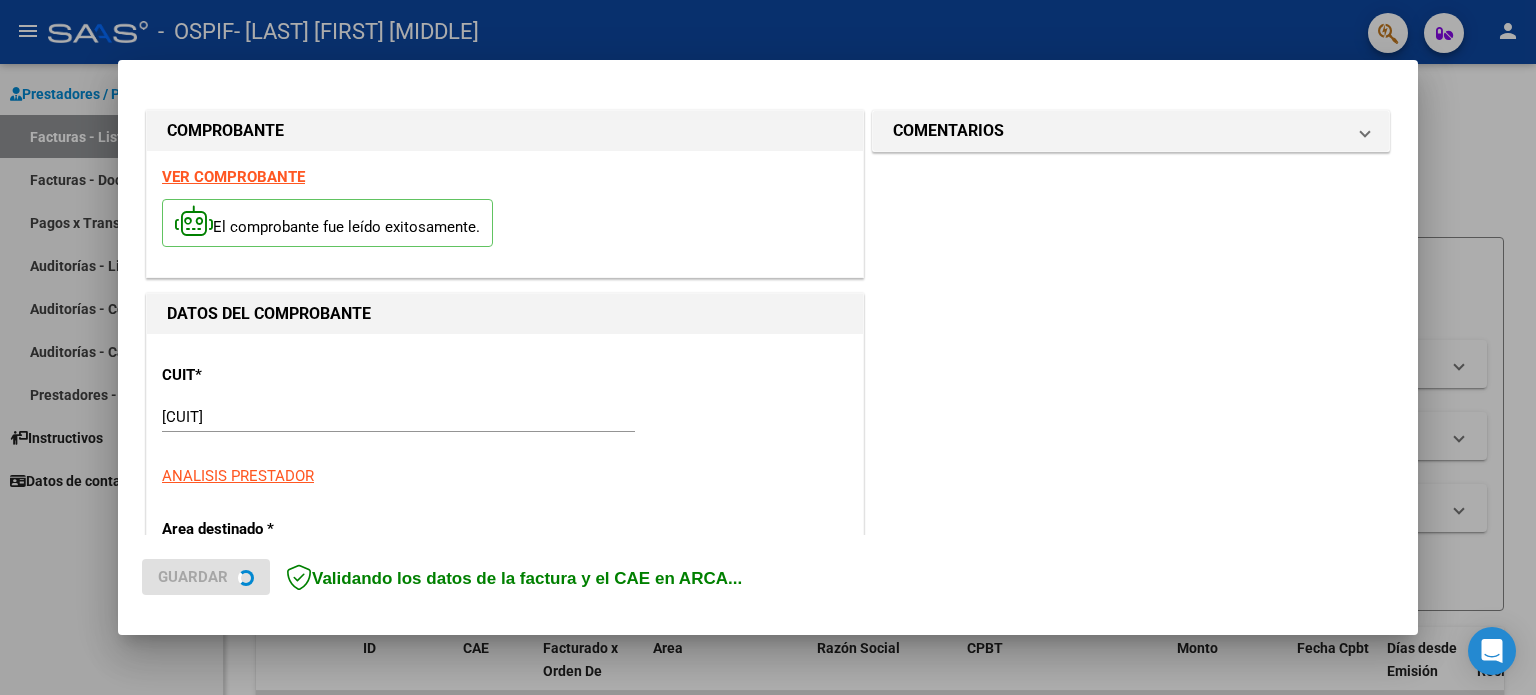 scroll, scrollTop: 400, scrollLeft: 0, axis: vertical 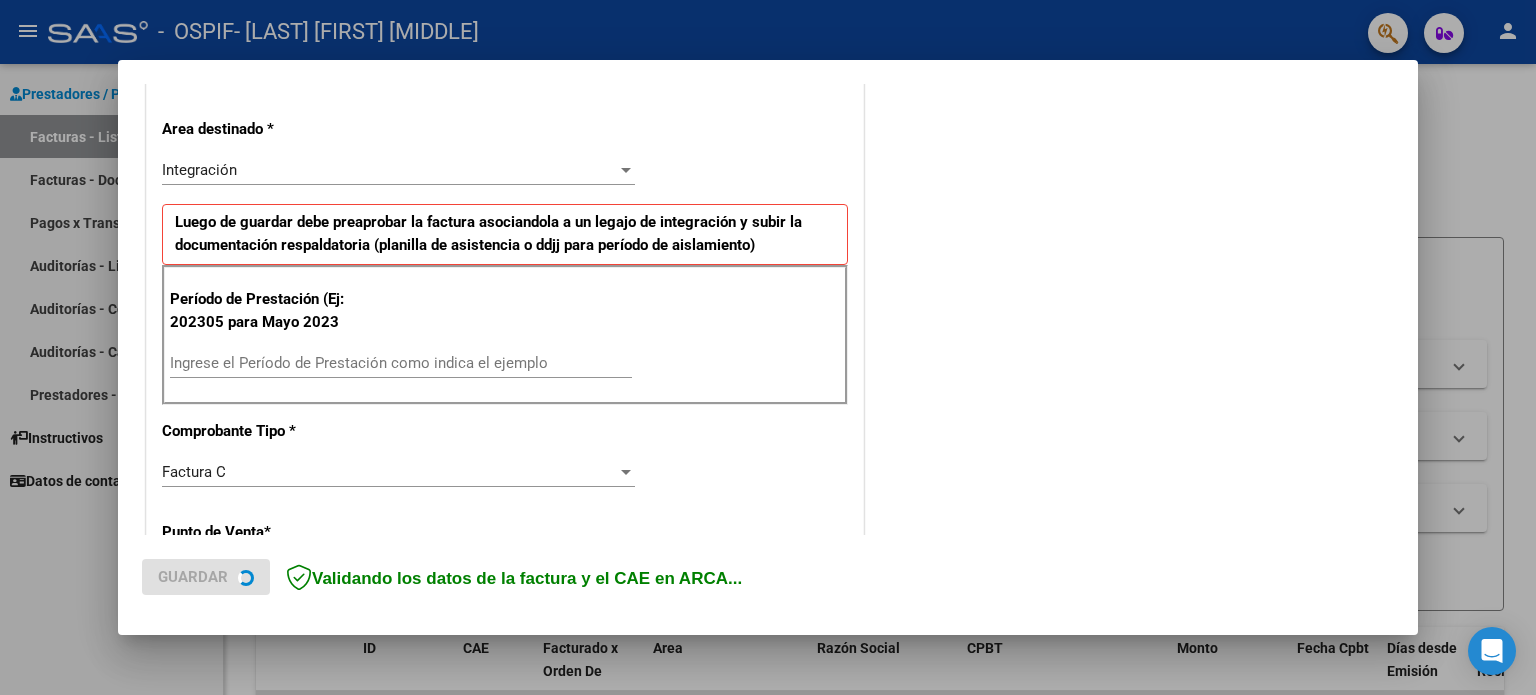 click on "Ingrese el Período de Prestación como indica el ejemplo" at bounding box center [401, 372] 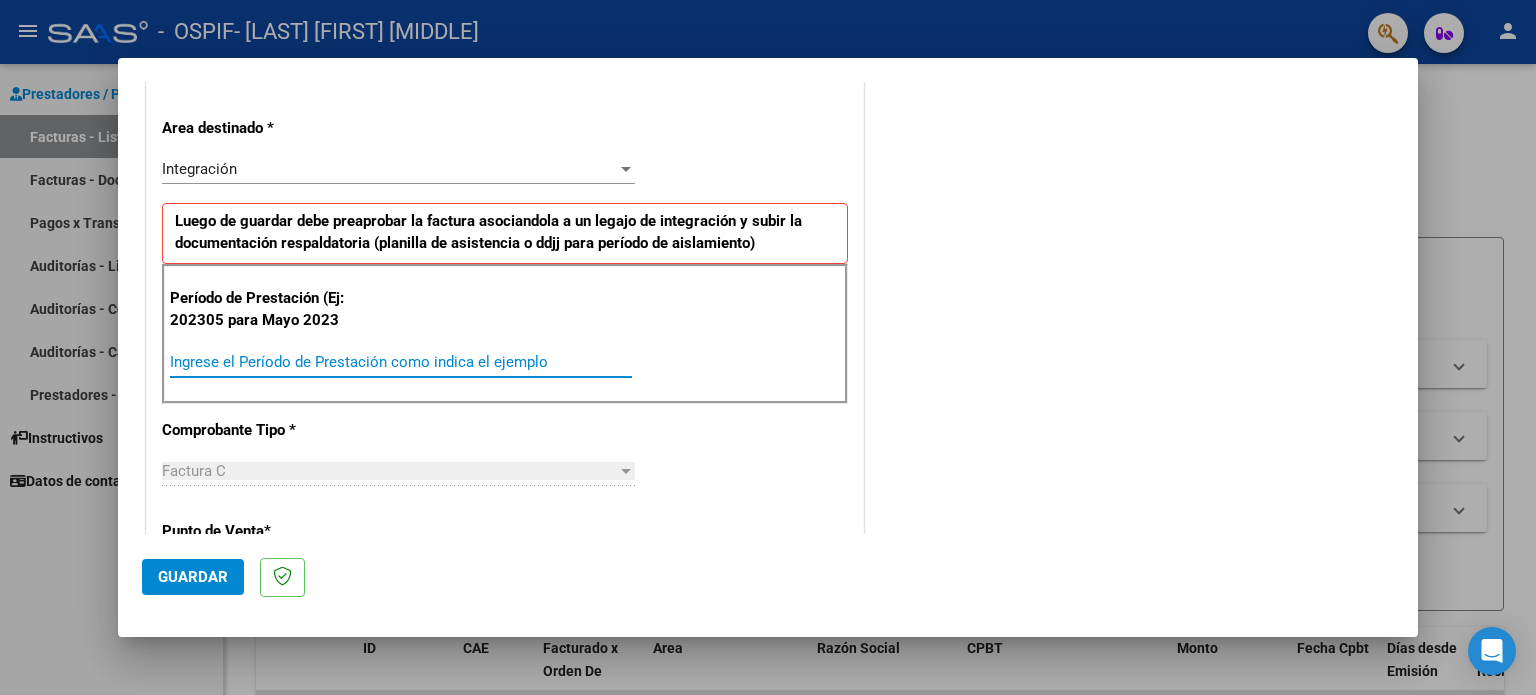 click on "Ingrese el Período de Prestación como indica el ejemplo" at bounding box center [401, 362] 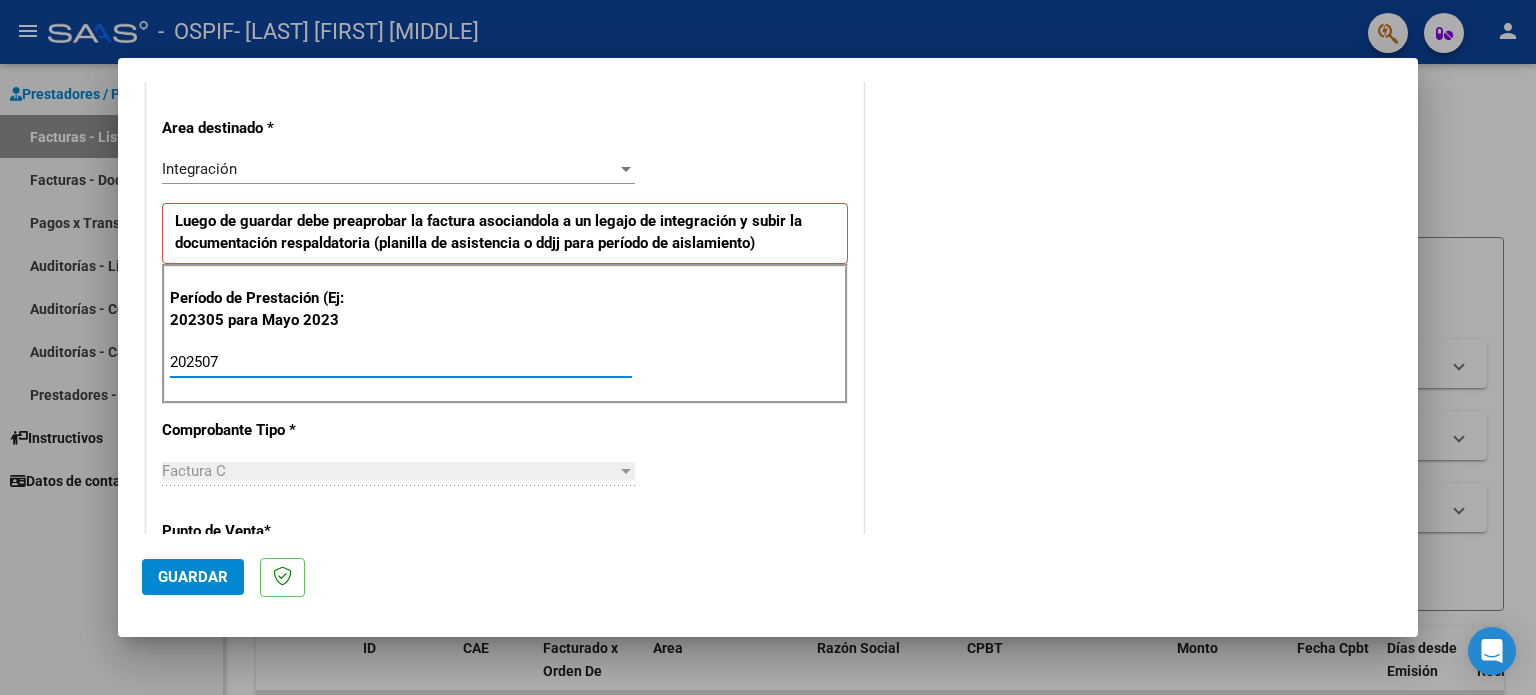 type on "202507" 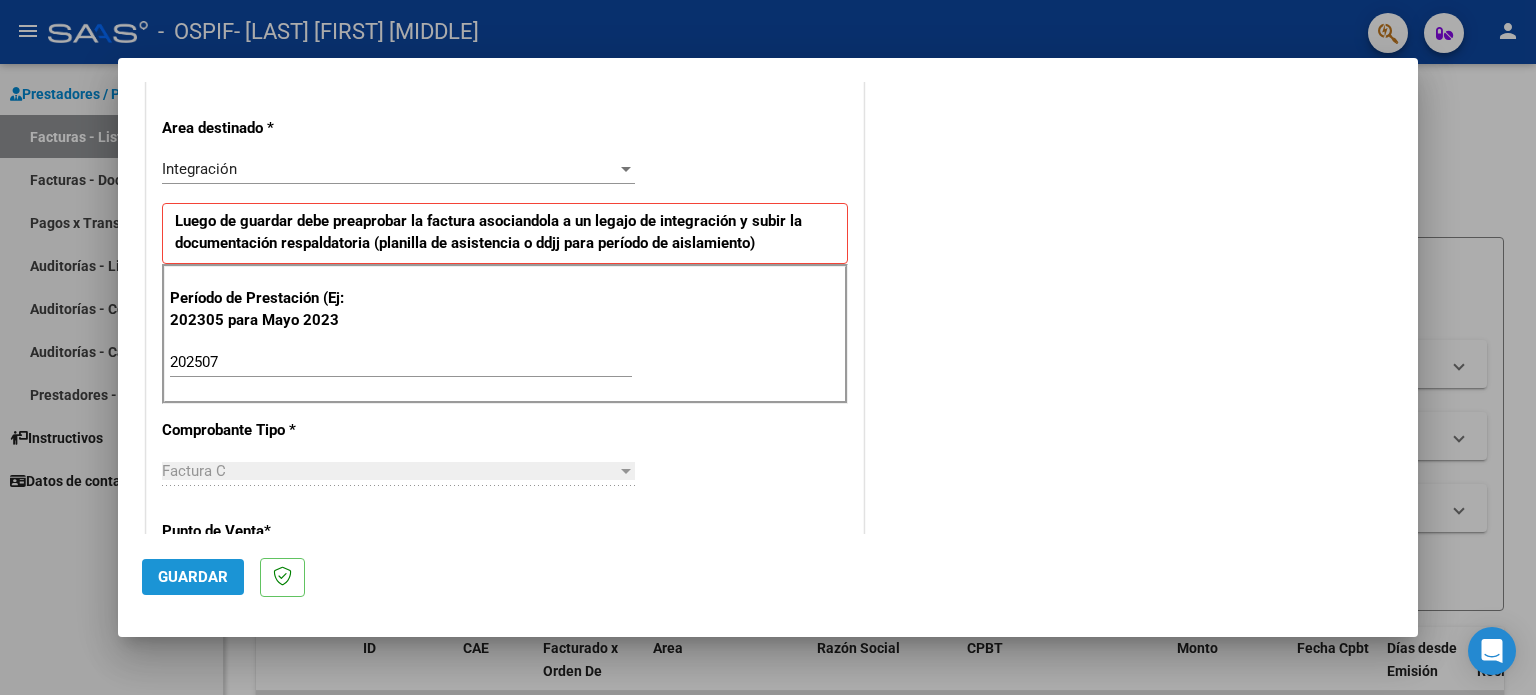 click on "Guardar" 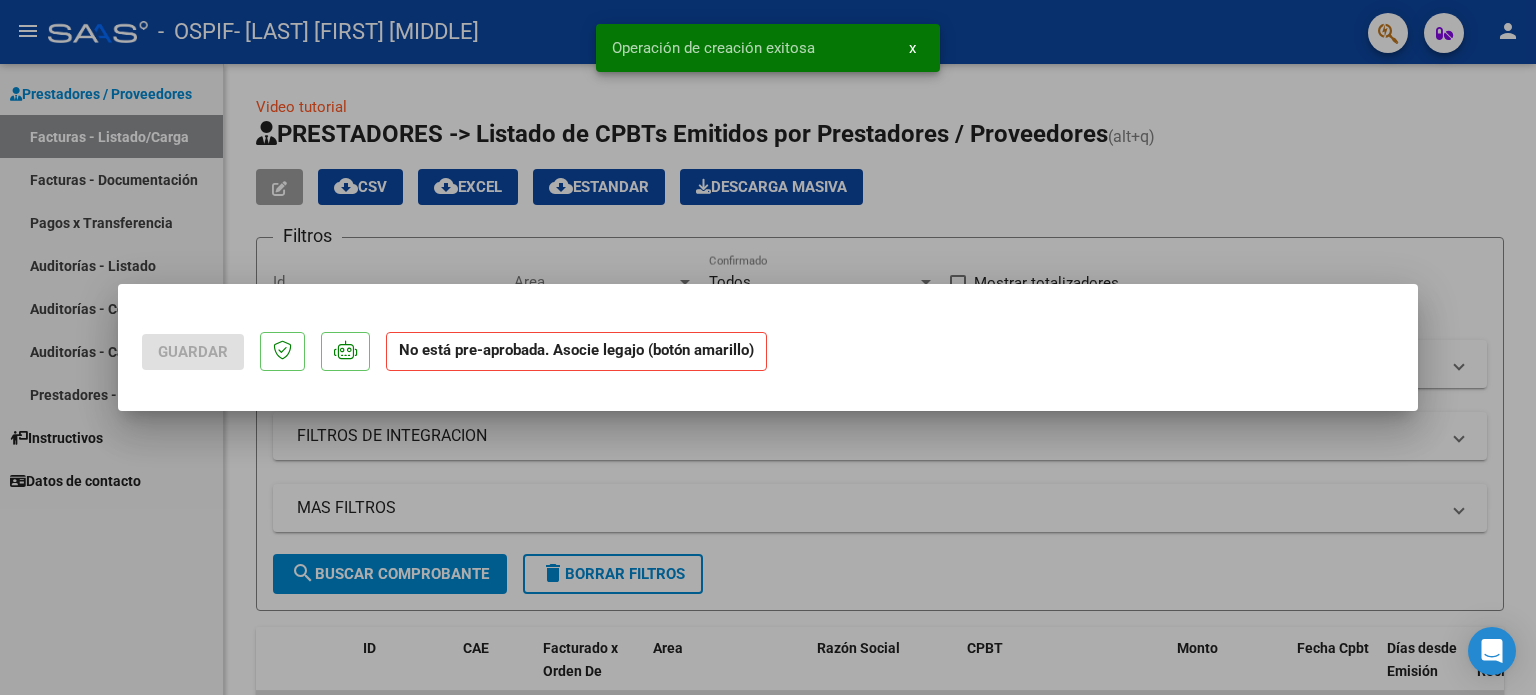 scroll, scrollTop: 0, scrollLeft: 0, axis: both 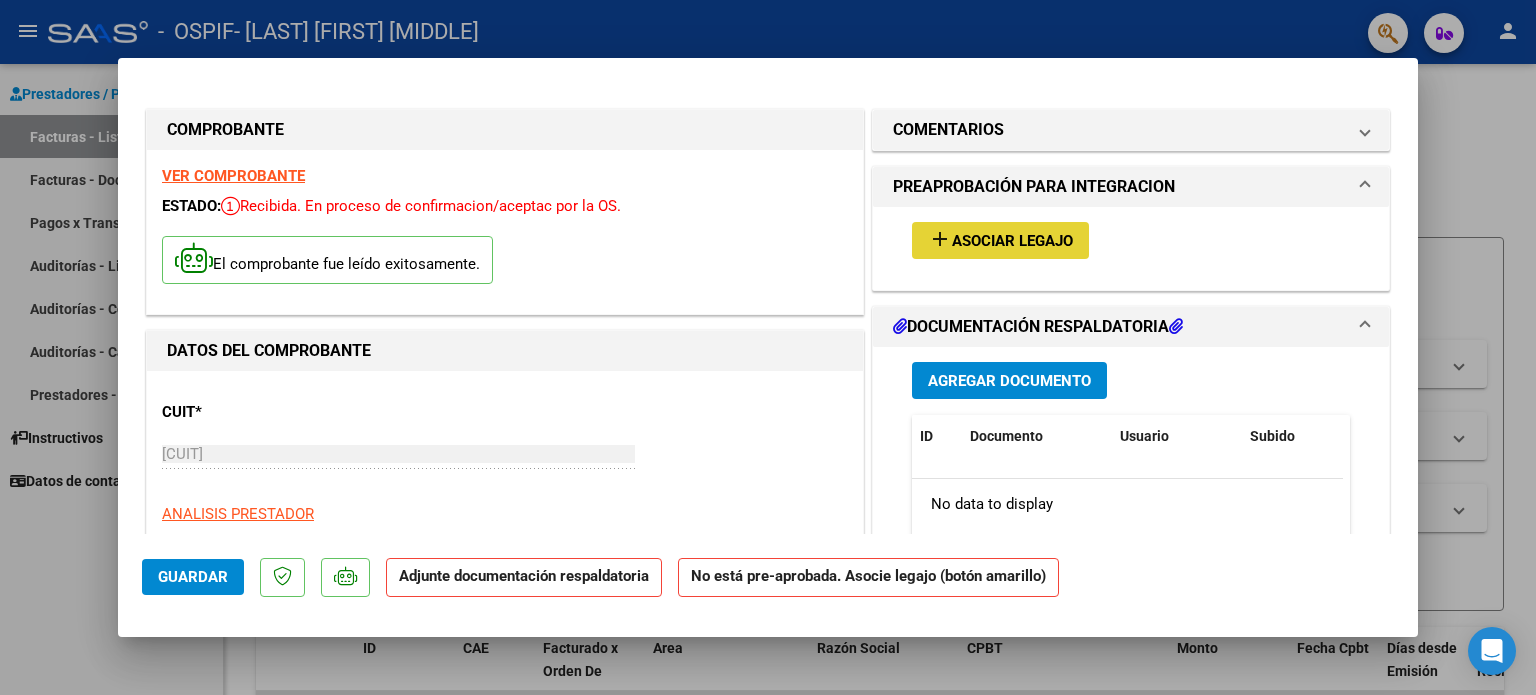click on "add Asociar Legajo" at bounding box center (1000, 240) 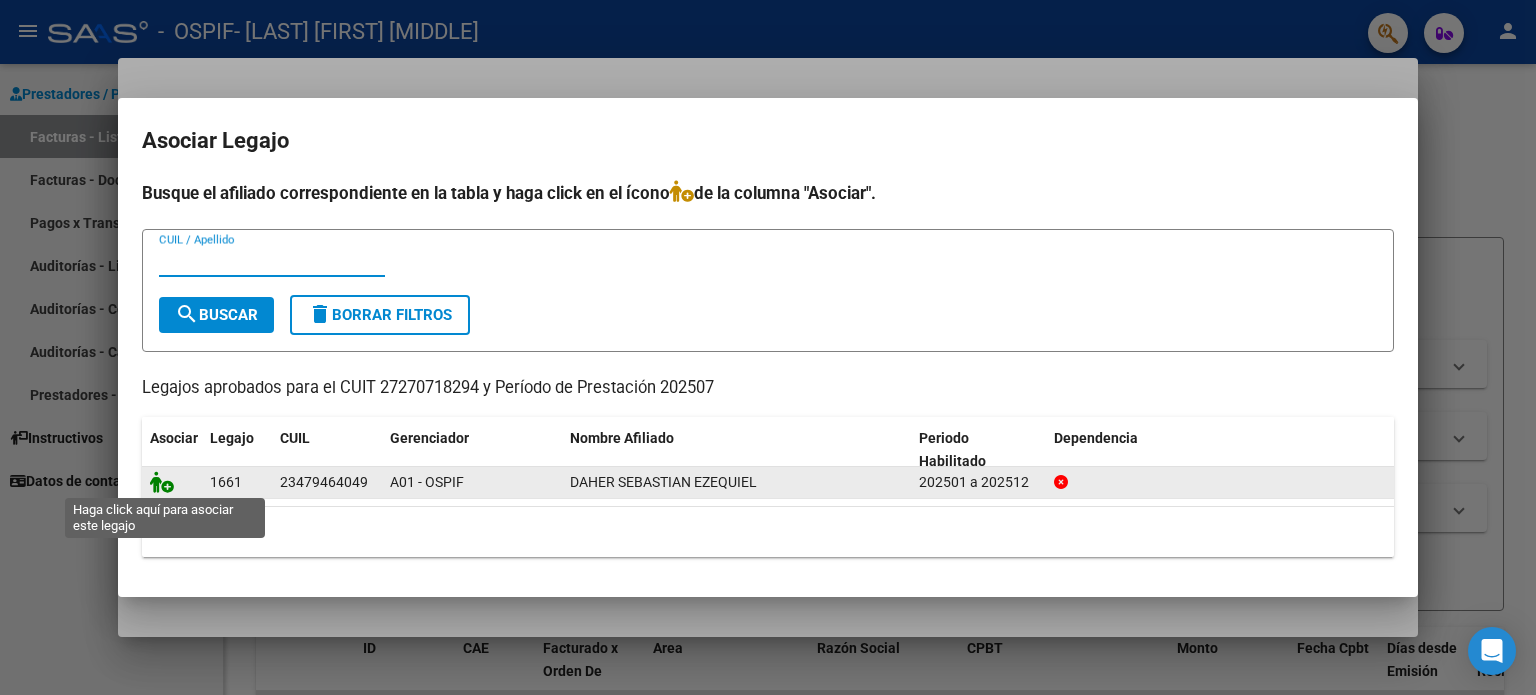 click 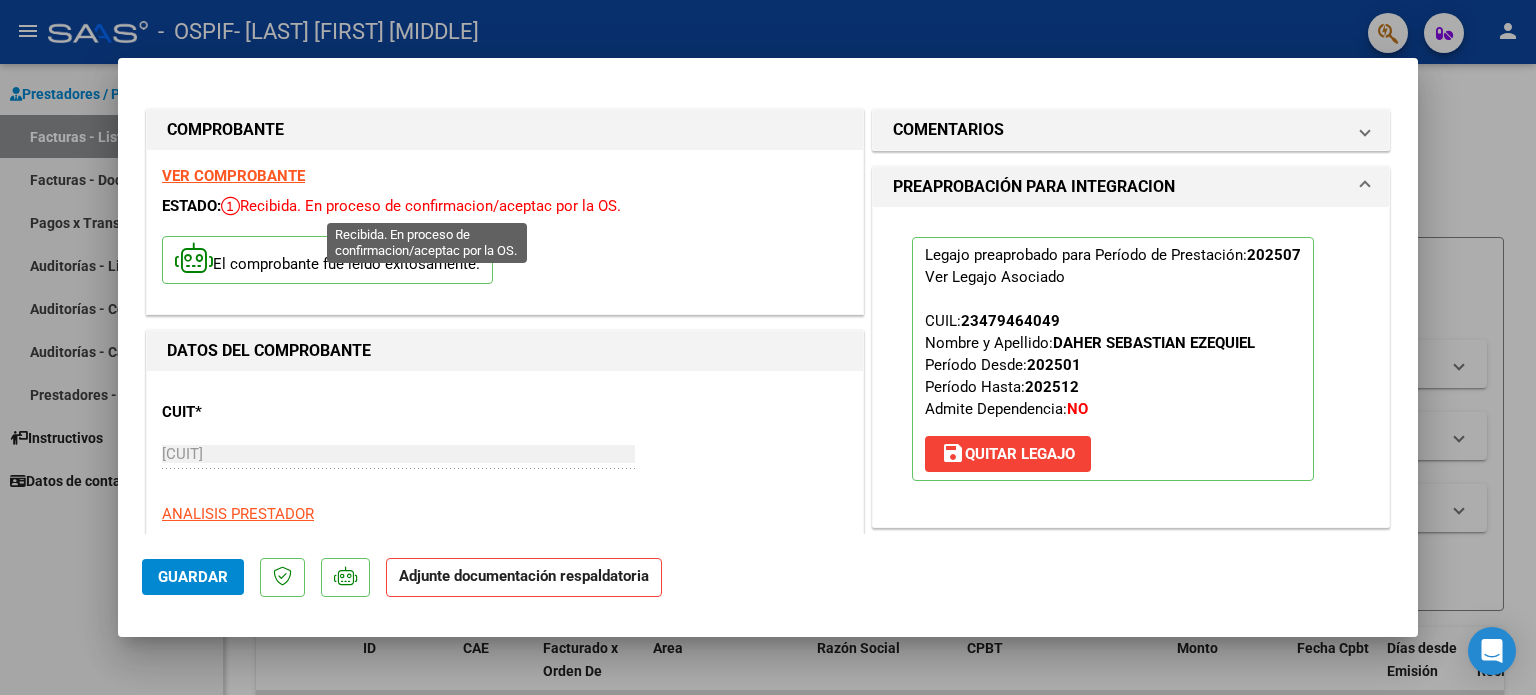 scroll, scrollTop: 400, scrollLeft: 0, axis: vertical 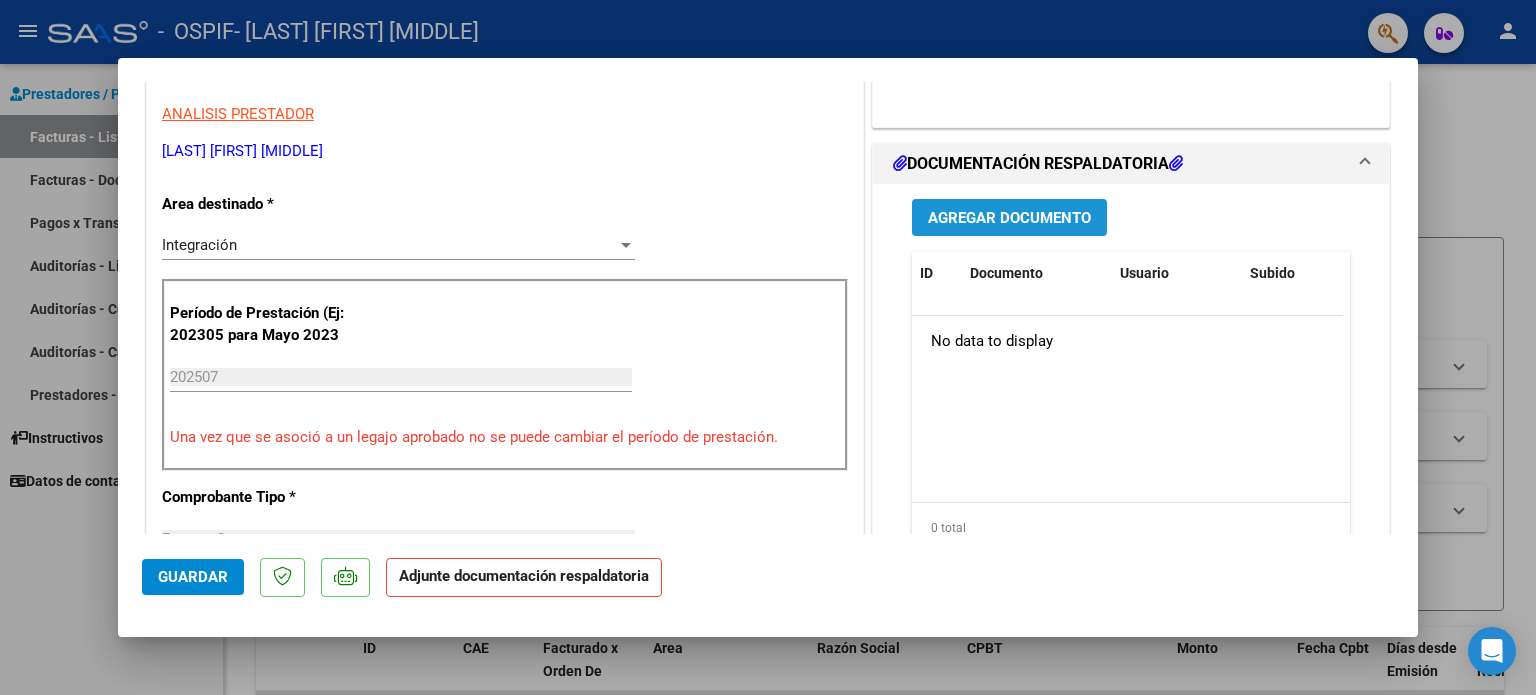 click on "Agregar Documento" at bounding box center [1009, 218] 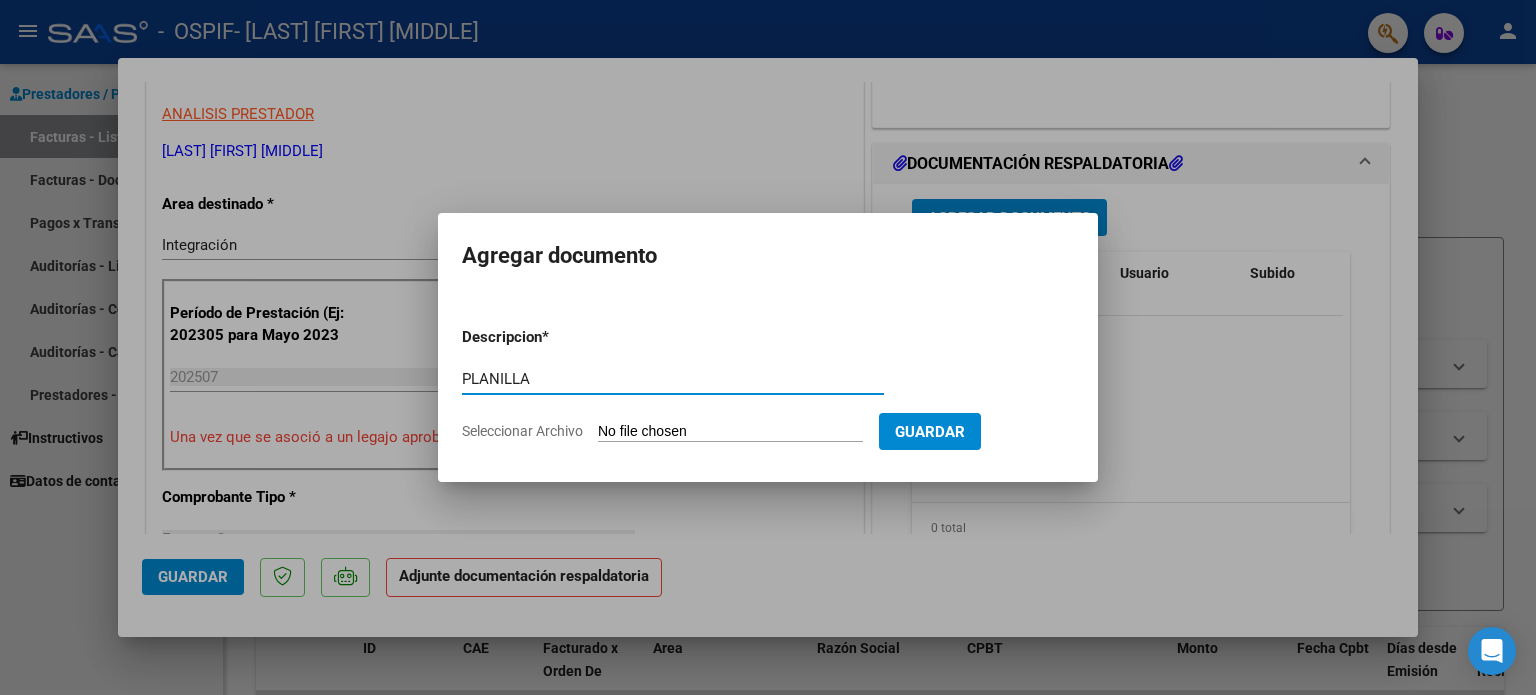 type on "PLANILLA" 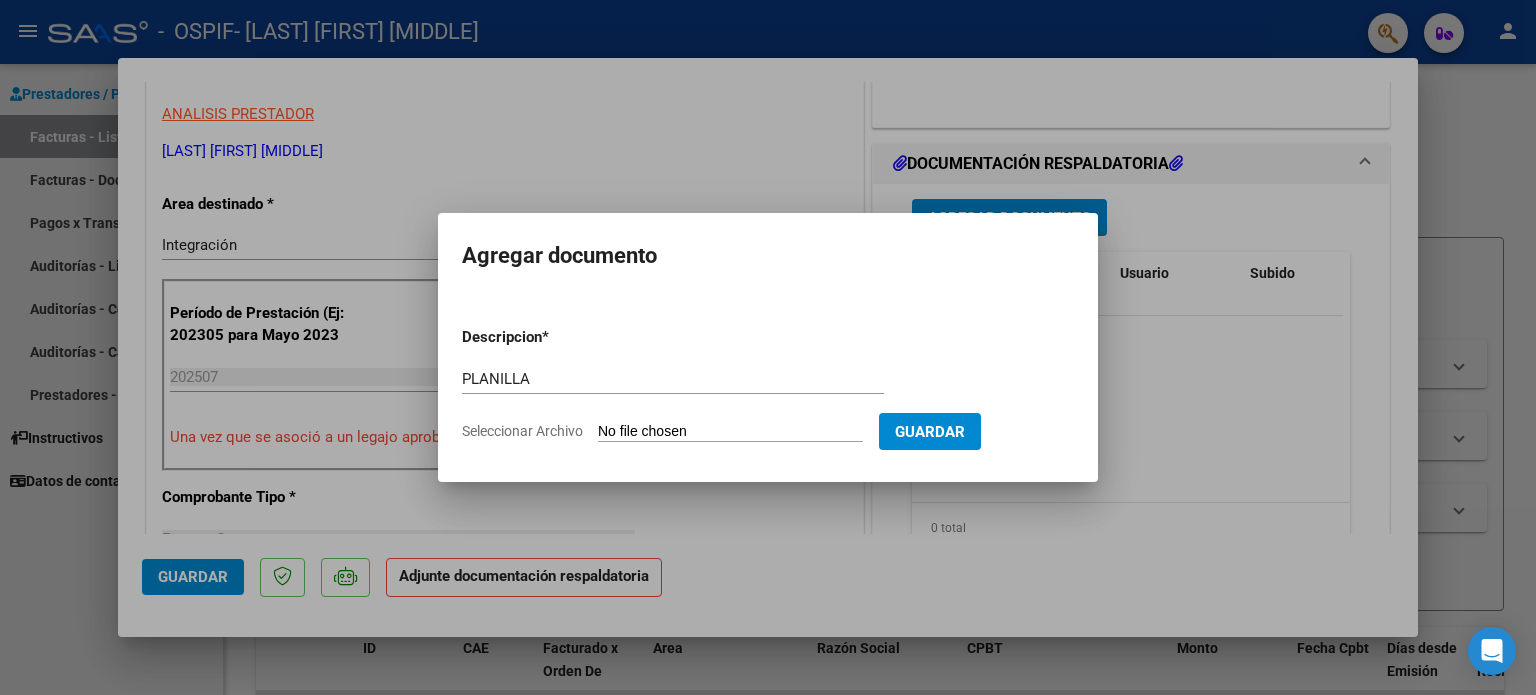 type on "C:\fakepath\1748264058382.jpg" 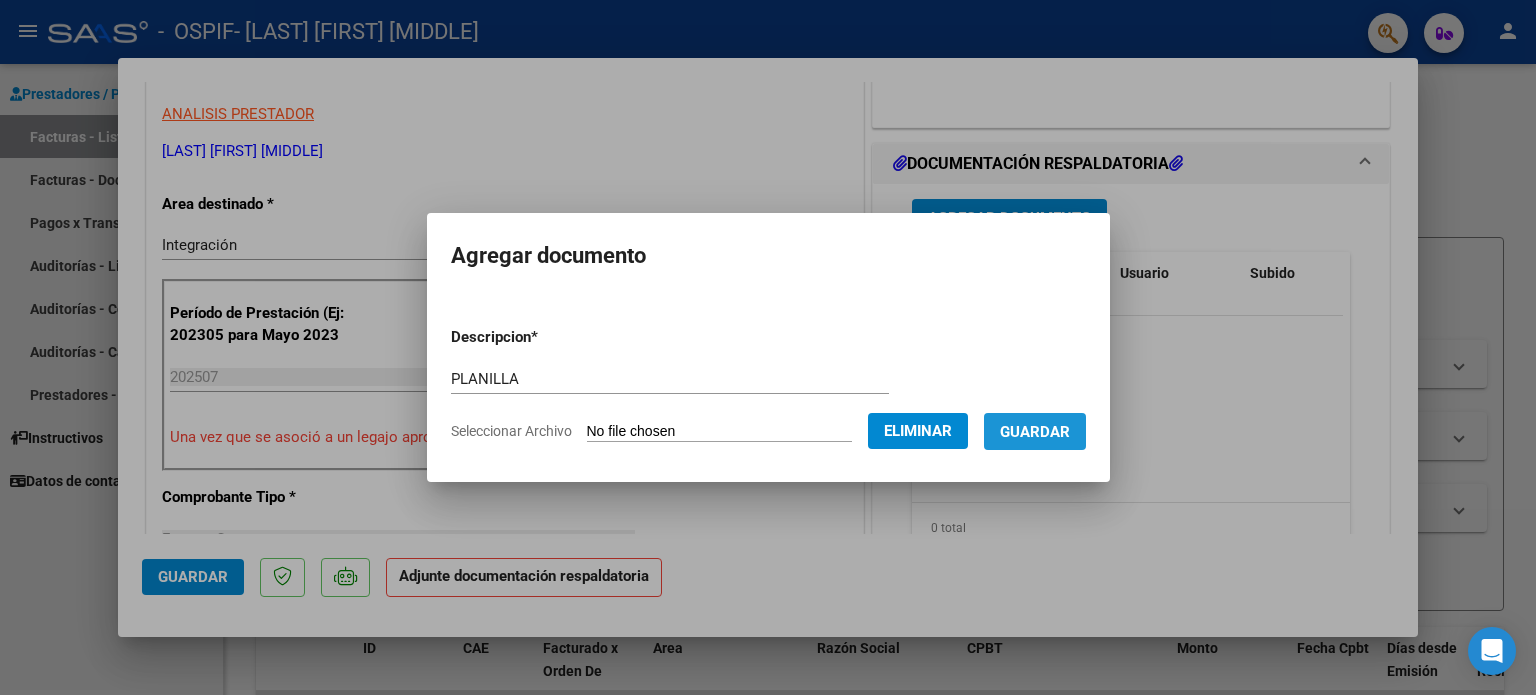 click on "Guardar" at bounding box center (1035, 431) 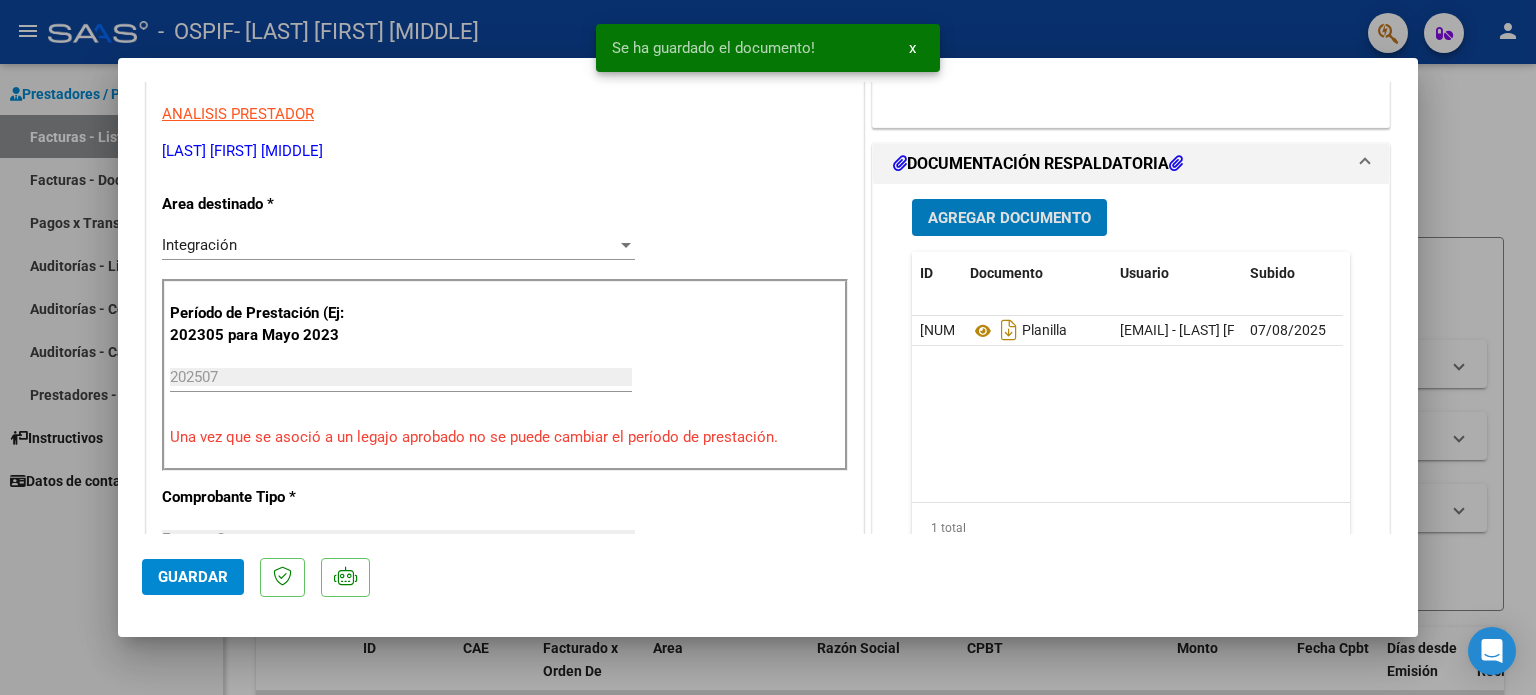click on "Agregar Documento" at bounding box center (1009, 218) 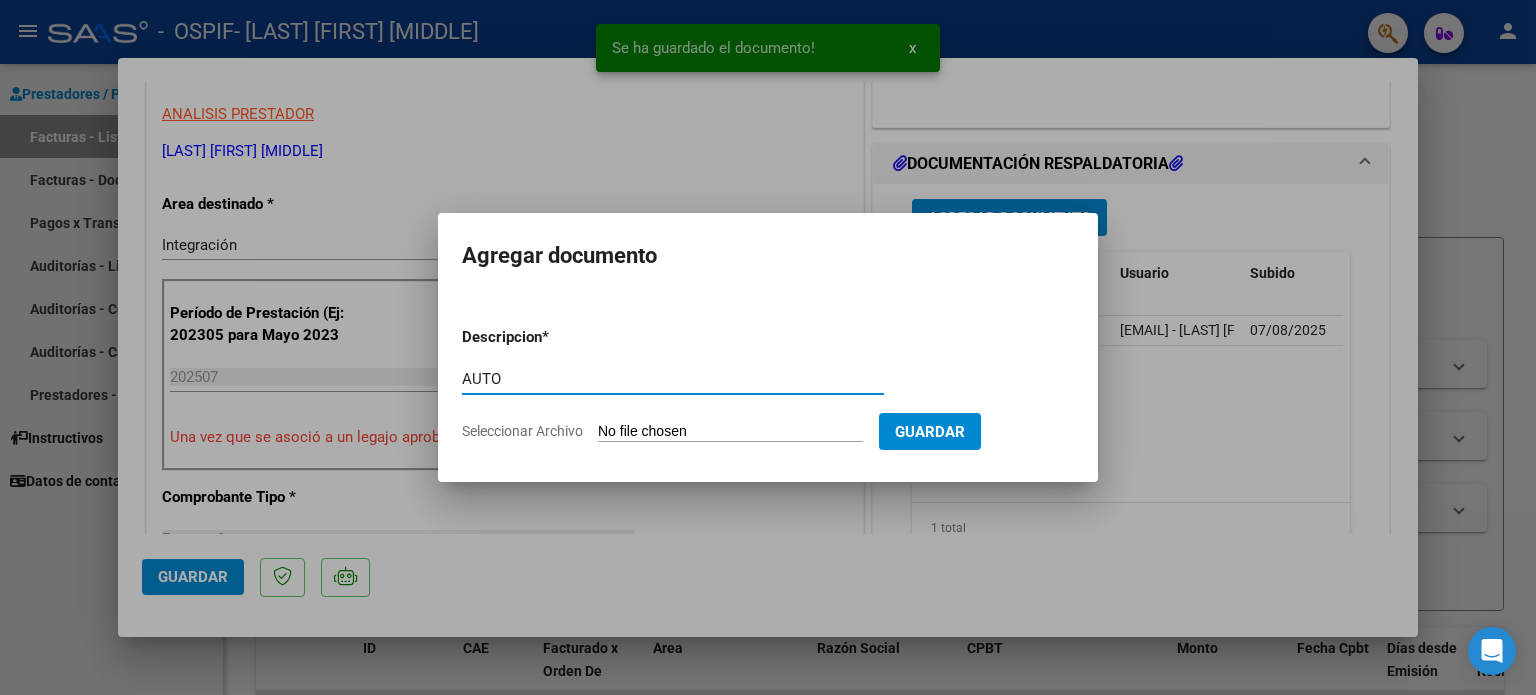 type on "AUTO" 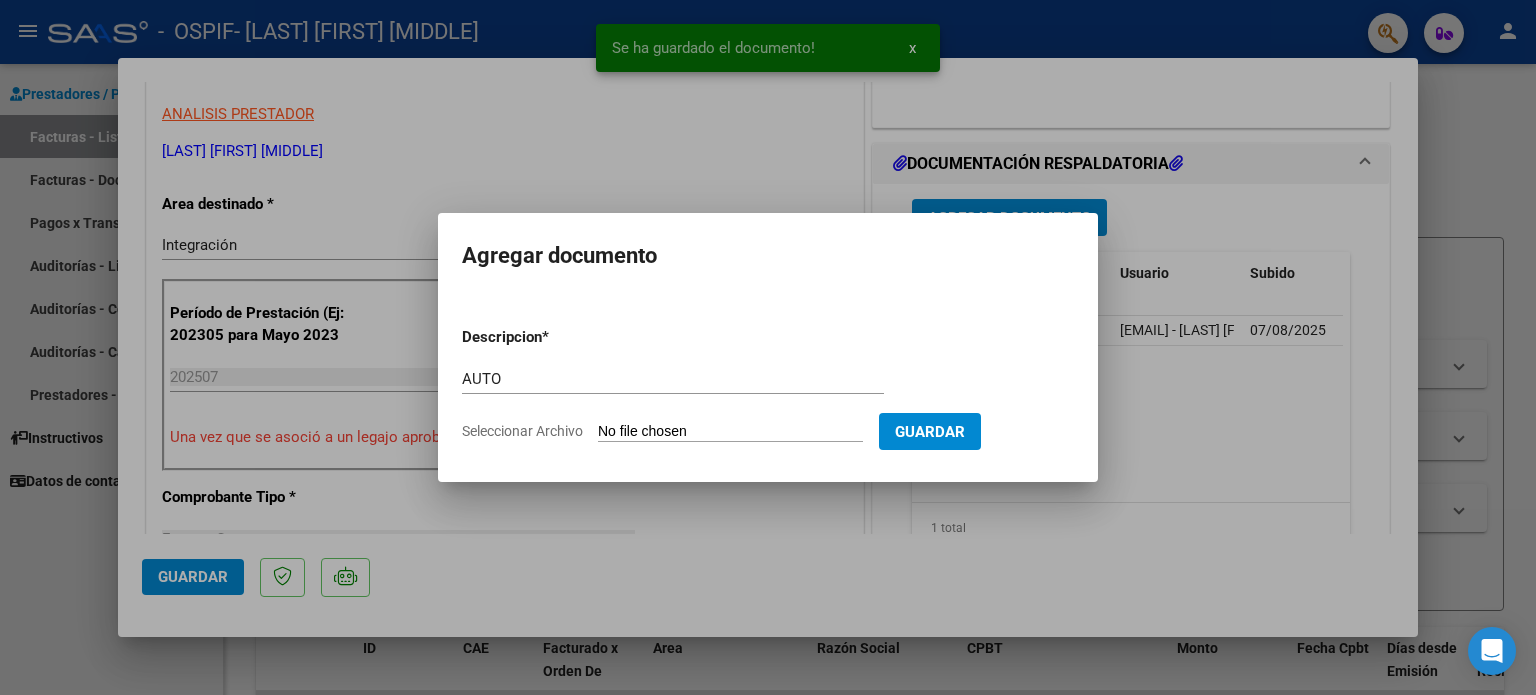 click on "Seleccionar Archivo" at bounding box center (730, 432) 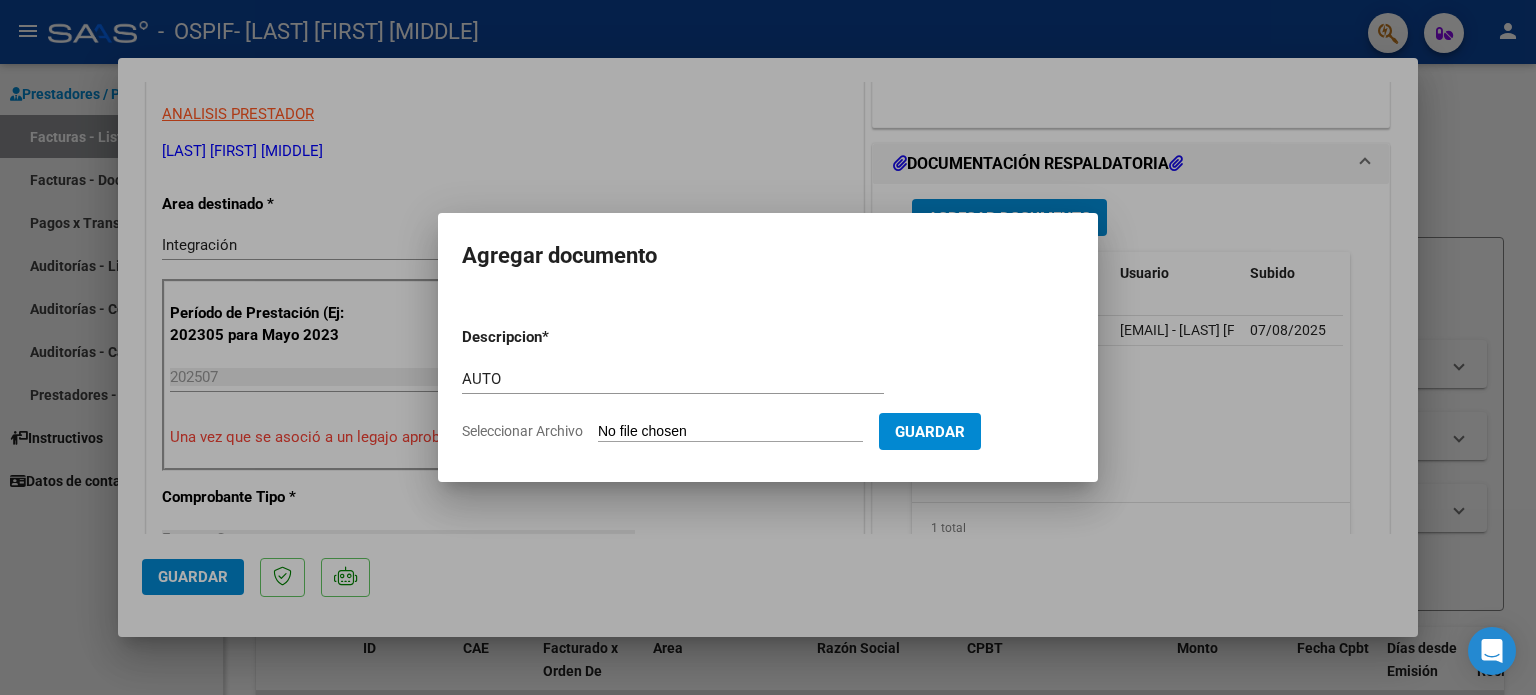 type on "C:\fakepath\27270718294-FACTURA_C-1-182-ANEXO-AUTO.png" 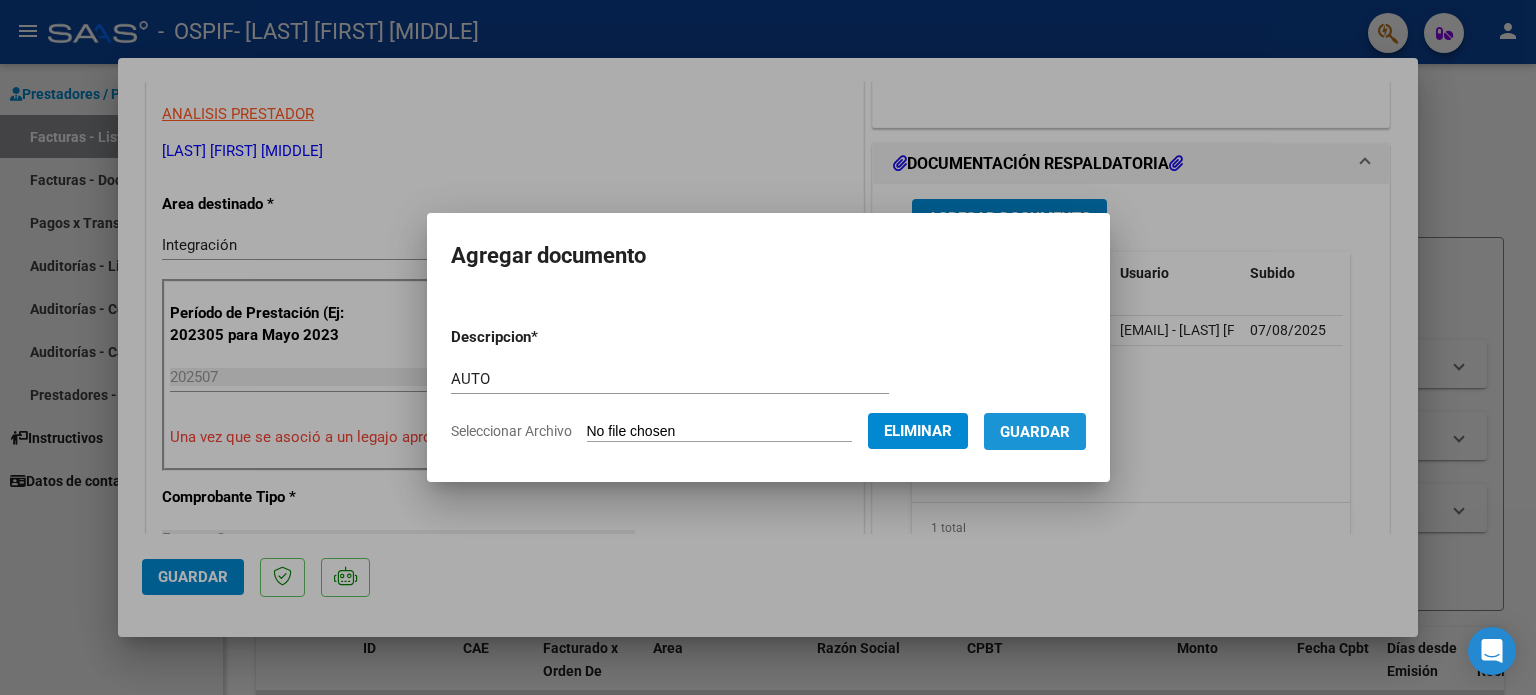 click on "Guardar" at bounding box center (1035, 431) 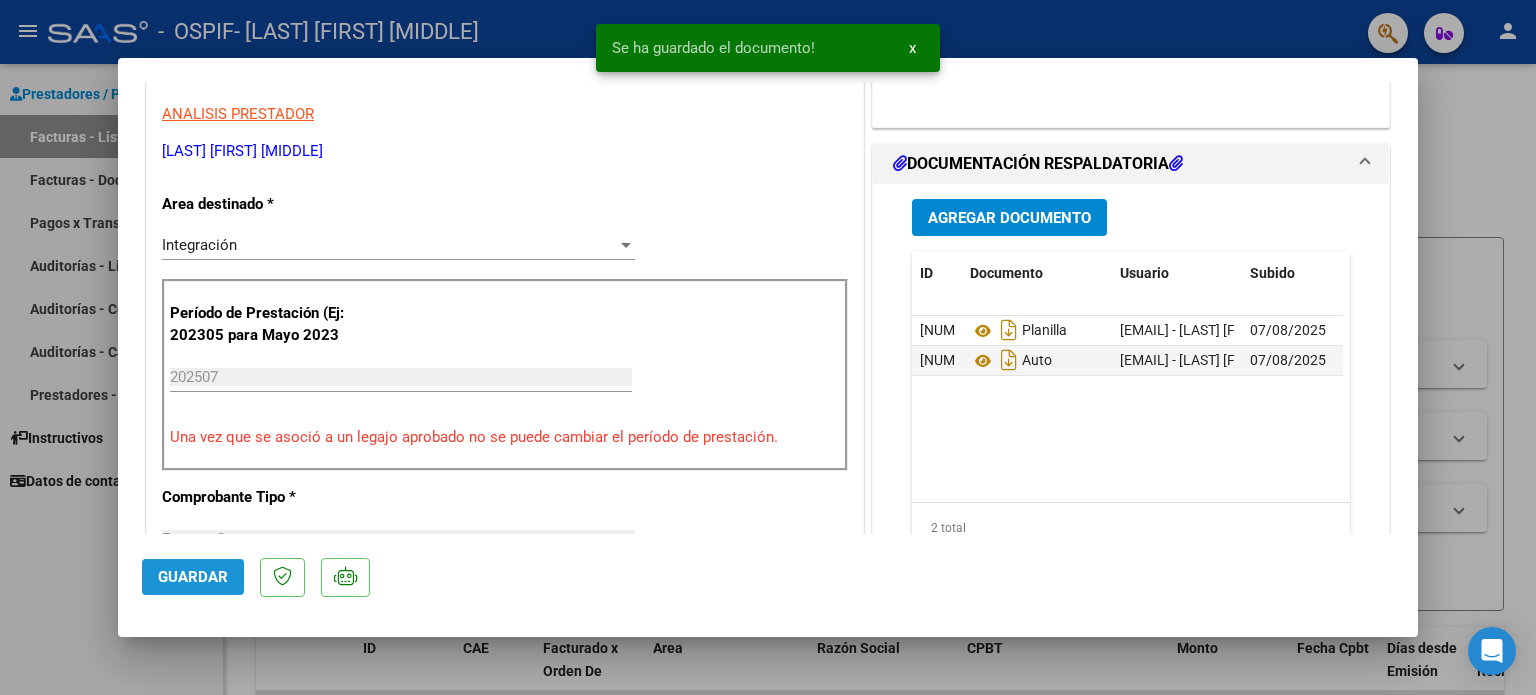 click on "Guardar" 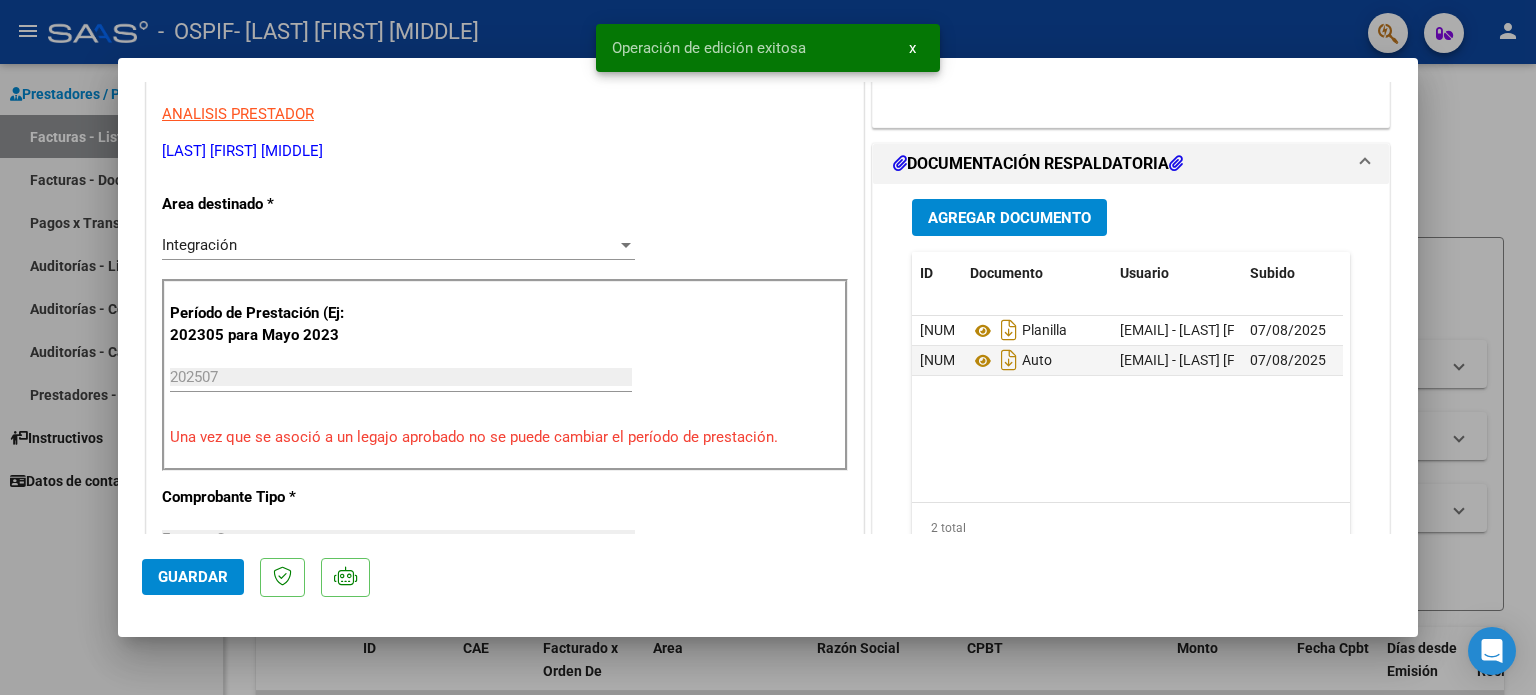 click at bounding box center (768, 347) 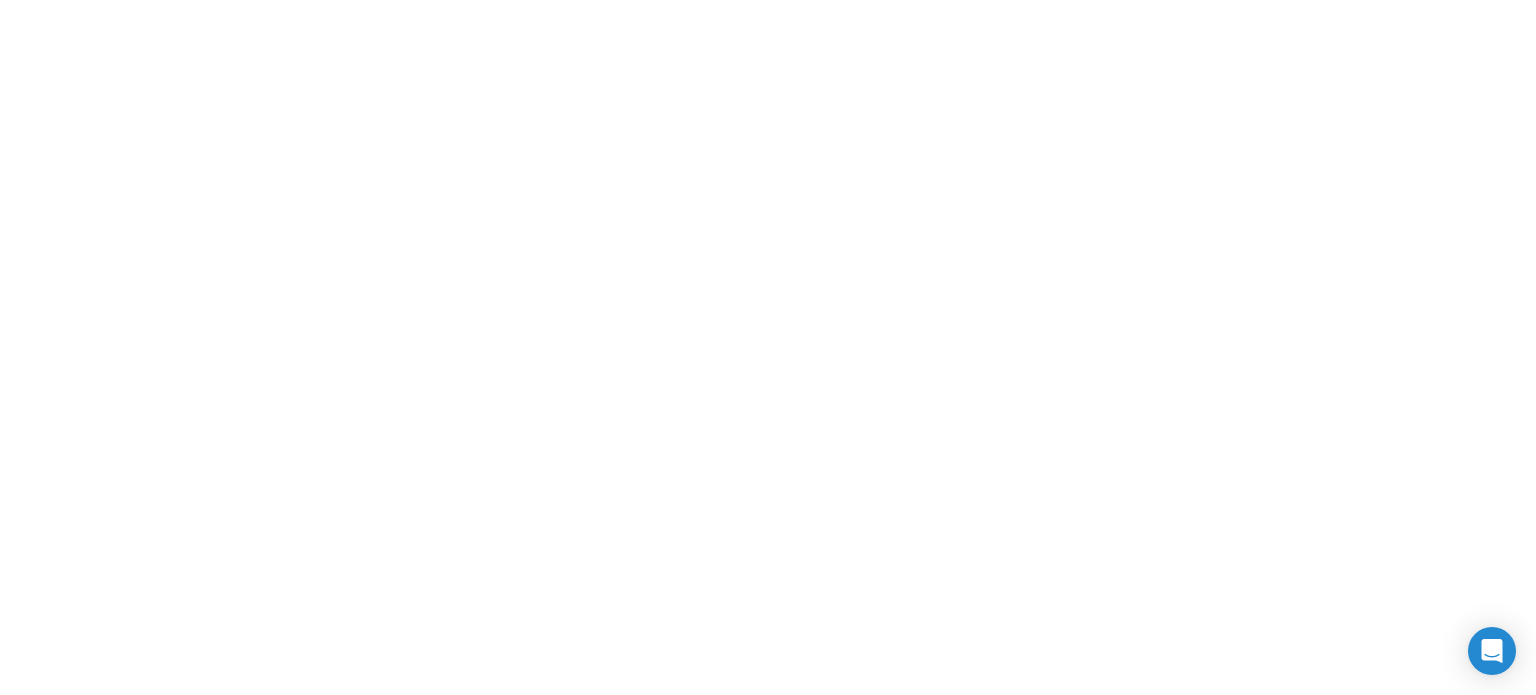 scroll, scrollTop: 0, scrollLeft: 0, axis: both 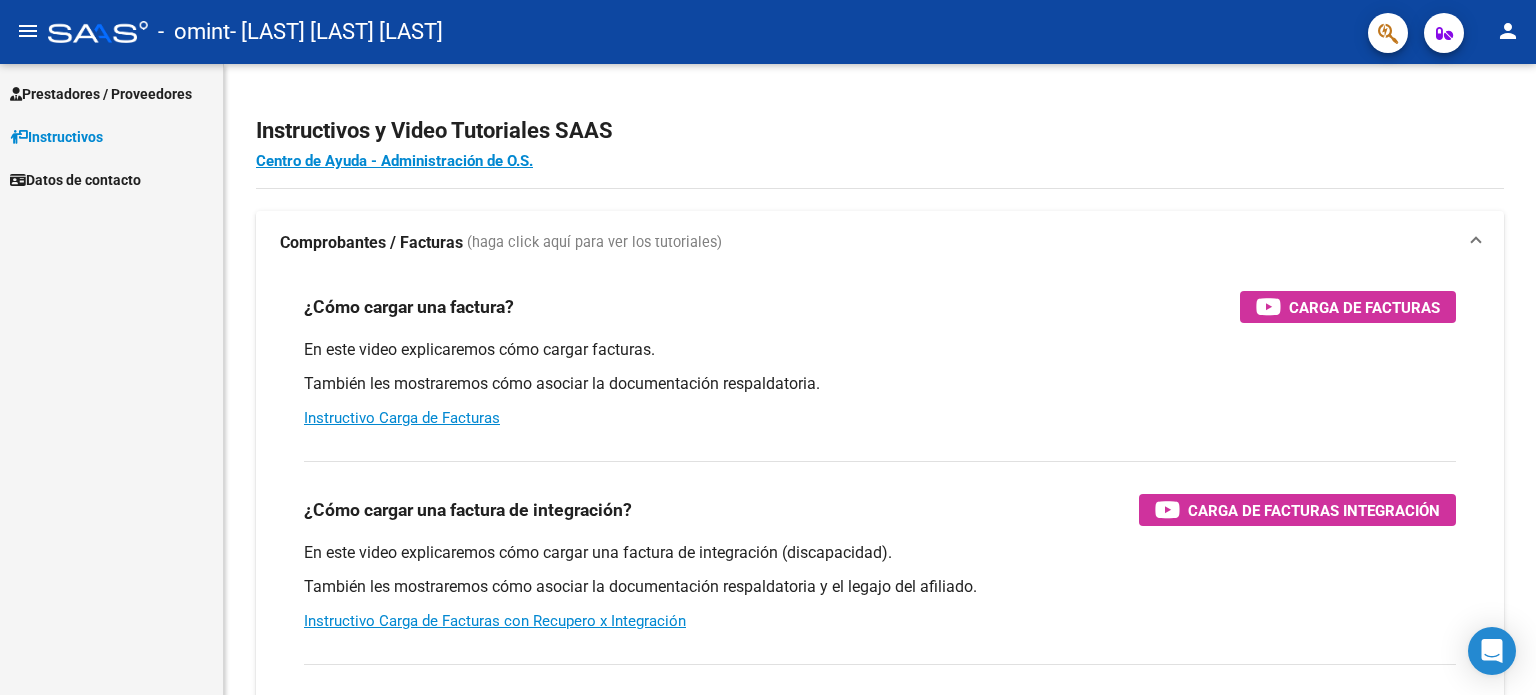 click on "Prestadores / Proveedores" at bounding box center [101, 94] 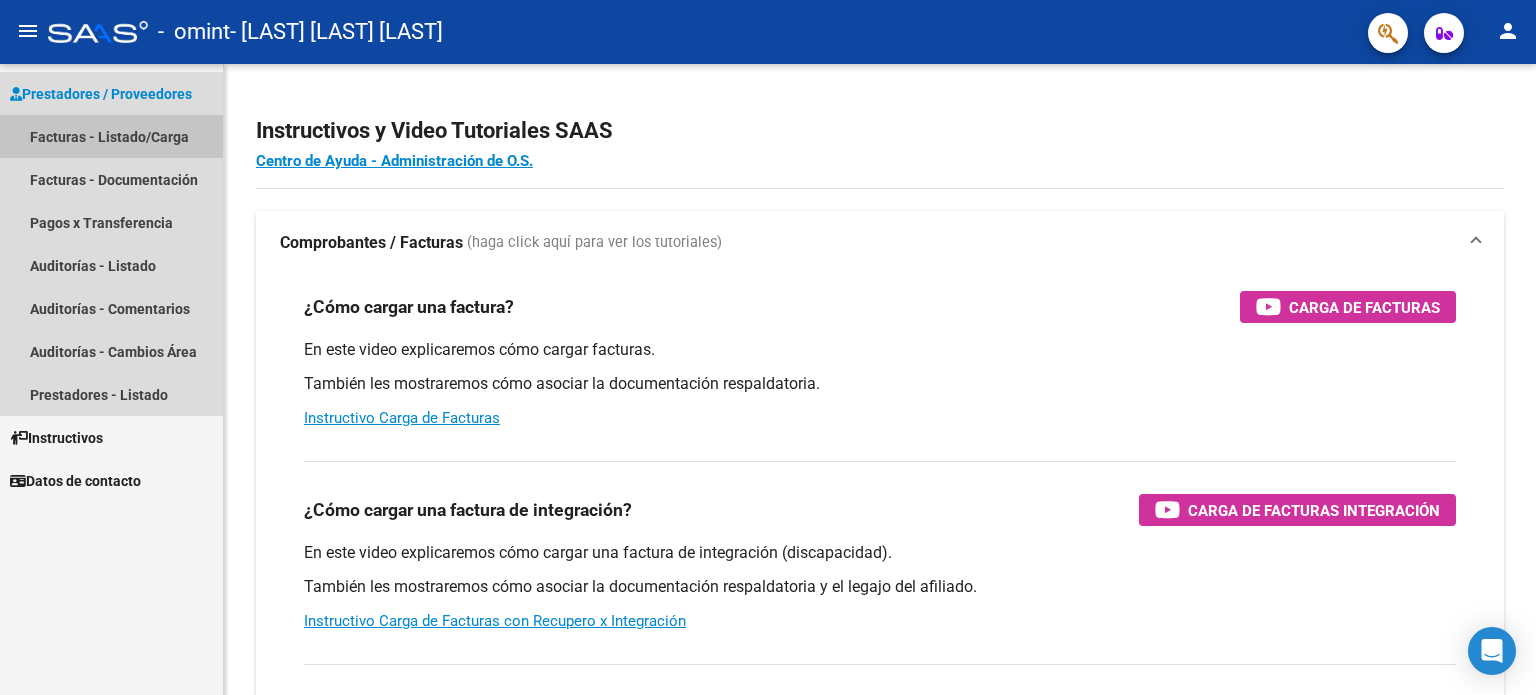 click on "Facturas - Listado/Carga" at bounding box center [111, 136] 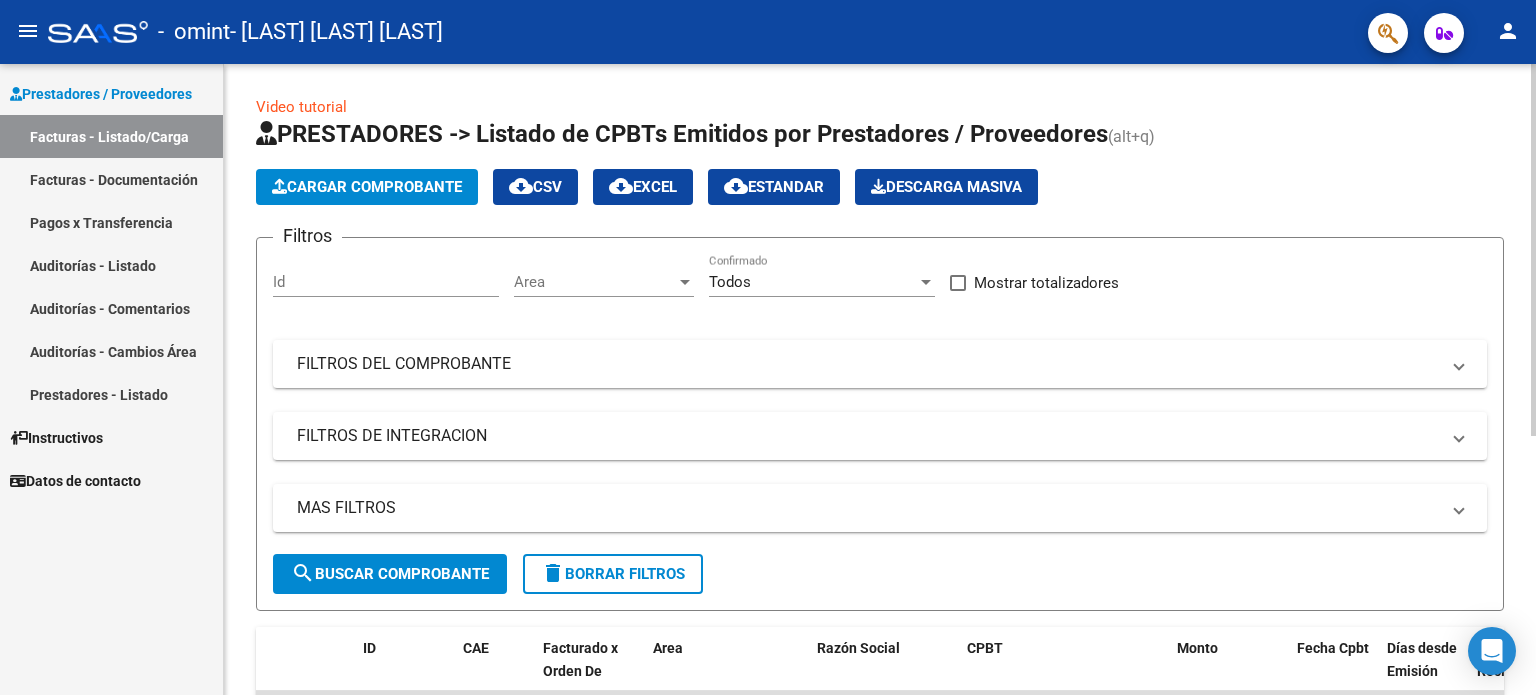scroll, scrollTop: 400, scrollLeft: 0, axis: vertical 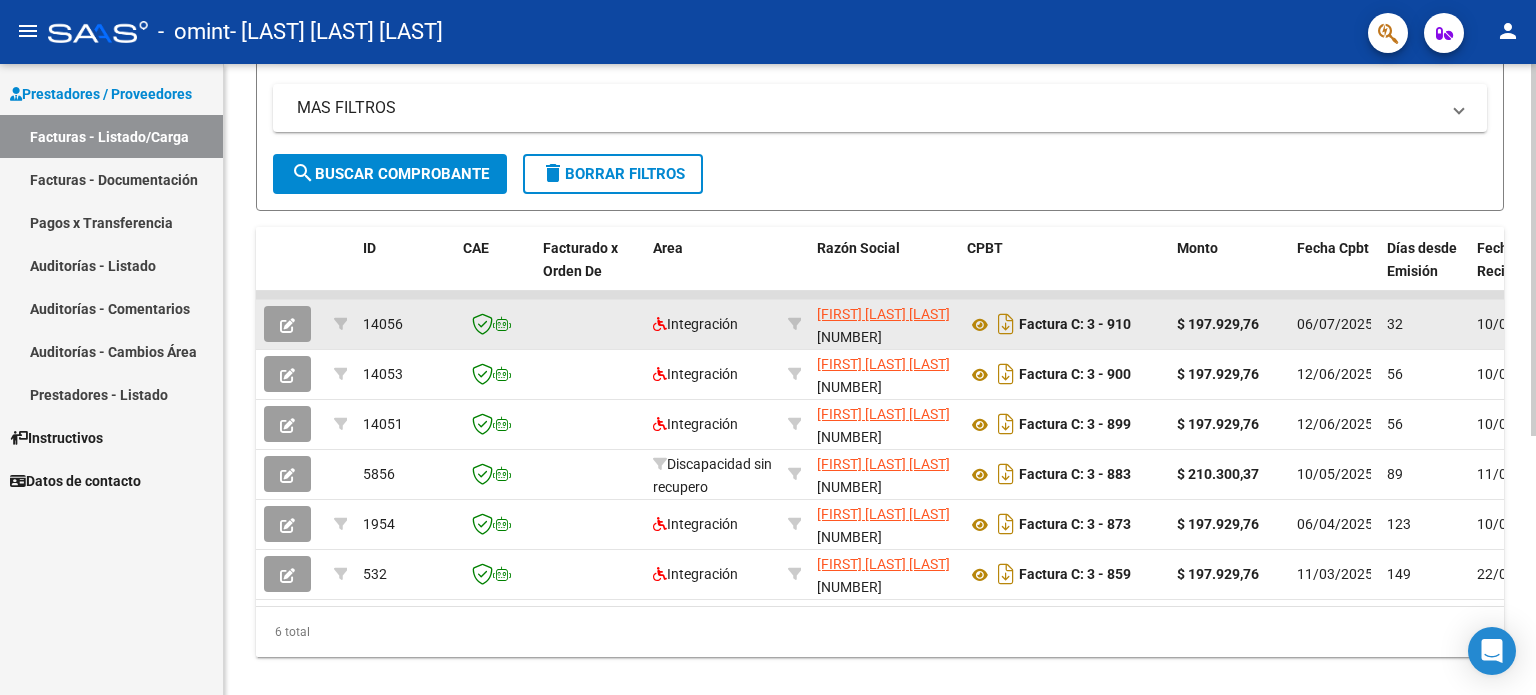 click 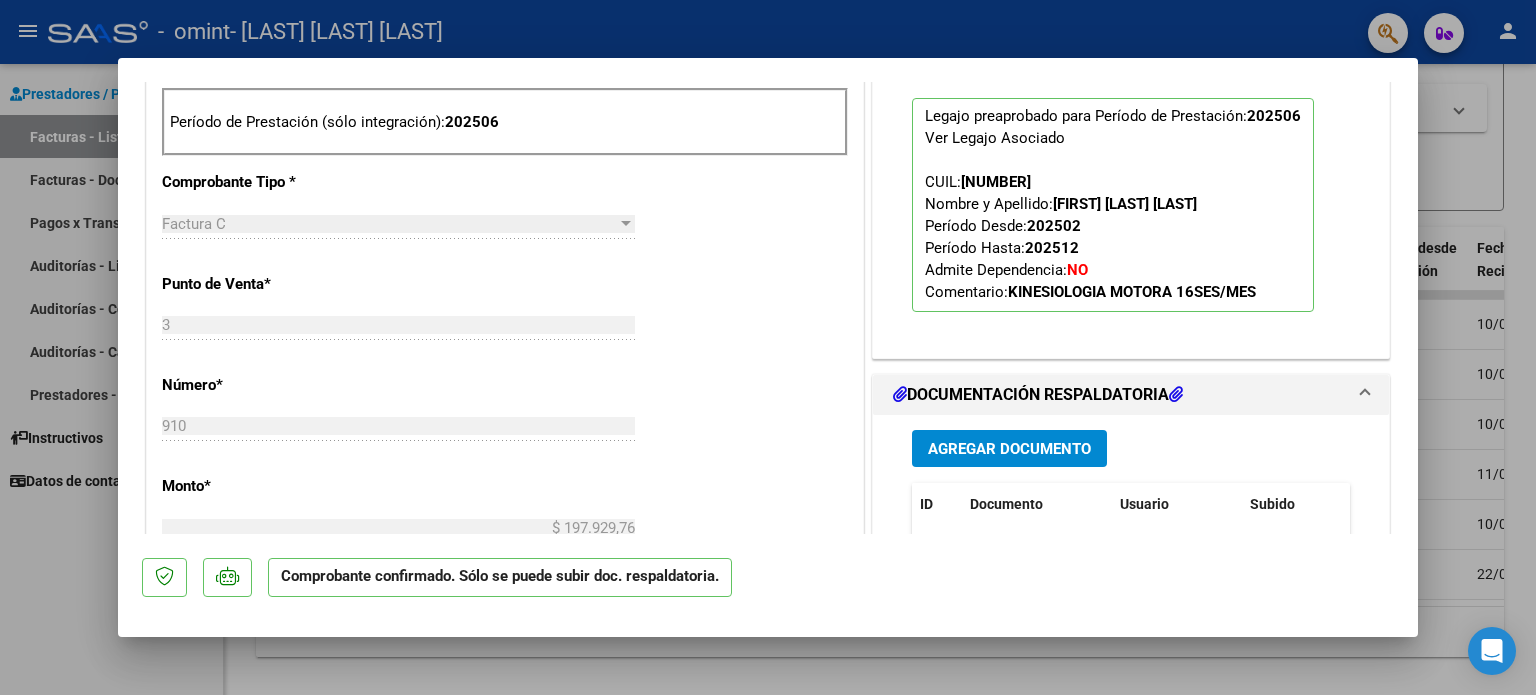 scroll, scrollTop: 1200, scrollLeft: 0, axis: vertical 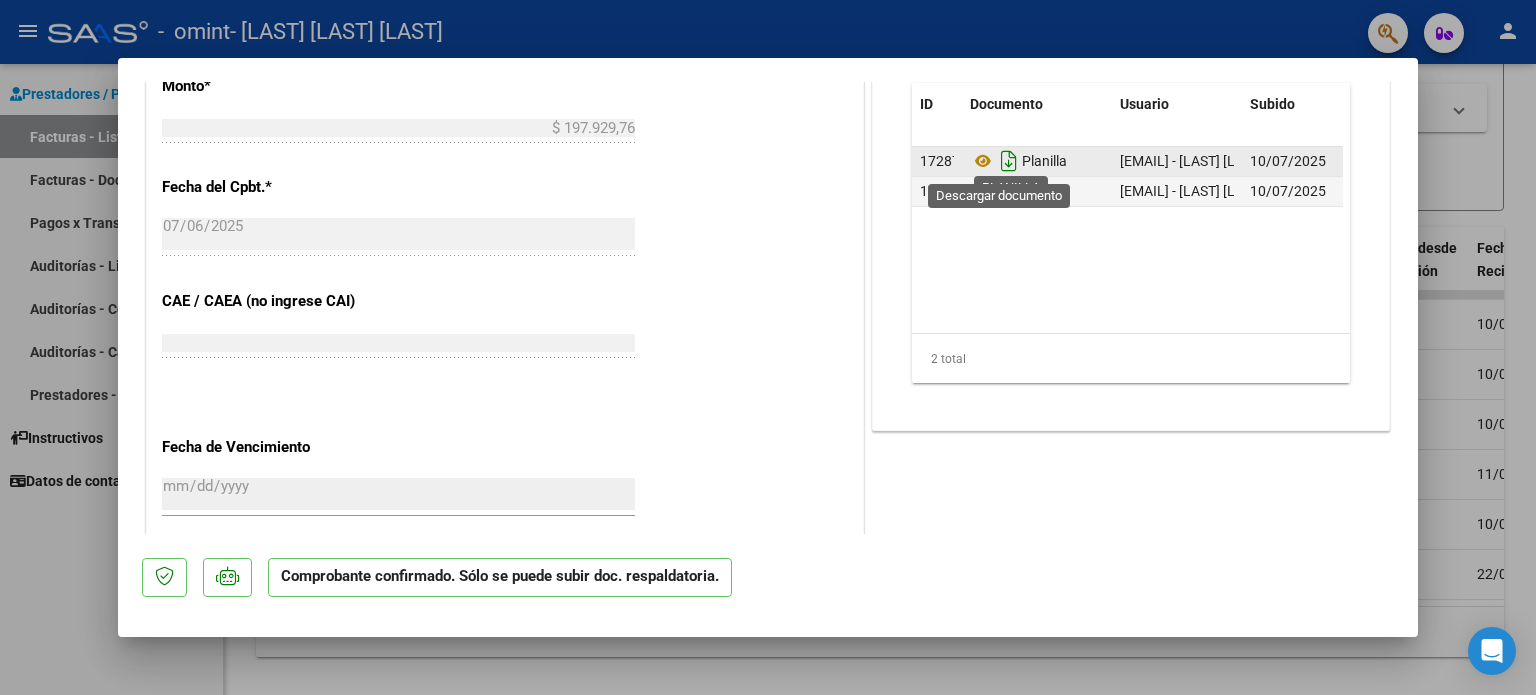 click 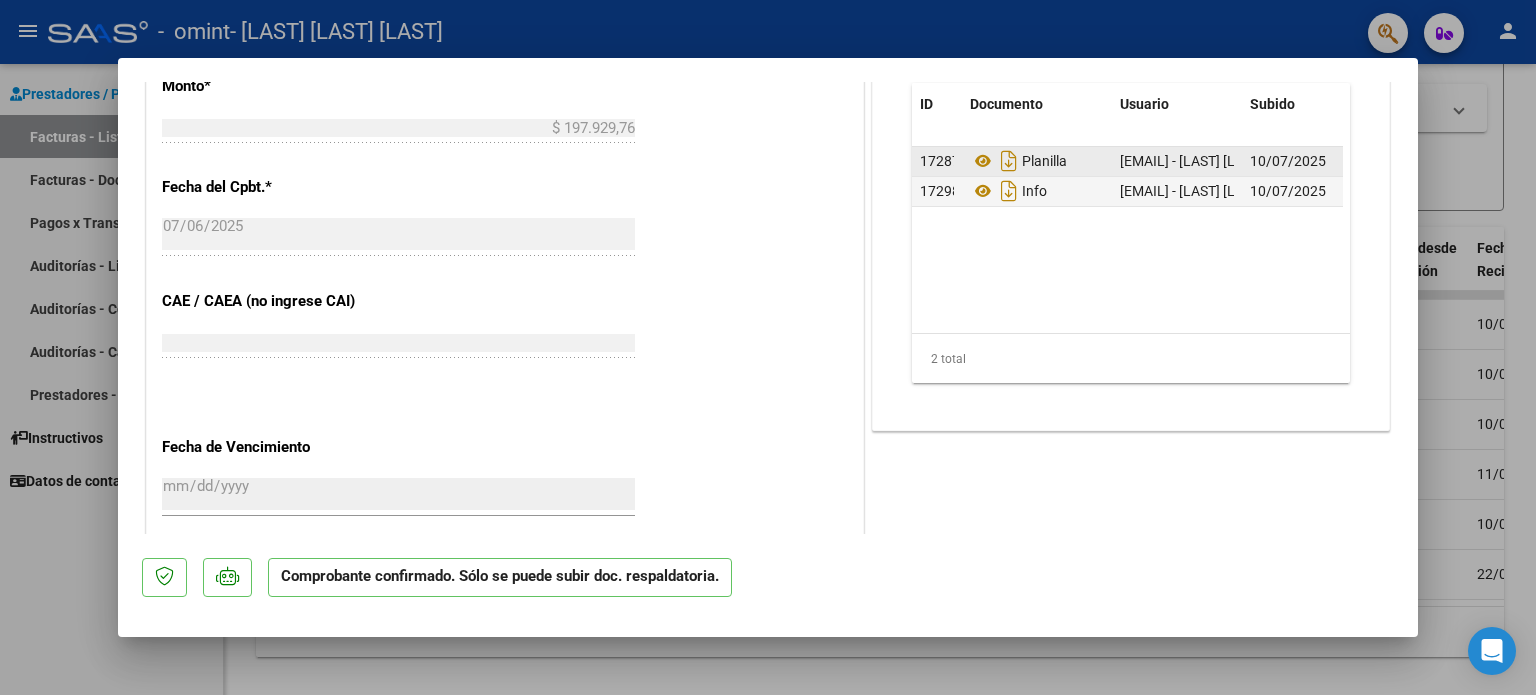 scroll, scrollTop: 0, scrollLeft: 0, axis: both 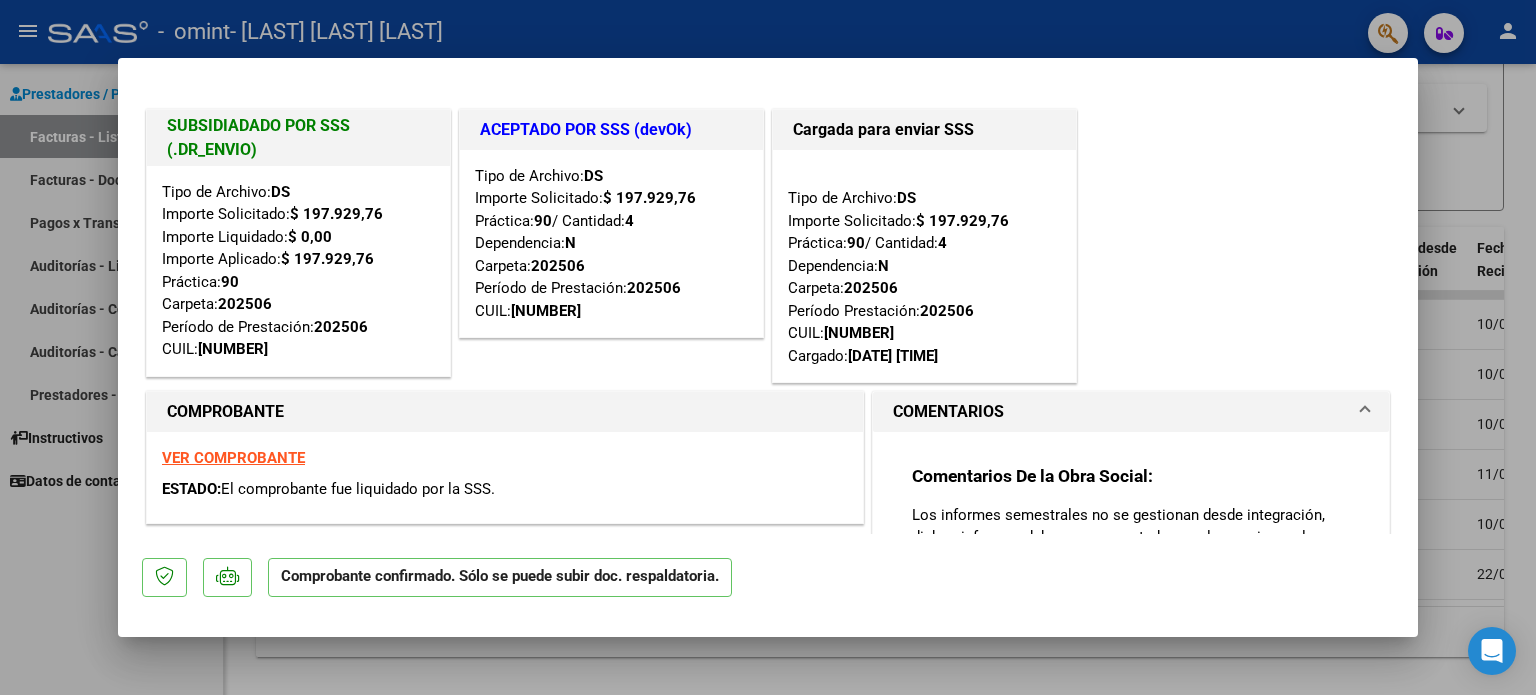 click at bounding box center (768, 347) 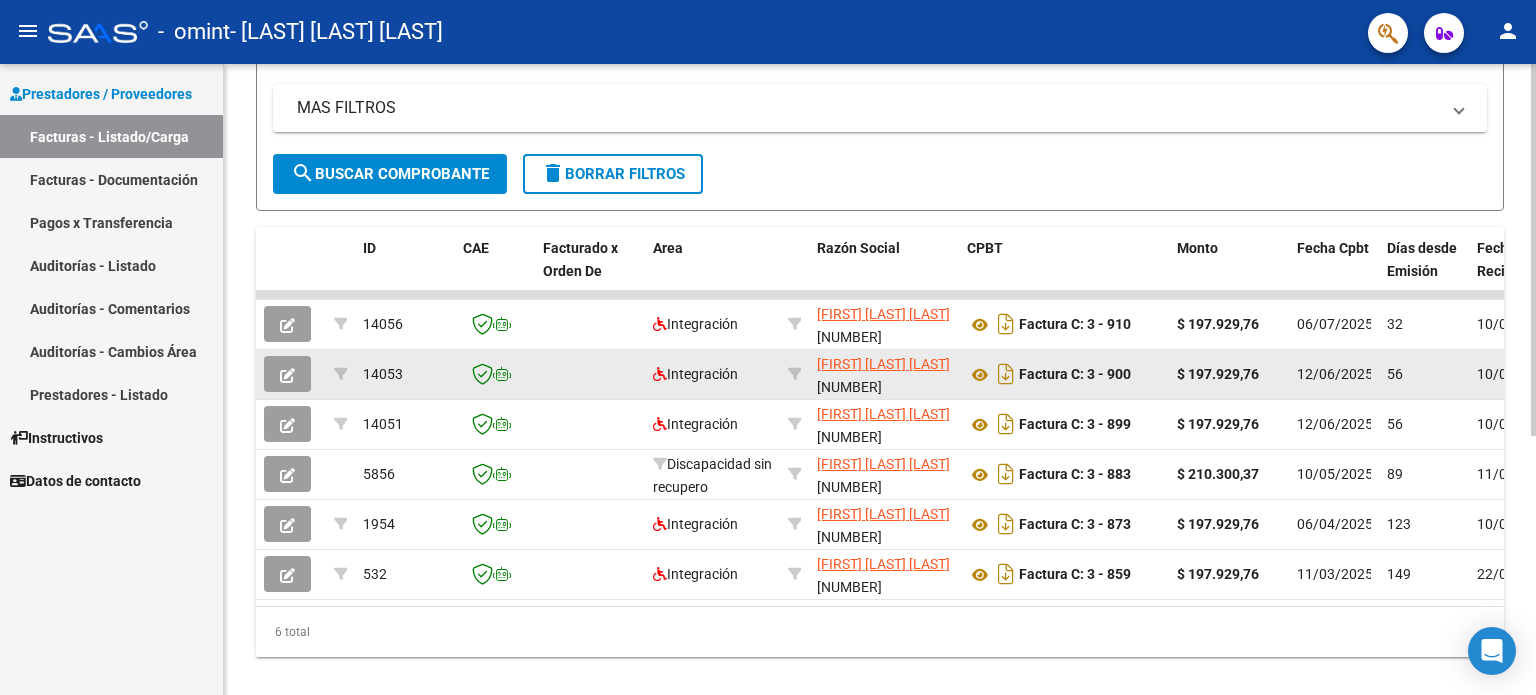 scroll, scrollTop: 0, scrollLeft: 0, axis: both 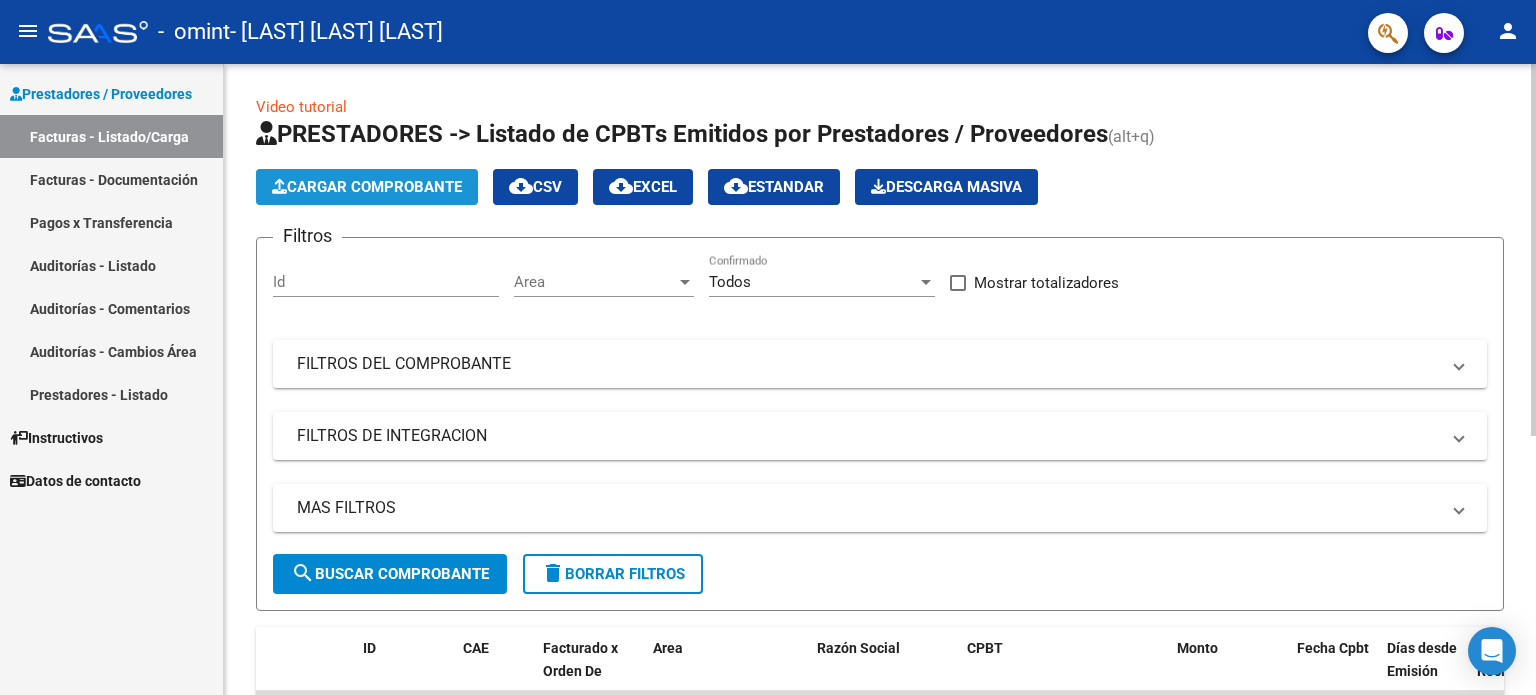 click on "Cargar Comprobante" 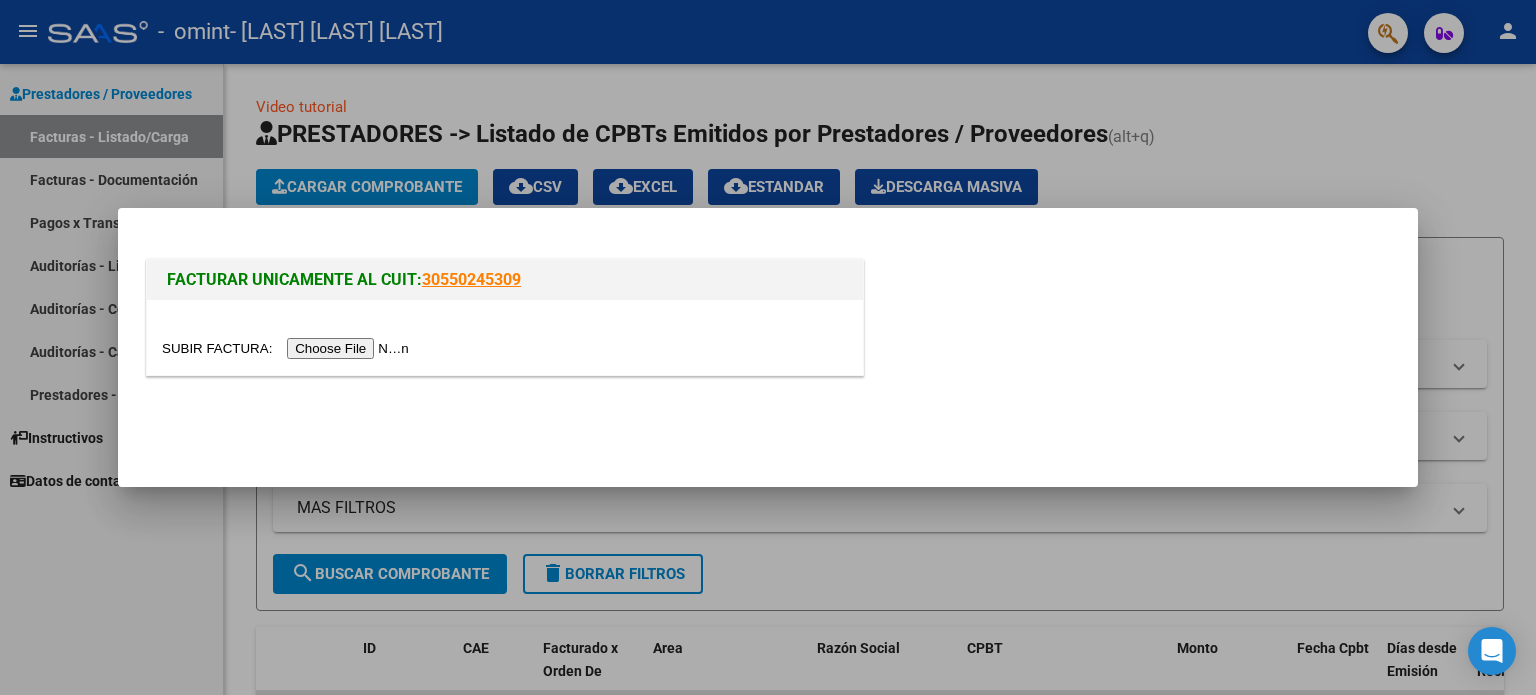 click at bounding box center (288, 348) 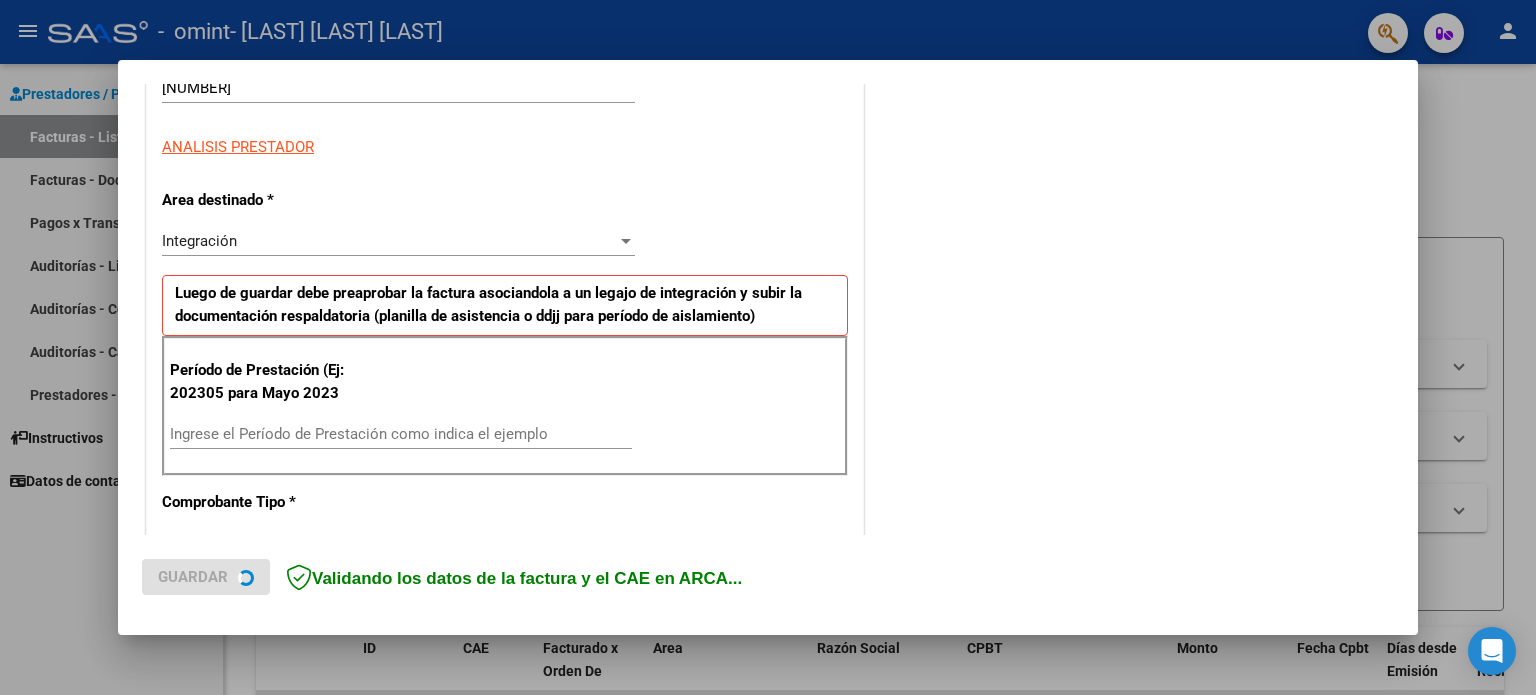 scroll, scrollTop: 400, scrollLeft: 0, axis: vertical 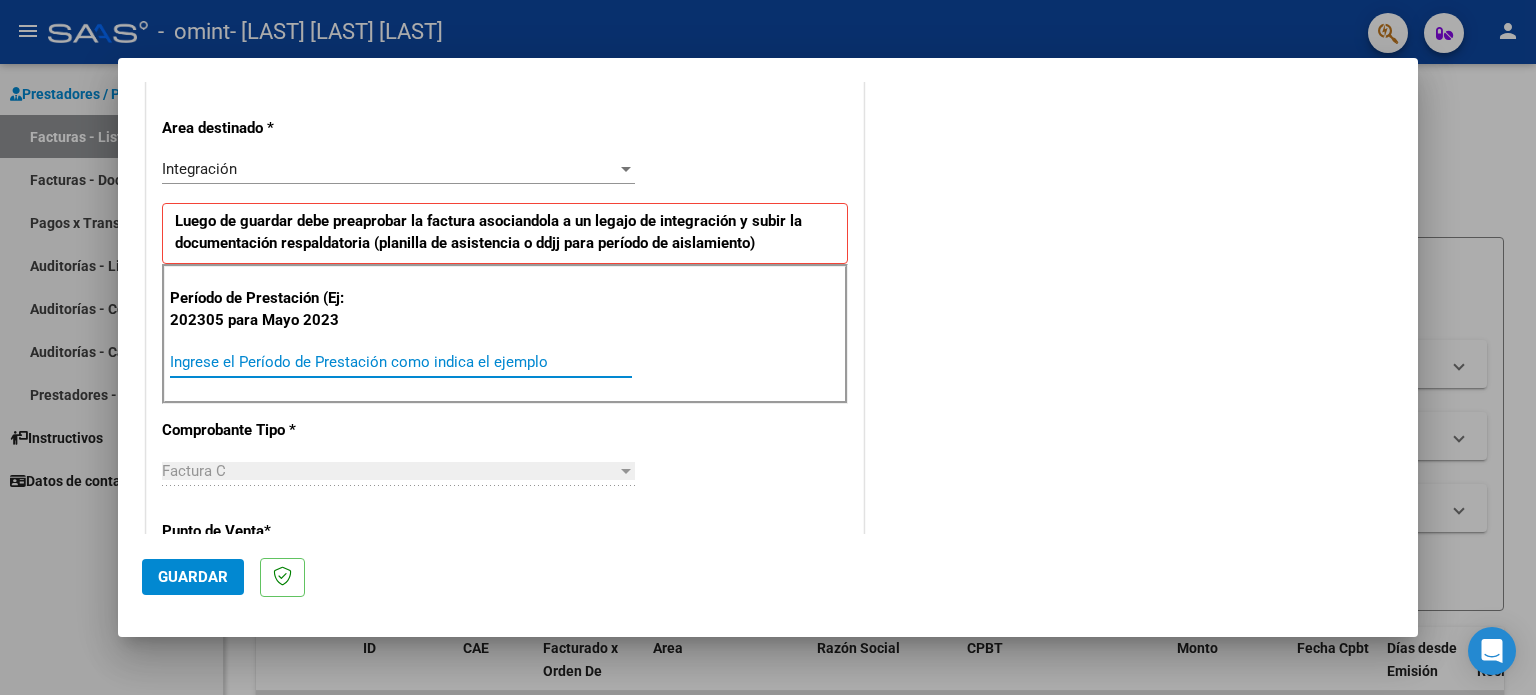 click on "Ingrese el Período de Prestación como indica el ejemplo" at bounding box center [401, 362] 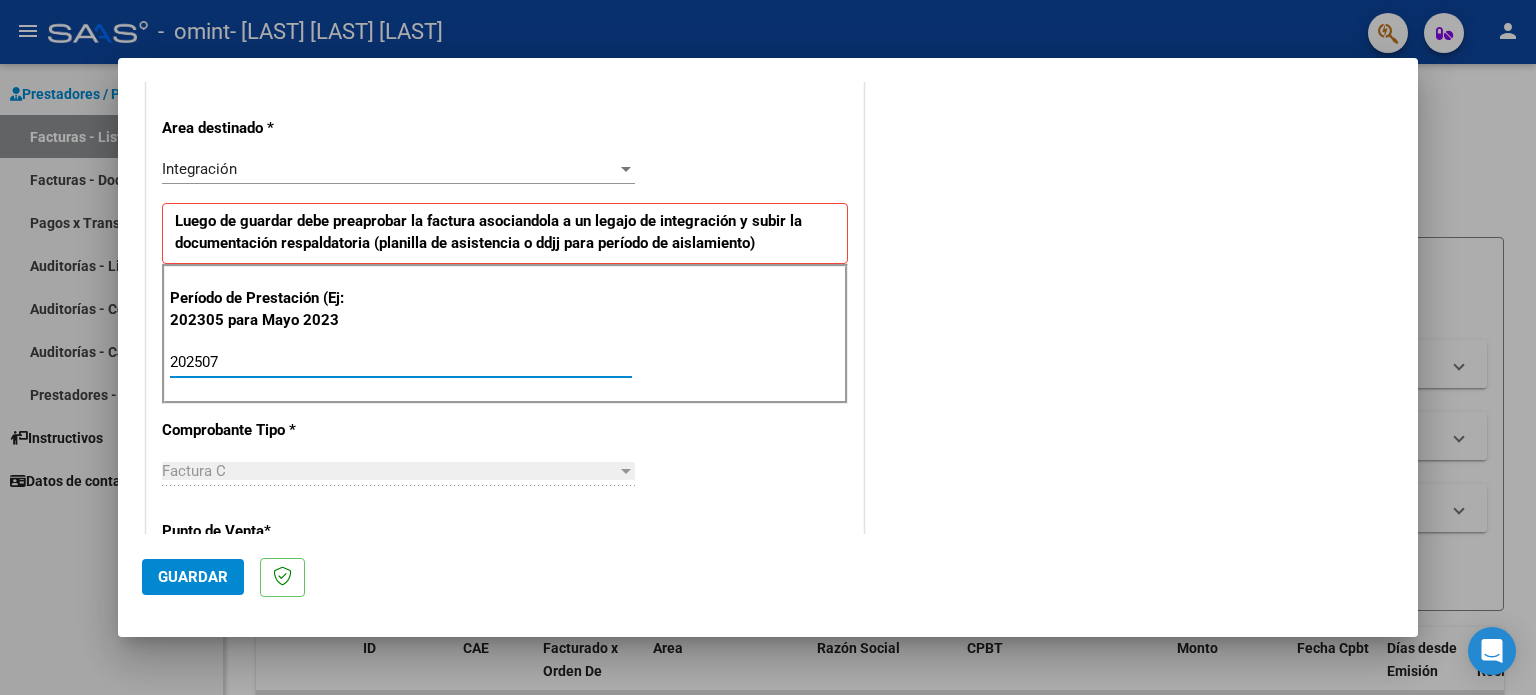 type on "202507" 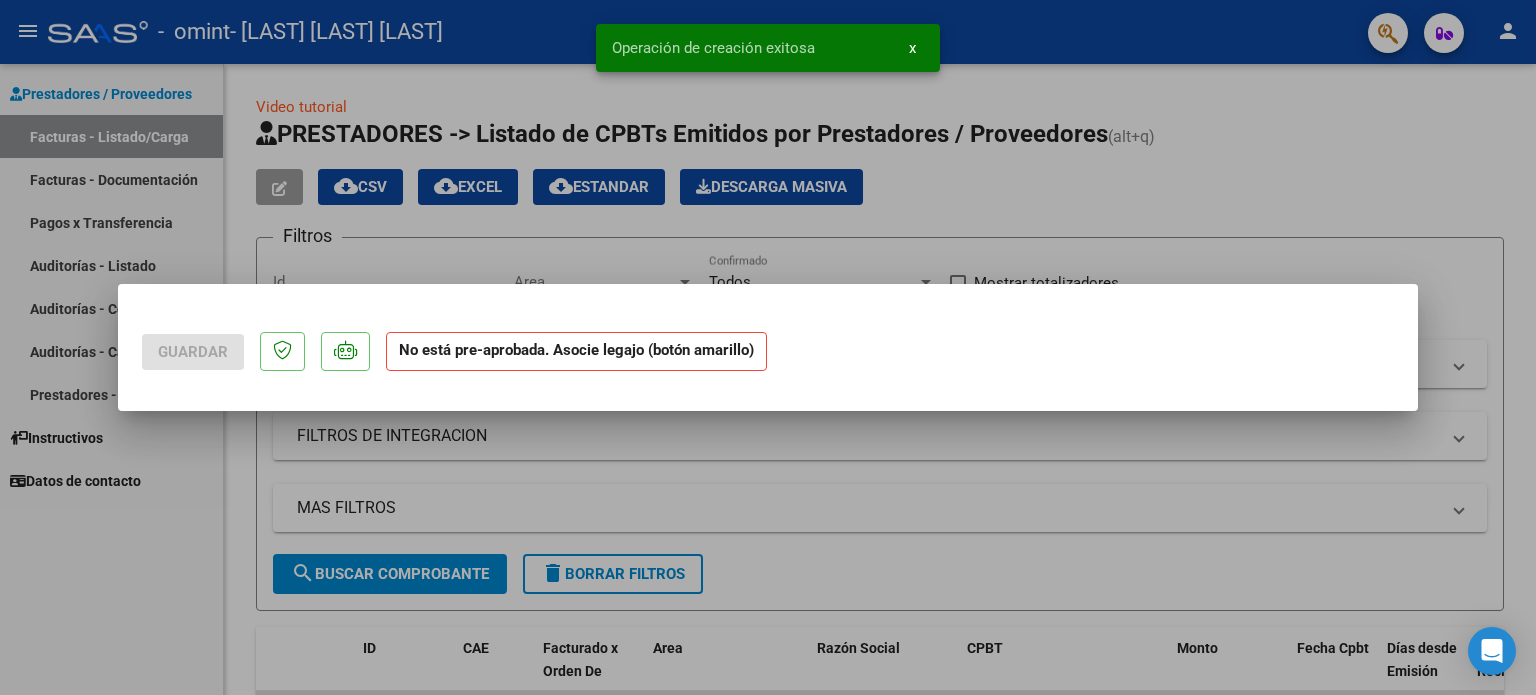 scroll, scrollTop: 0, scrollLeft: 0, axis: both 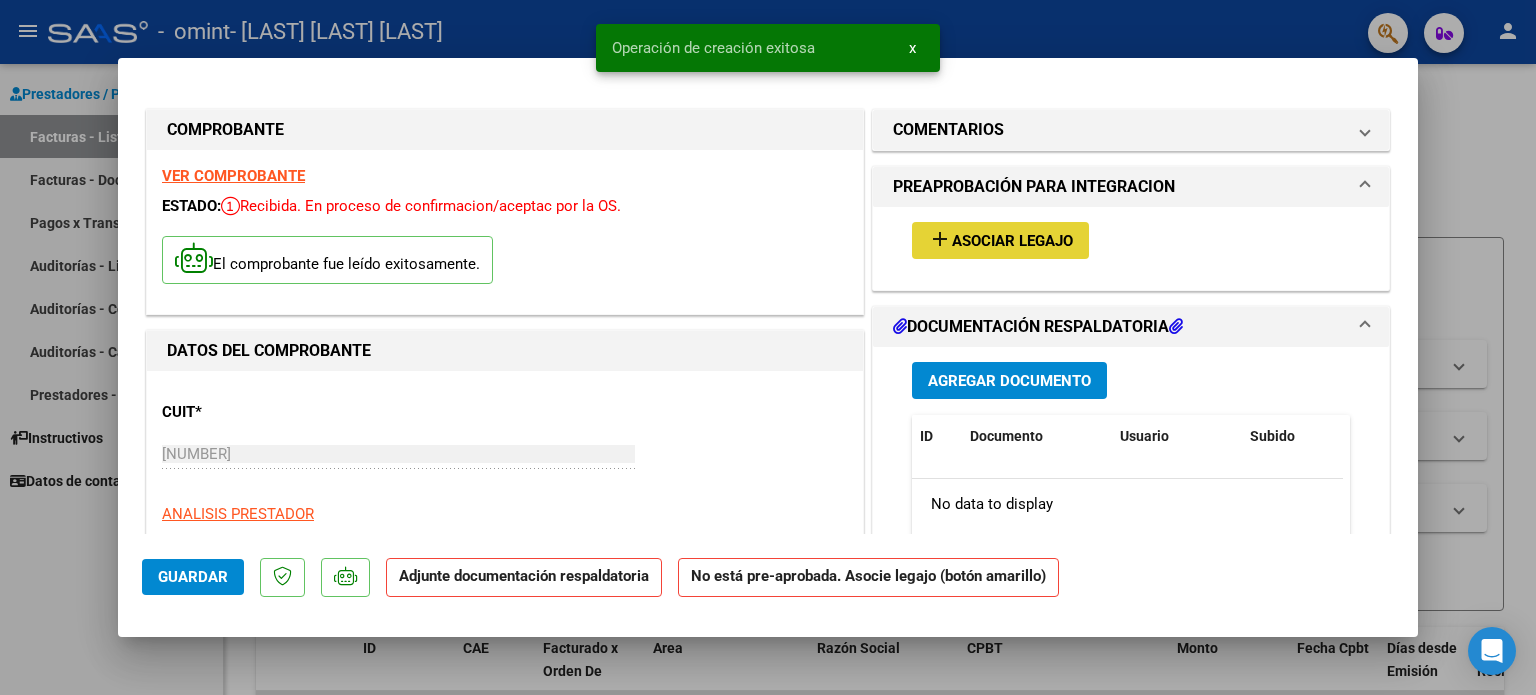 click on "Asociar Legajo" at bounding box center (1012, 241) 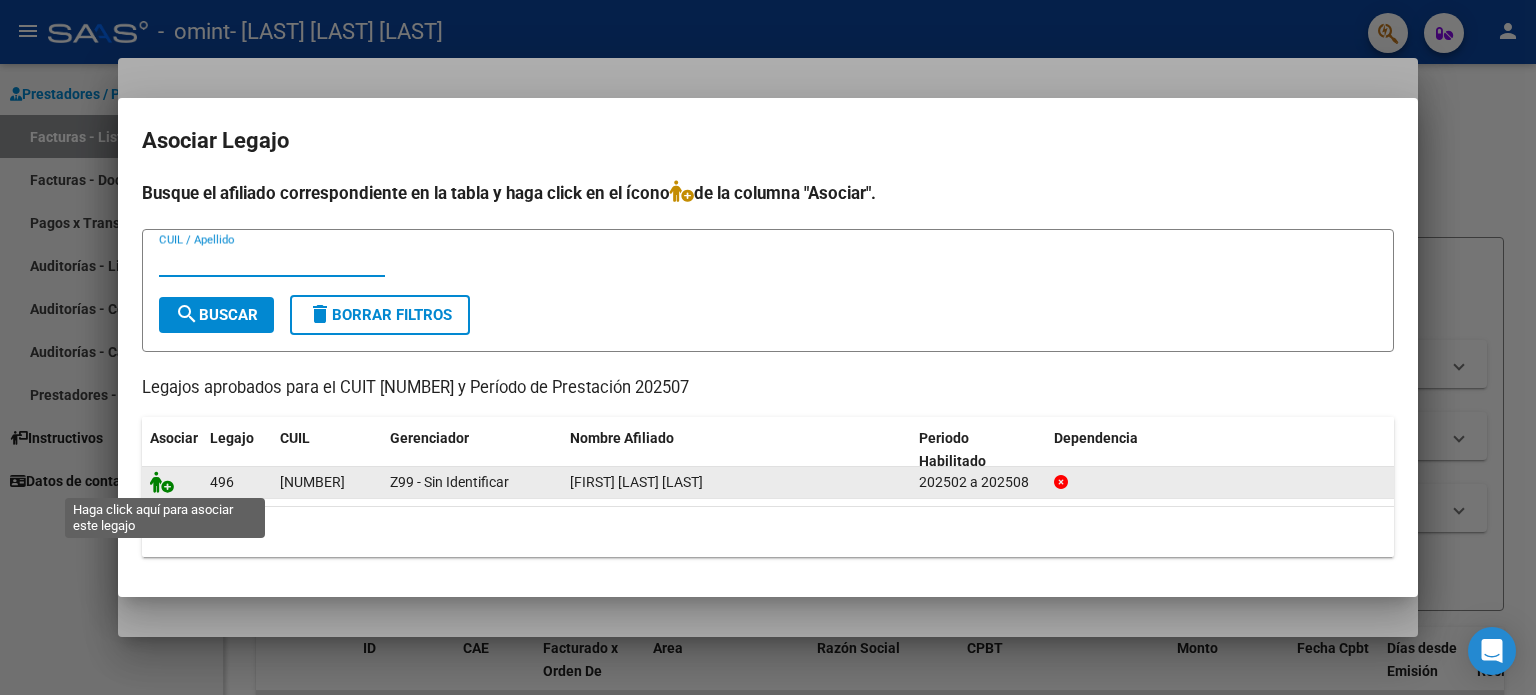 click 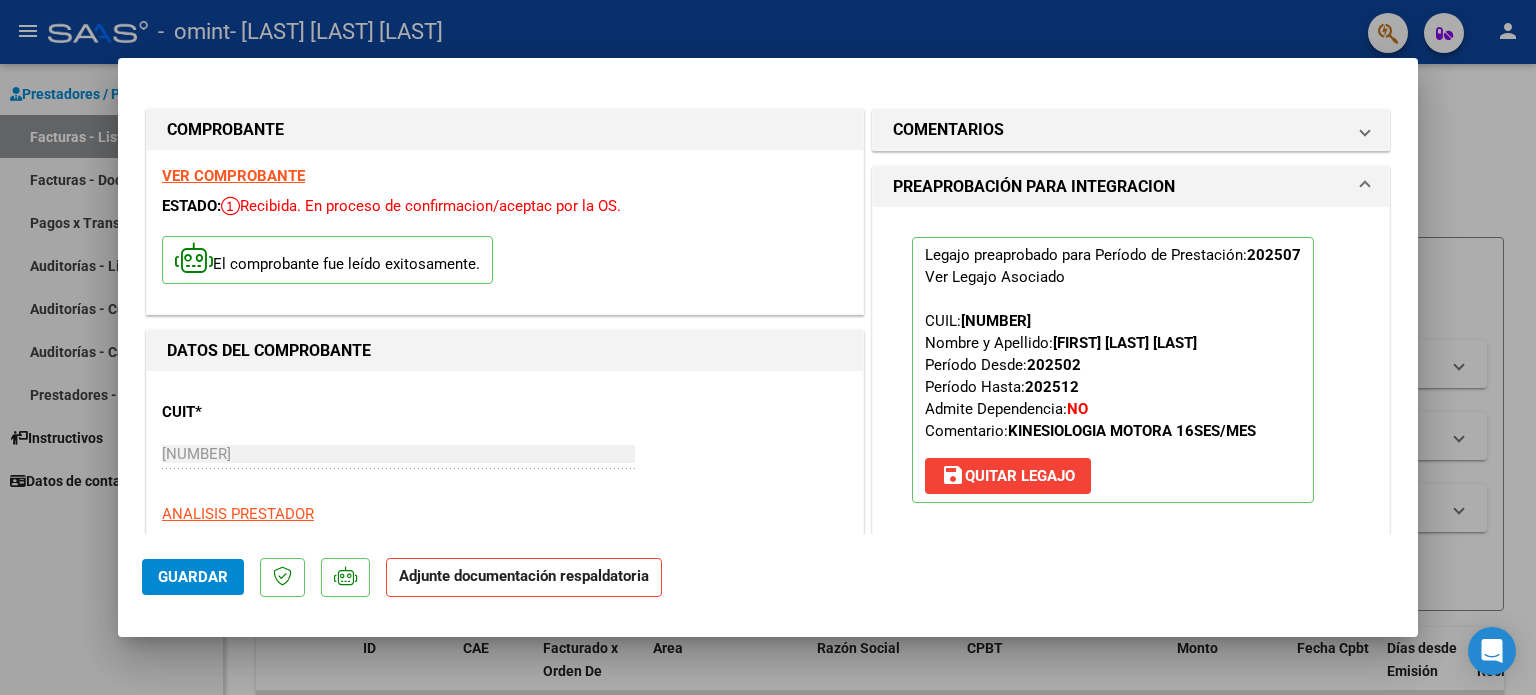 scroll, scrollTop: 400, scrollLeft: 0, axis: vertical 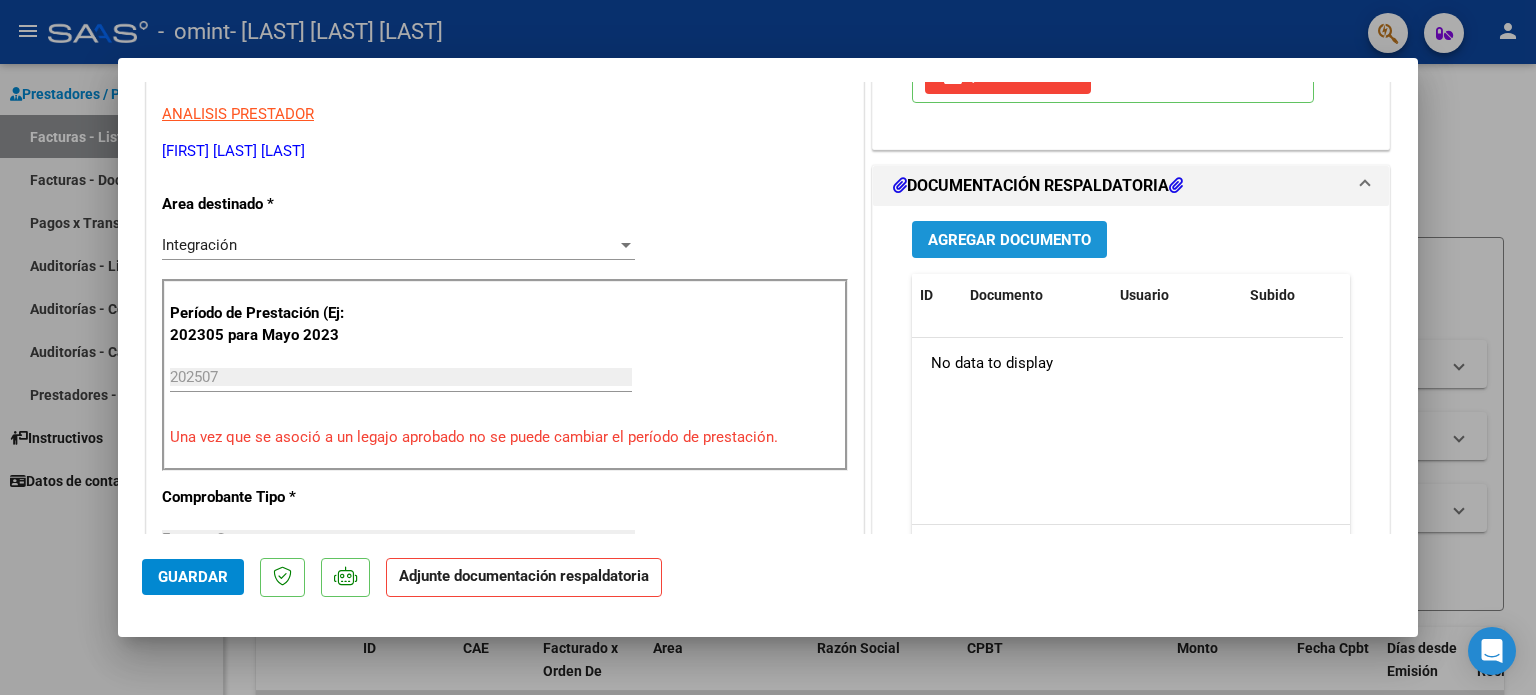 click on "Agregar Documento" at bounding box center [1009, 240] 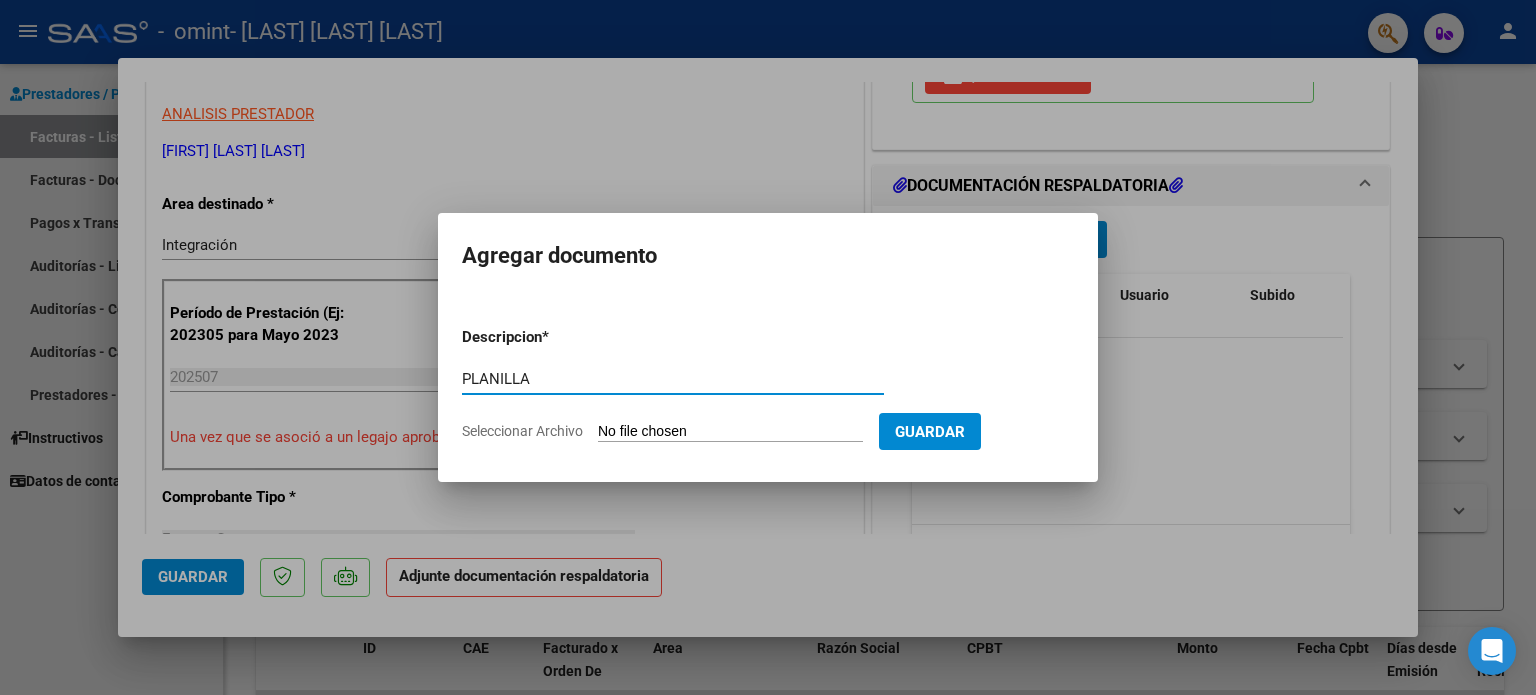 type on "PLANILLA" 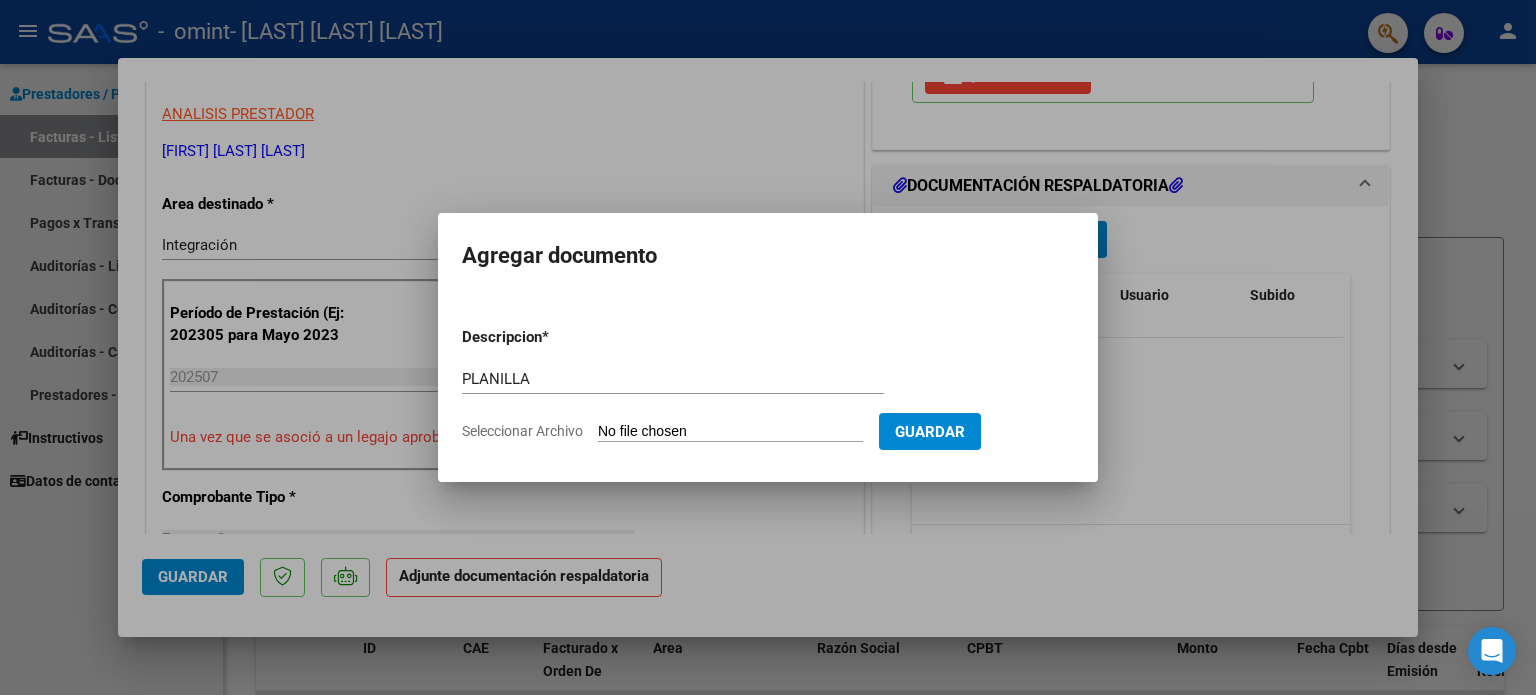 click on "Seleccionar Archivo" at bounding box center (730, 432) 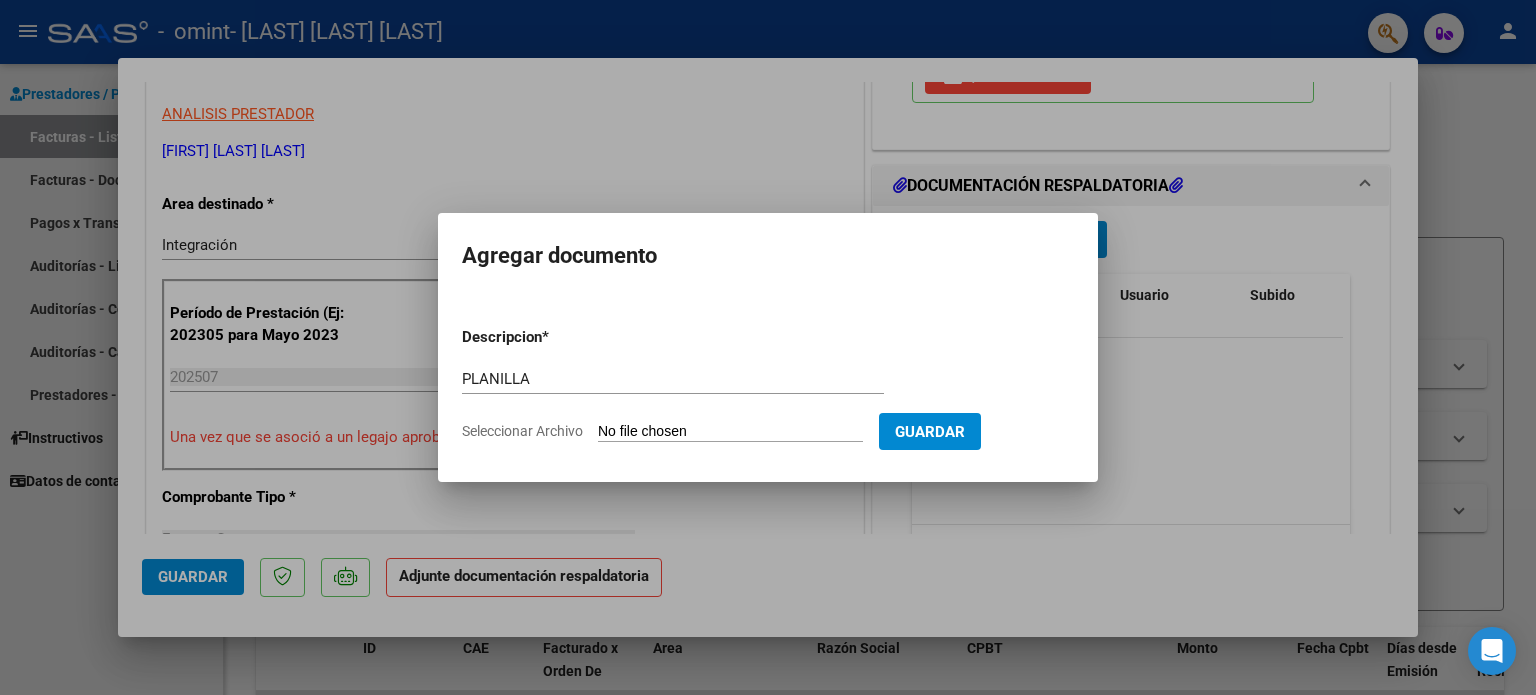 type on "C:\fakepath\CamScanner 03-08-2025 12.19 (1).pdf" 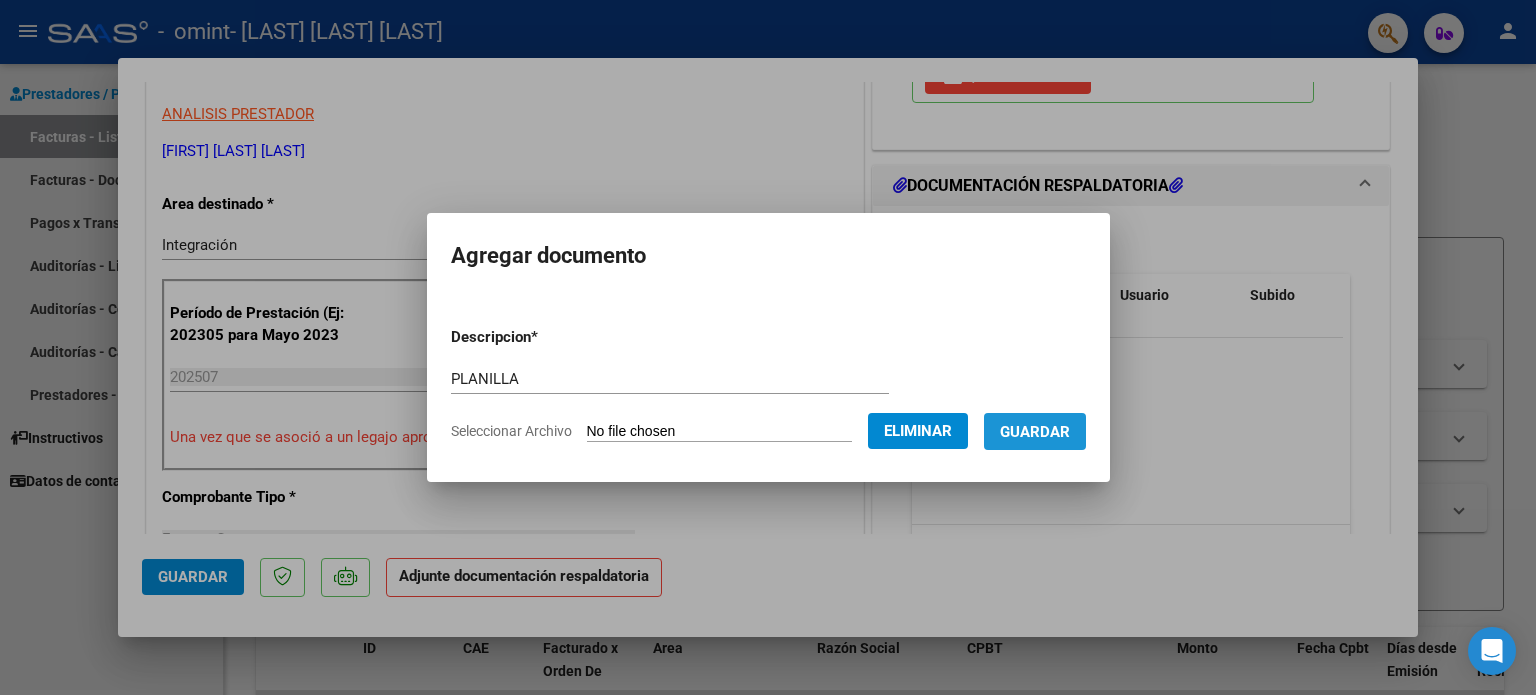 click on "Guardar" at bounding box center (1035, 432) 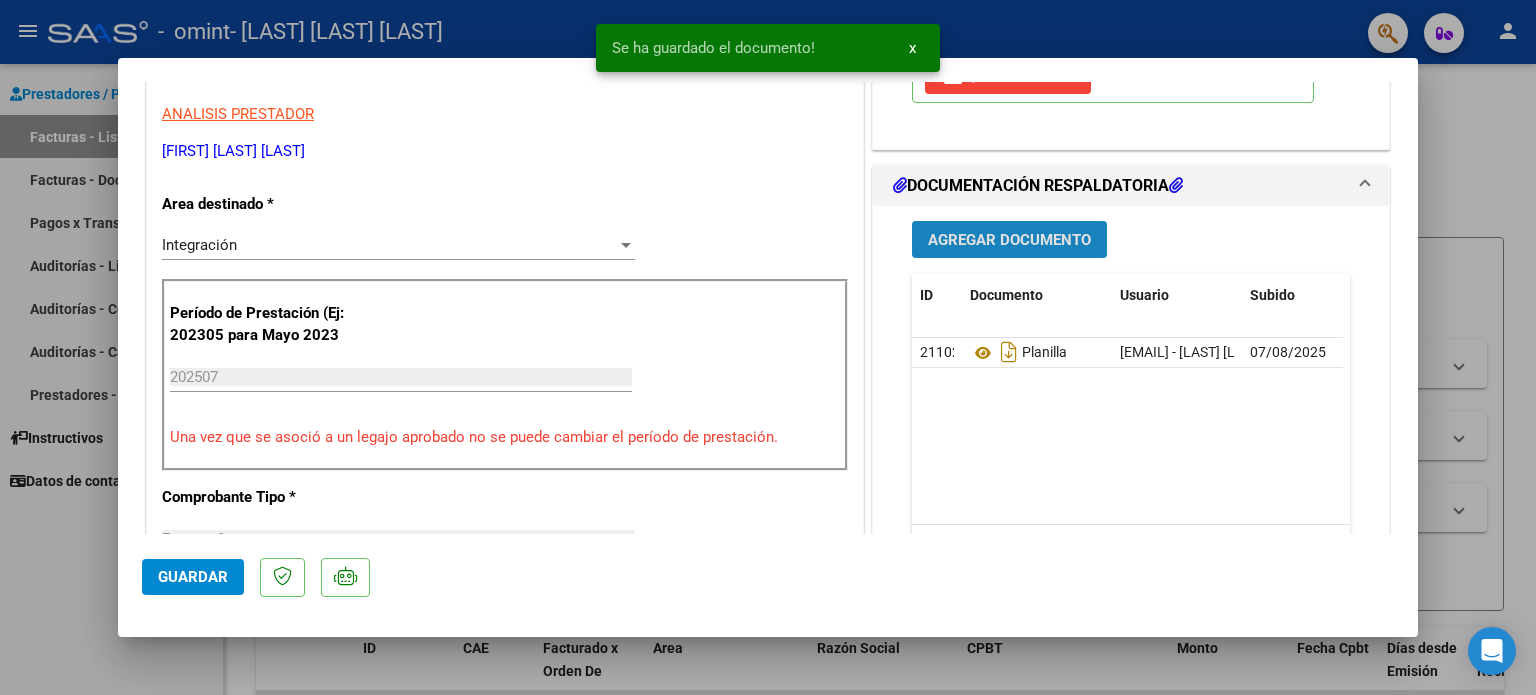 click on "Agregar Documento" at bounding box center [1009, 240] 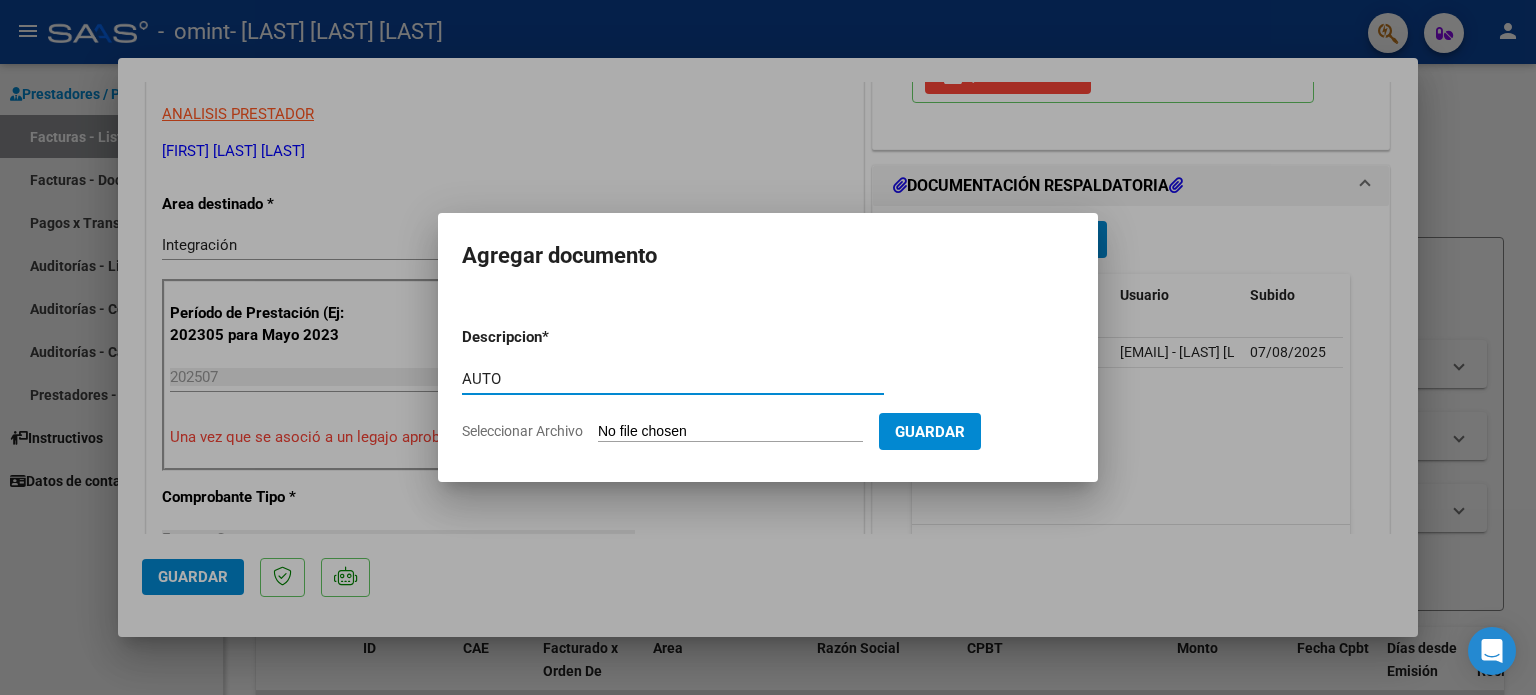 type on "AUTO" 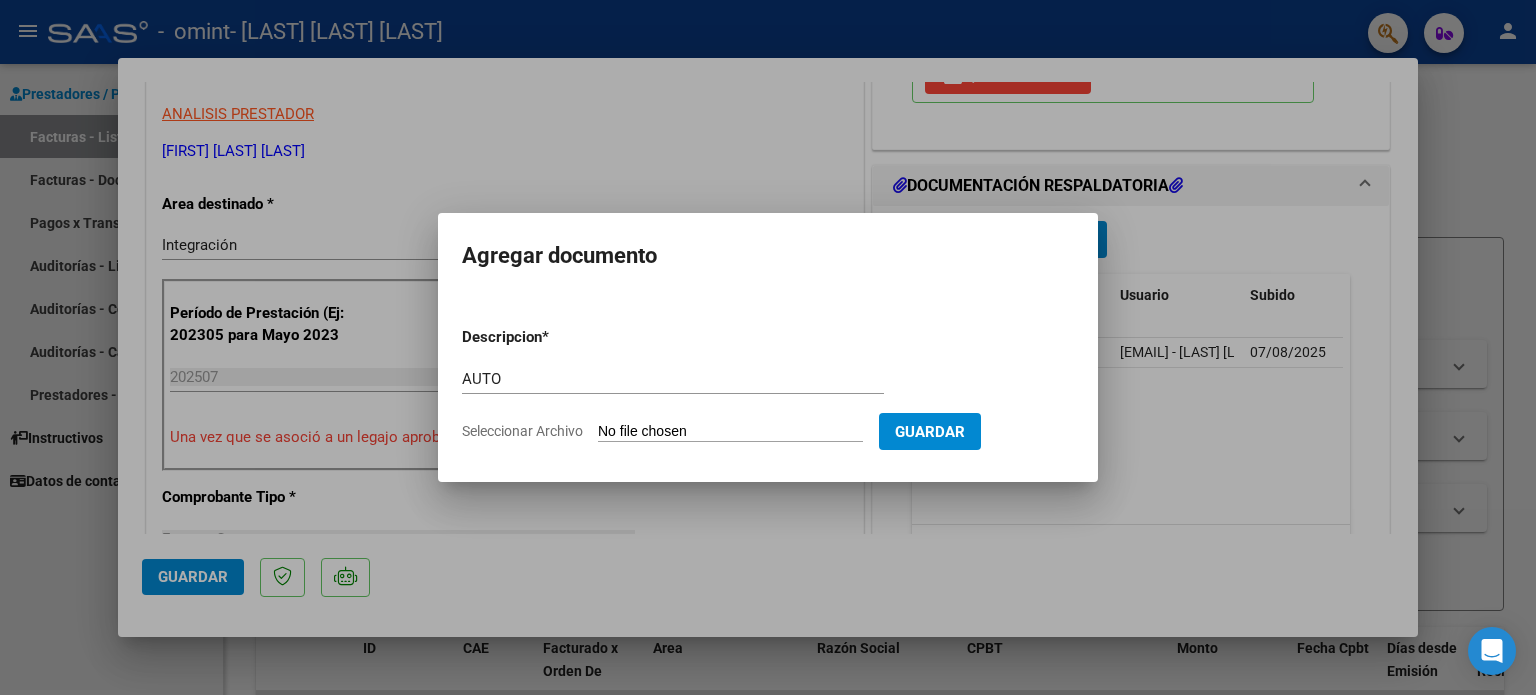 type on "C:\fakepath\23942358164-FACTURA_C-3-910-ANEXO-PLANILLA.pdf" 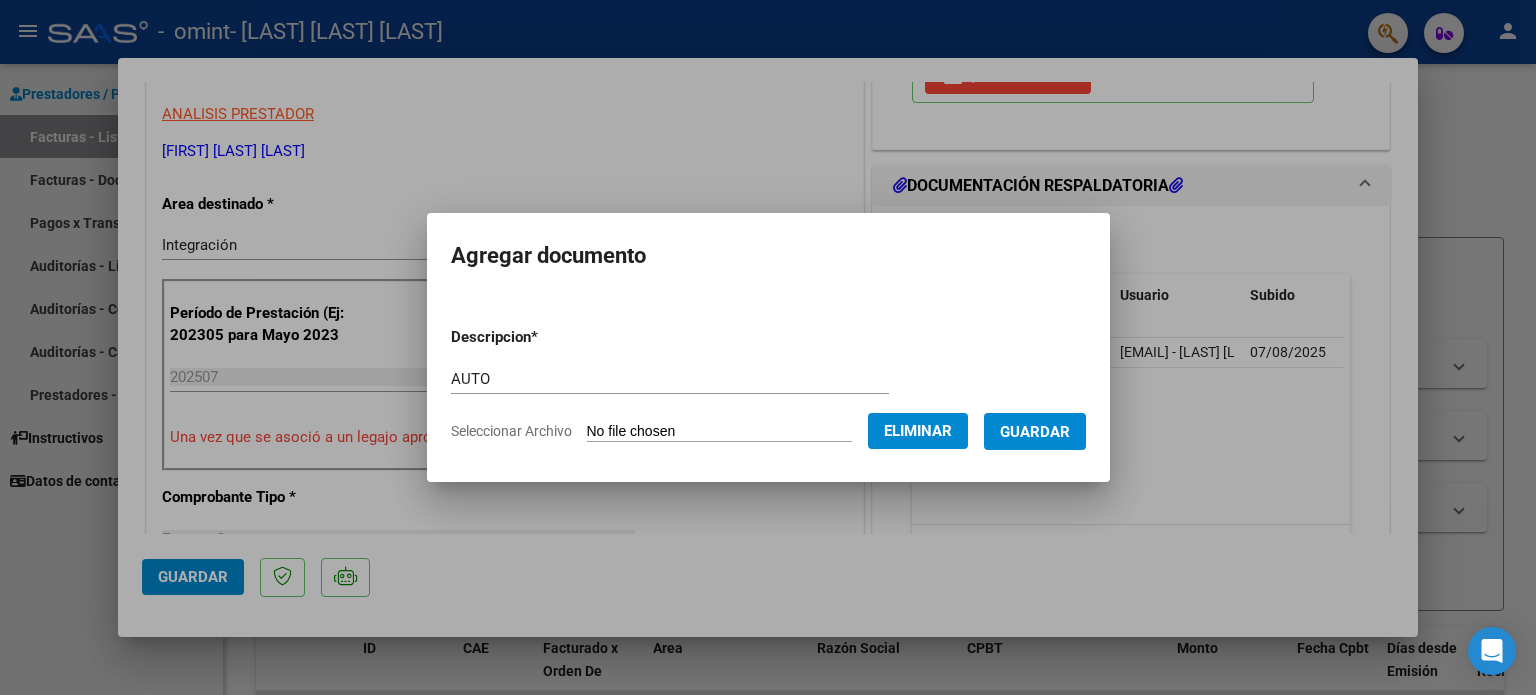 click on "Guardar" at bounding box center [1035, 431] 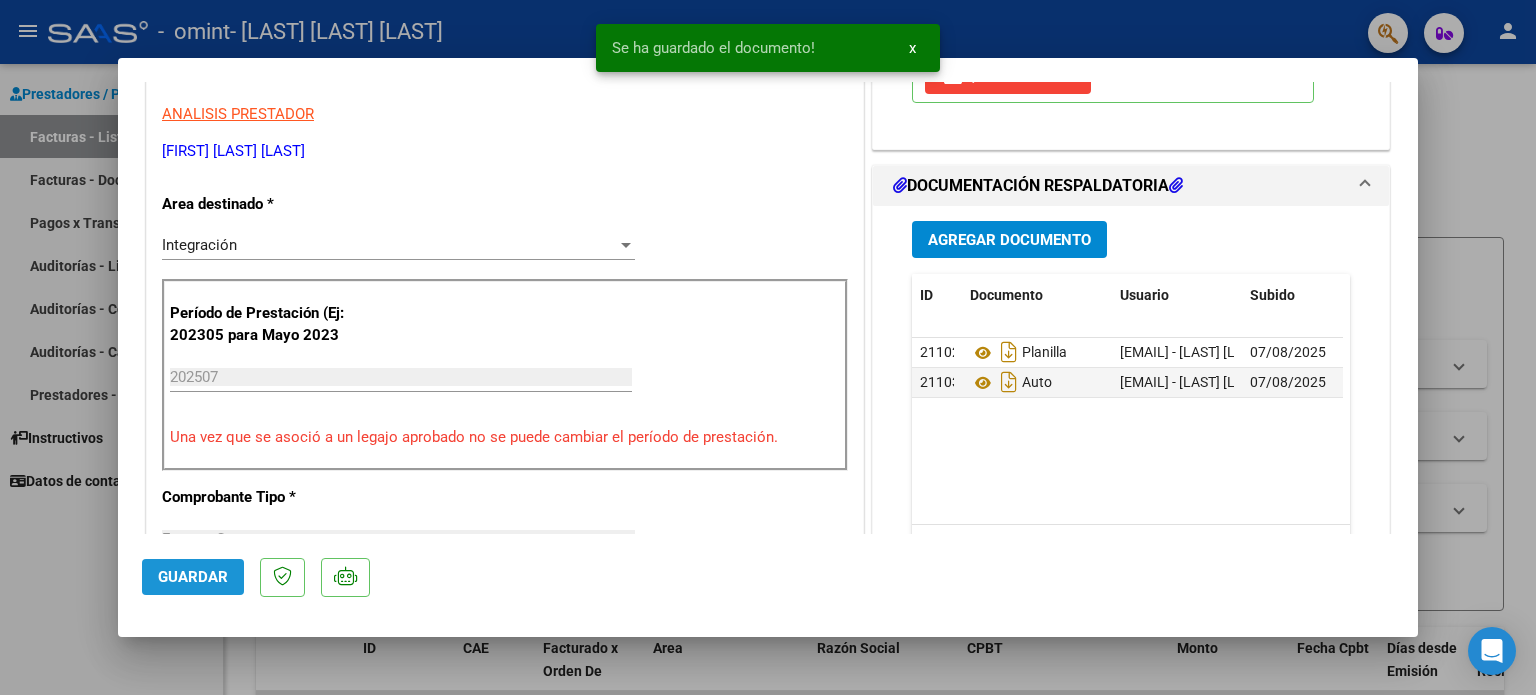 drag, startPoint x: 184, startPoint y: 577, endPoint x: 102, endPoint y: 571, distance: 82.219215 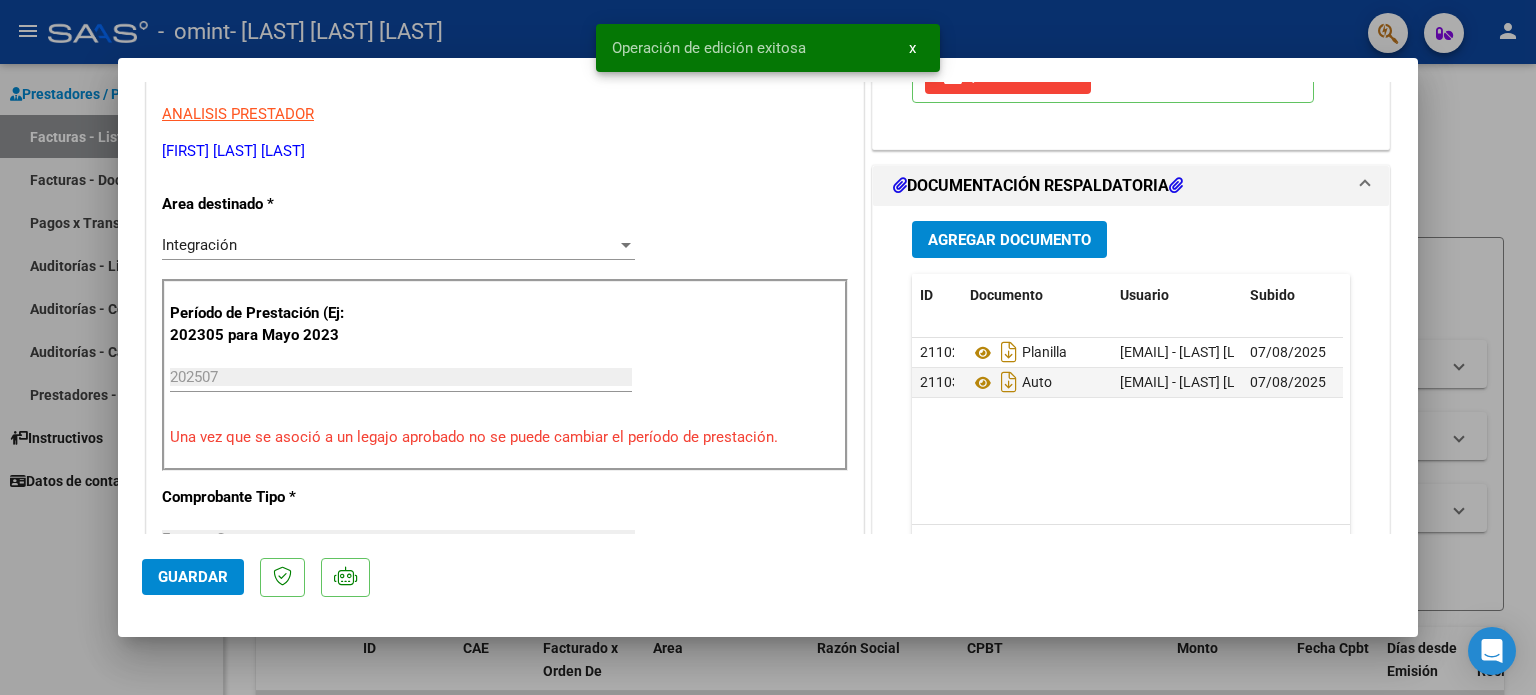 click at bounding box center (768, 347) 